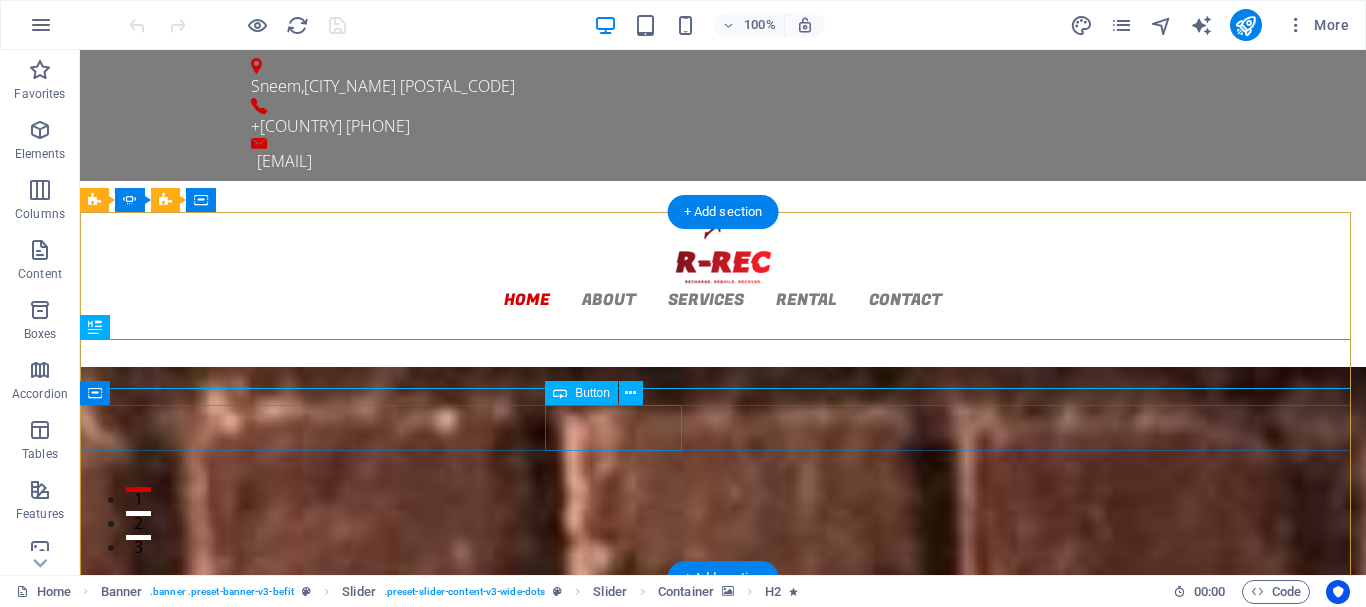 scroll, scrollTop: 0, scrollLeft: 0, axis: both 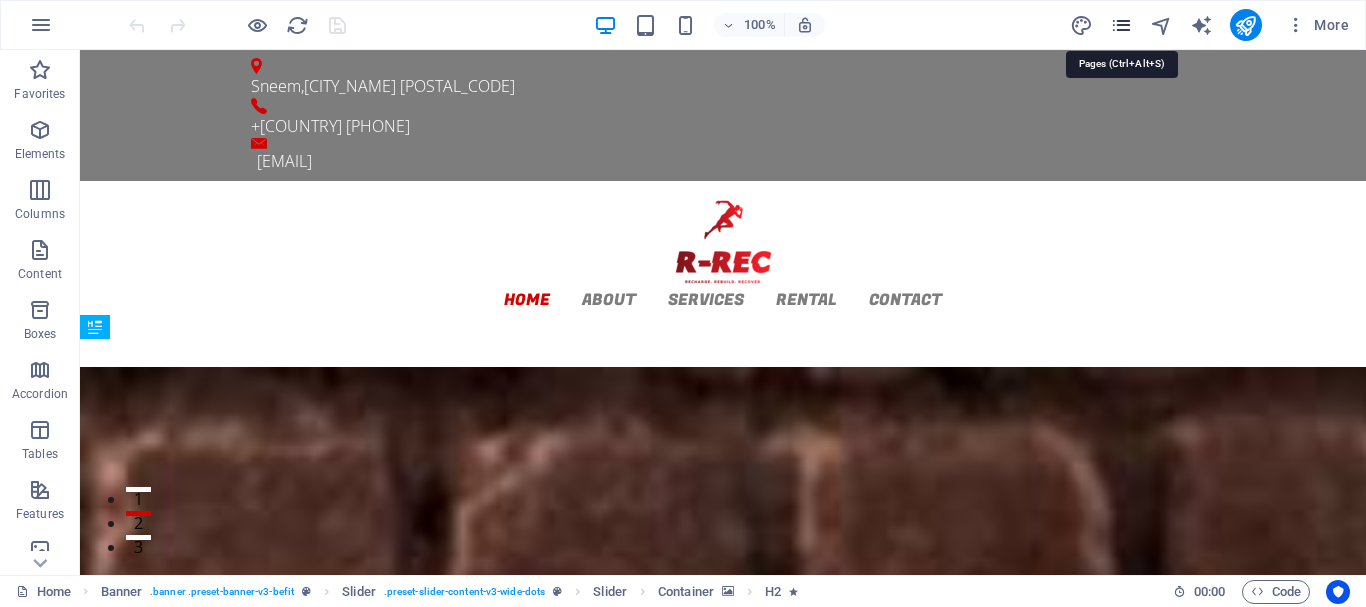 click at bounding box center (1121, 25) 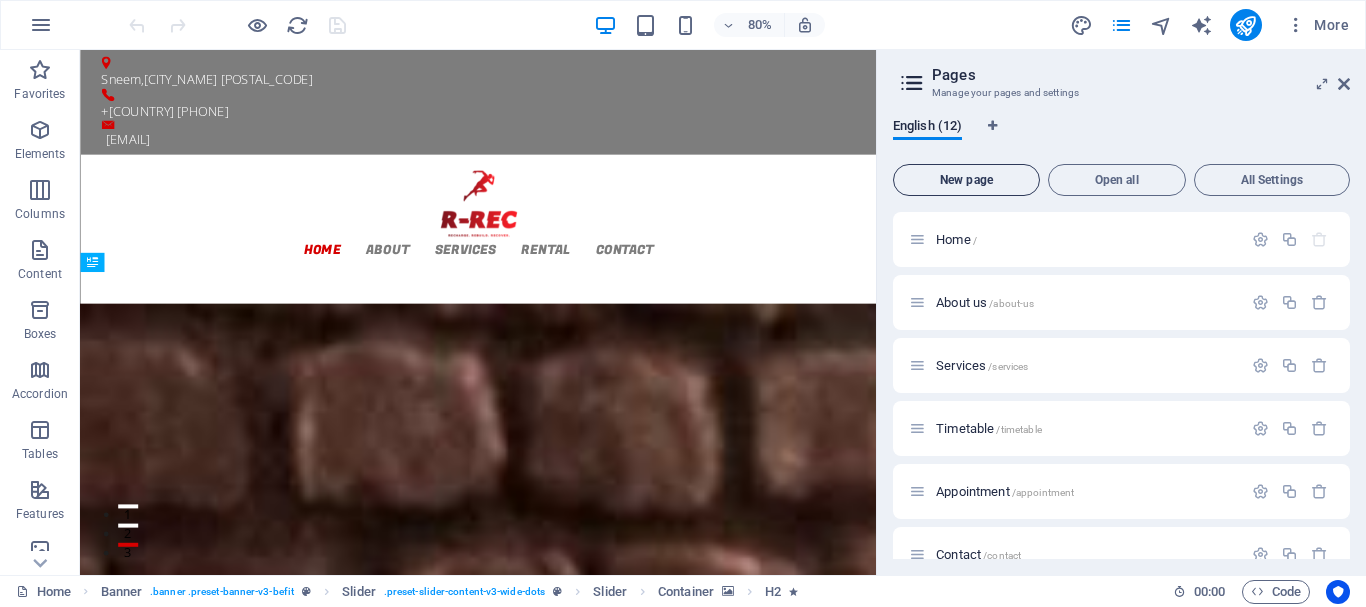 click on "New page" at bounding box center [966, 180] 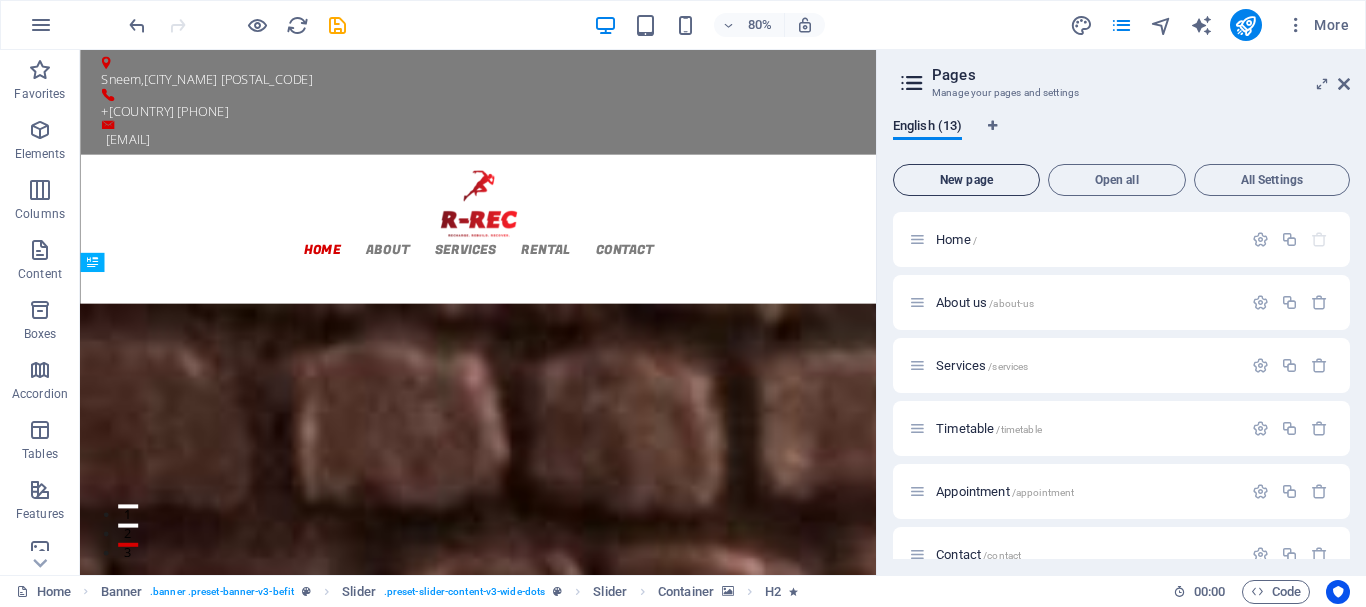 scroll, scrollTop: 686, scrollLeft: 0, axis: vertical 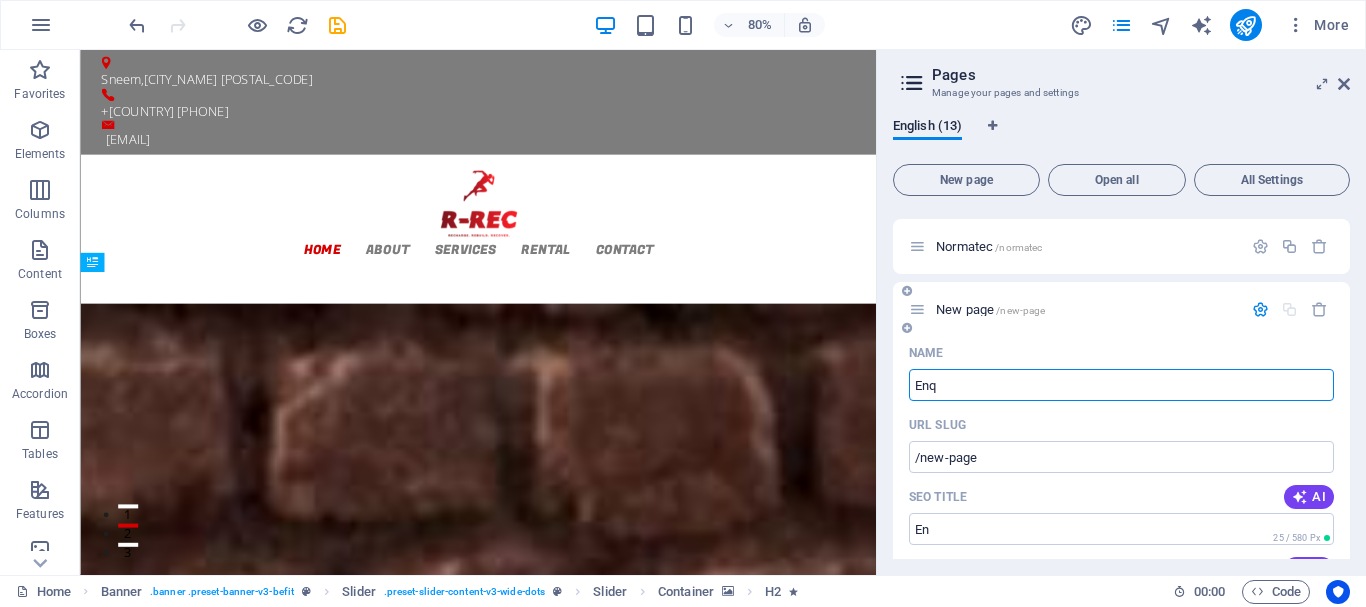 type on "Enqu" 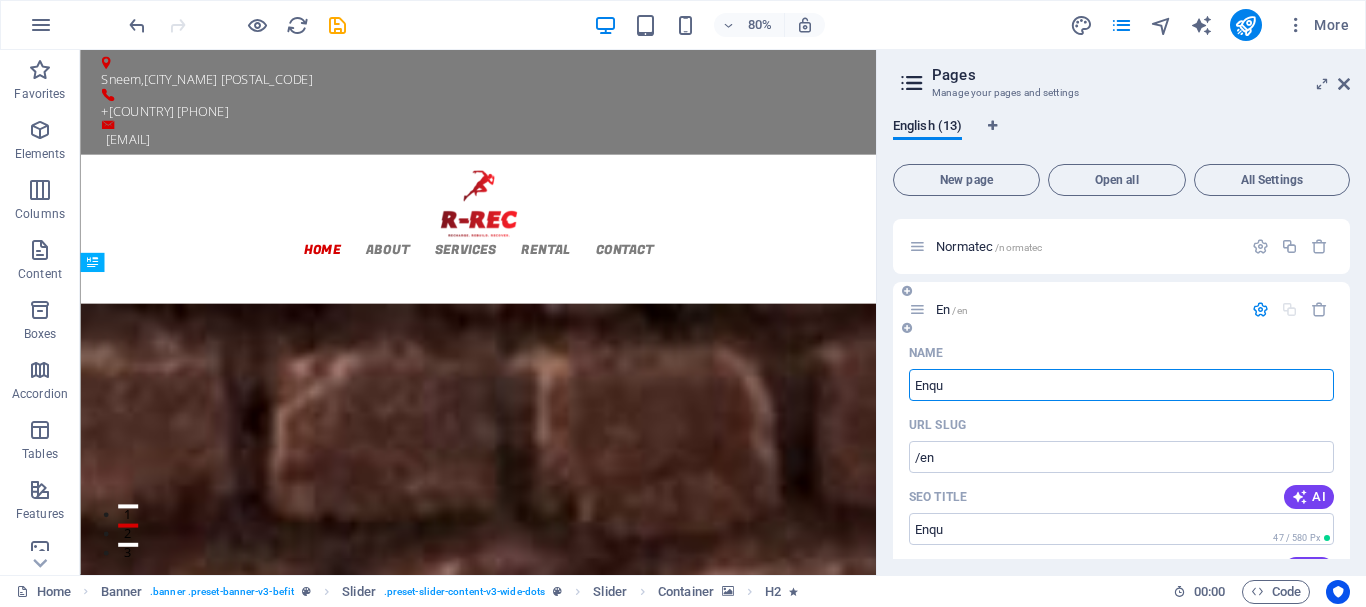 type on "/en" 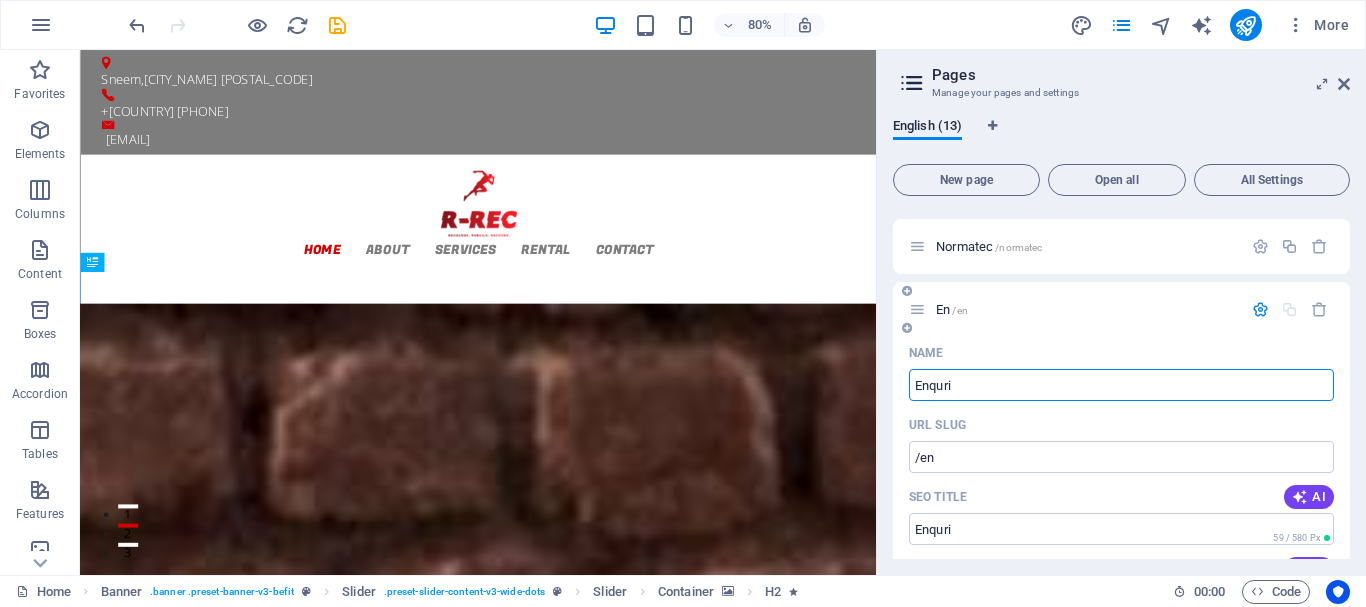 type on "Enqur" 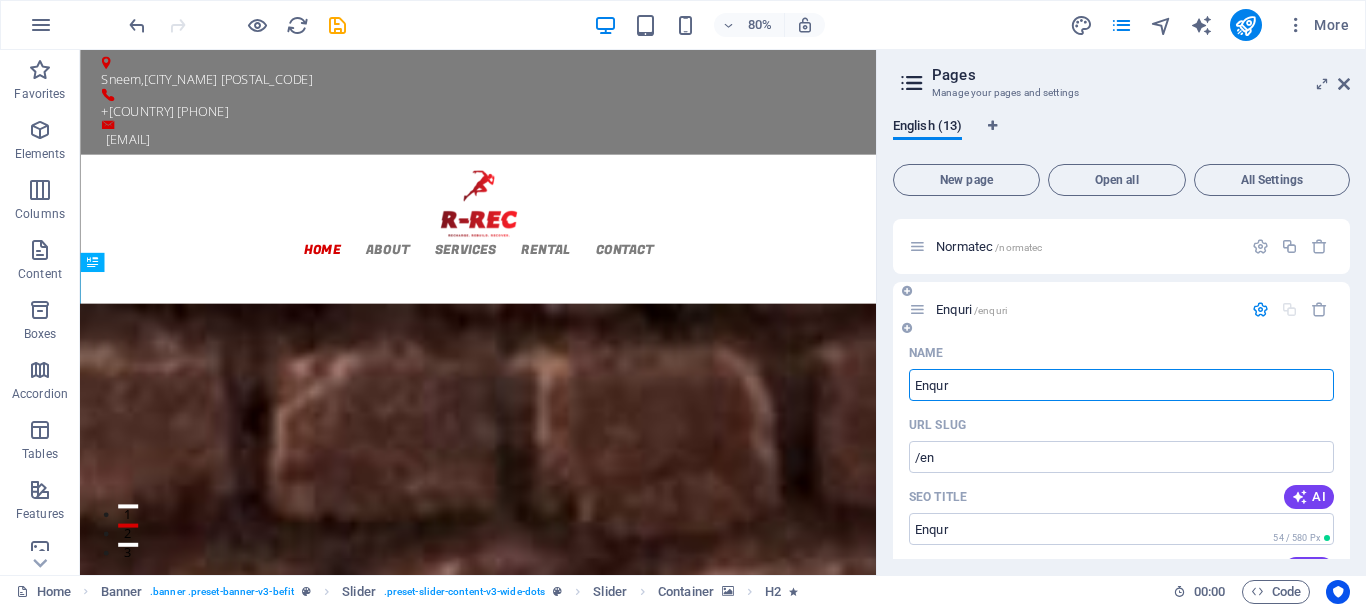 type on "/enquri" 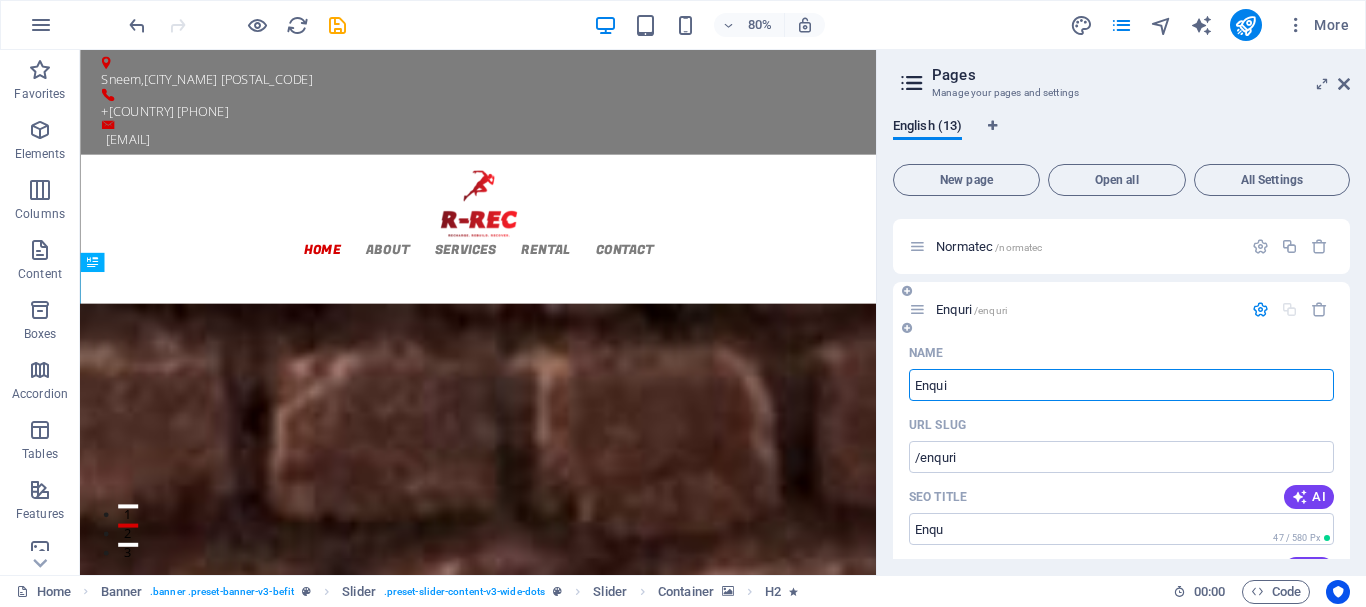 type on "Enquir" 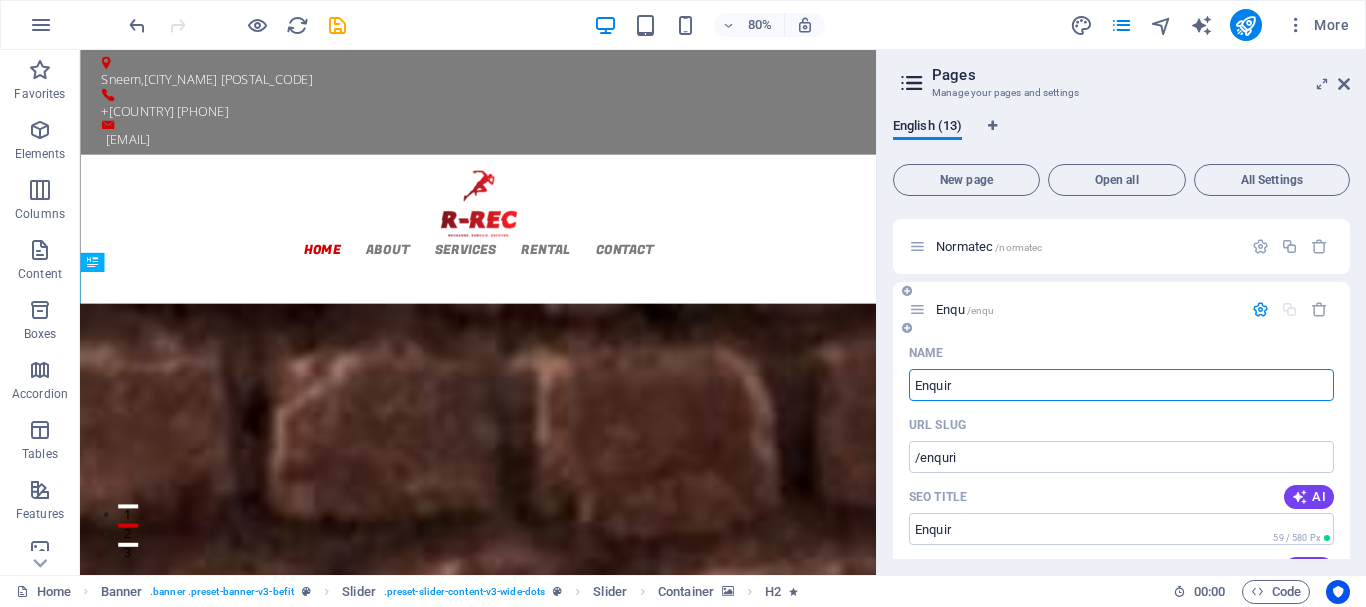 type on "/enqu" 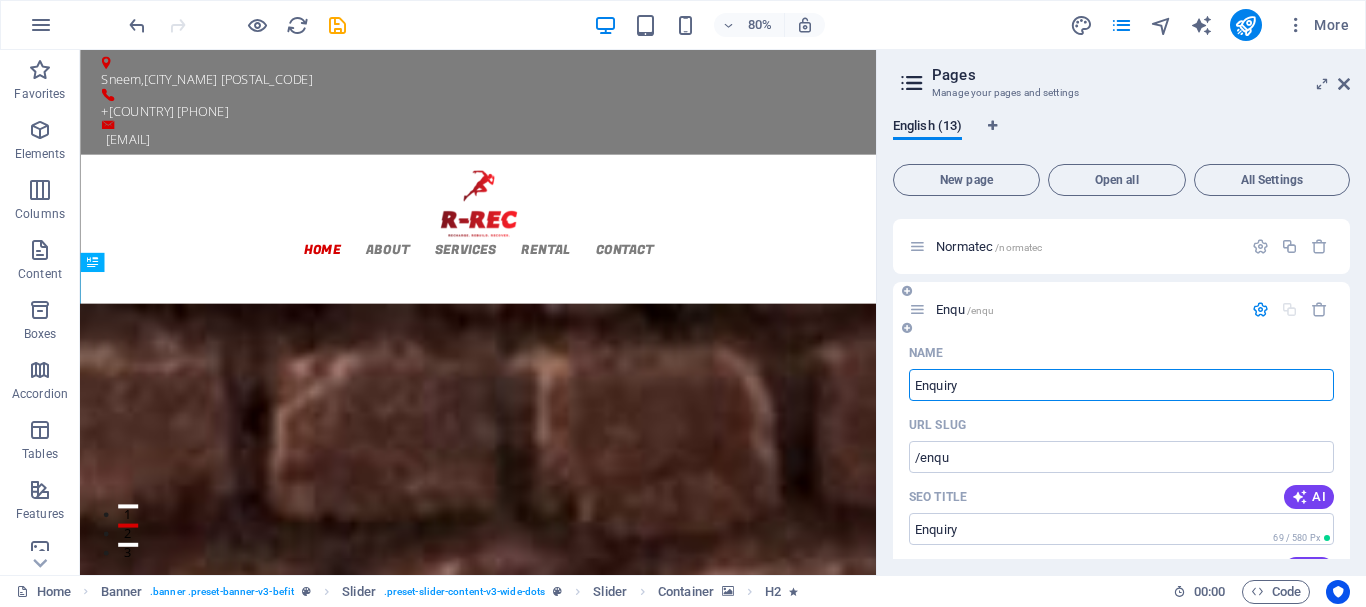 type on "Enquiry" 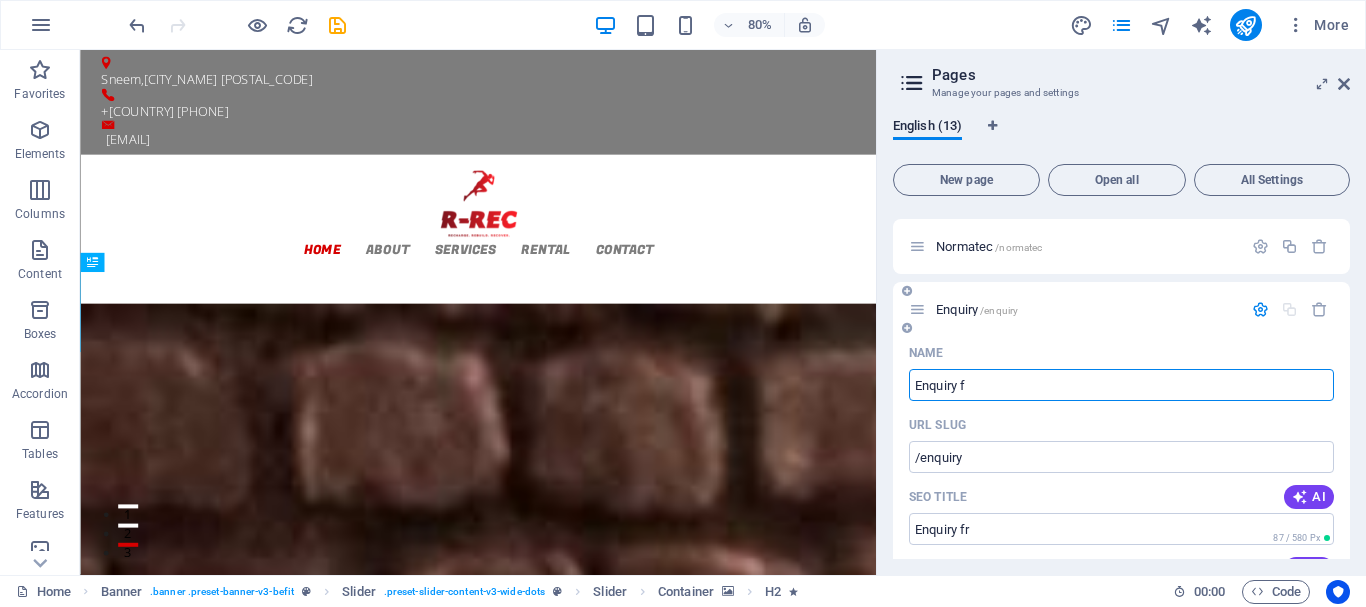 type on "Enquiry" 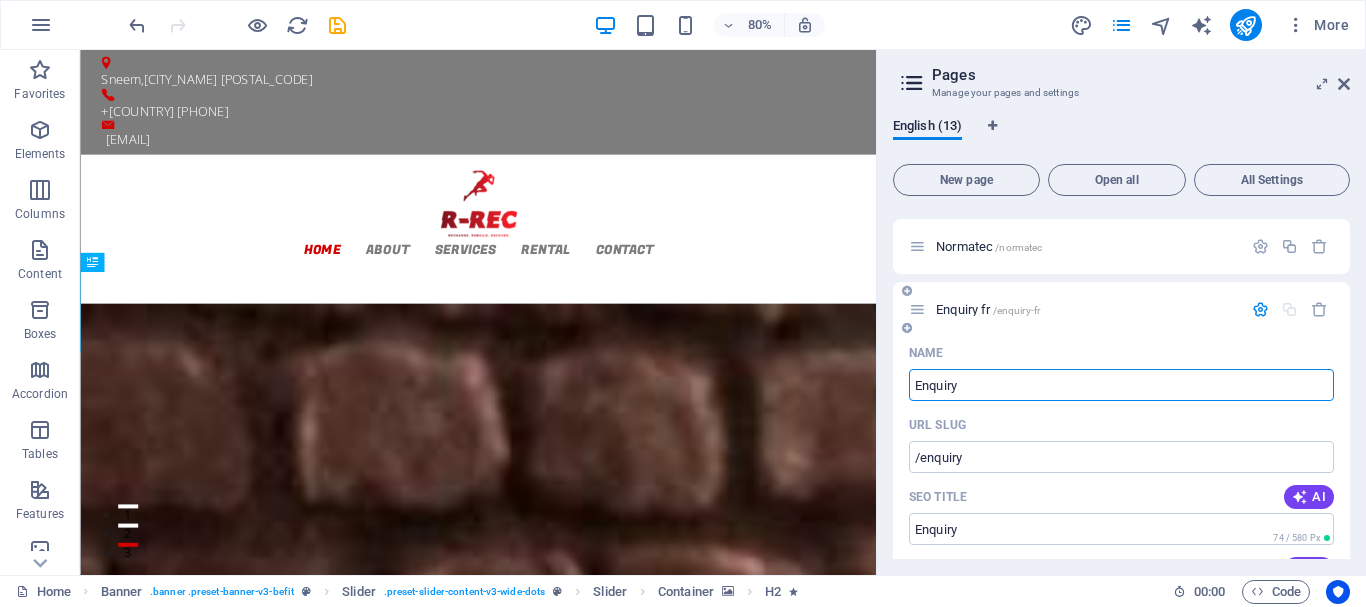 type on "/enquiry-fr" 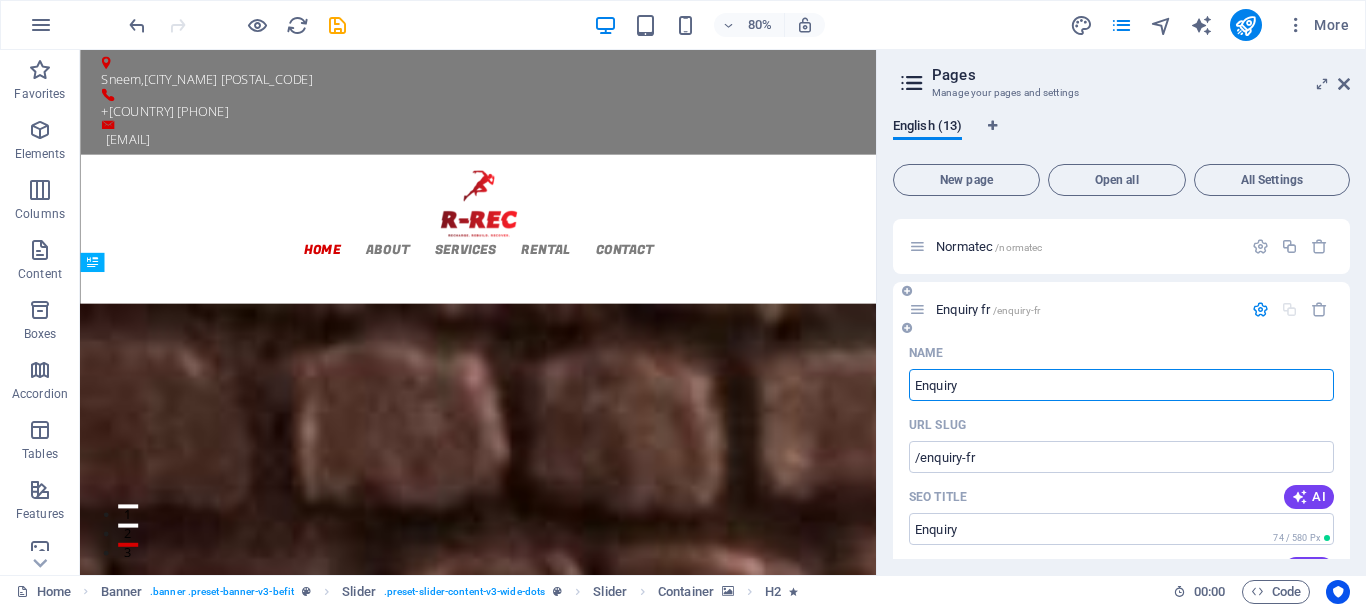 type on "Enquiry" 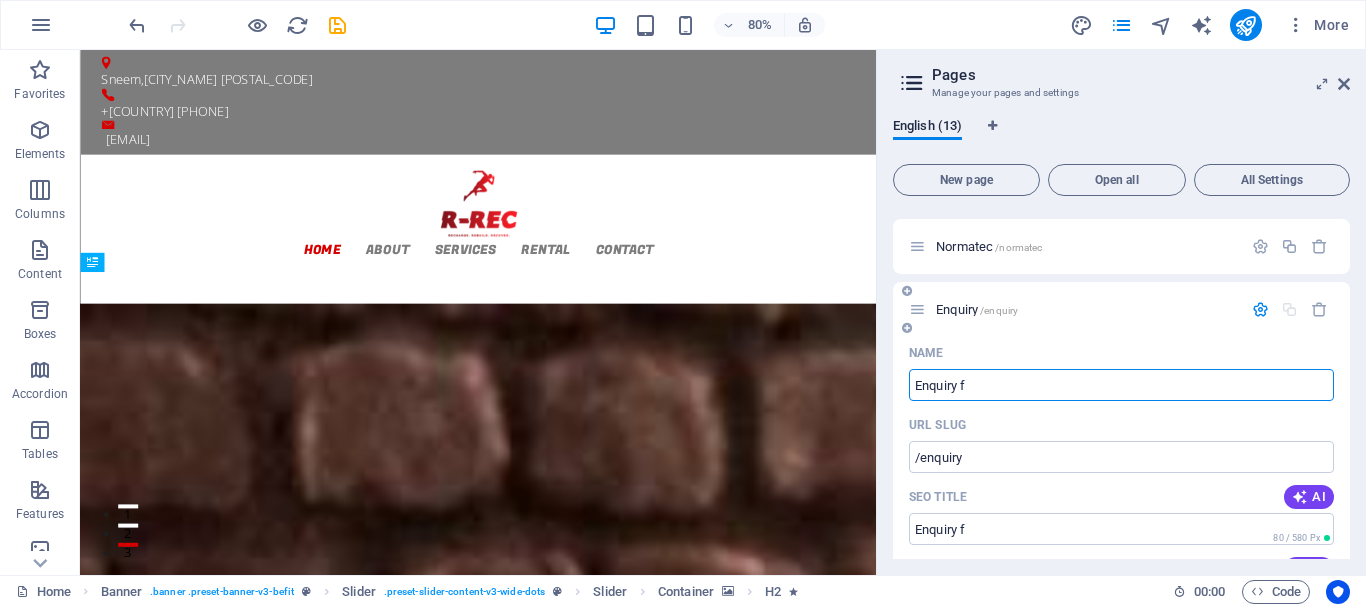 type on "Enquiry fo" 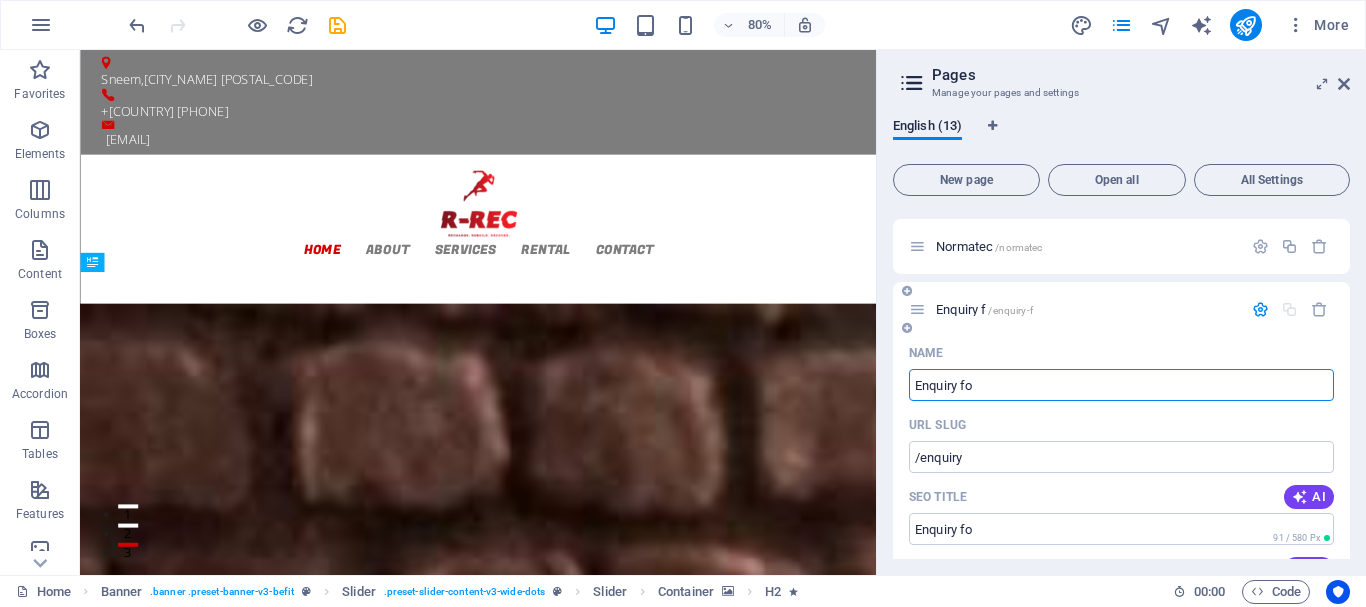type on "/enquiry-f" 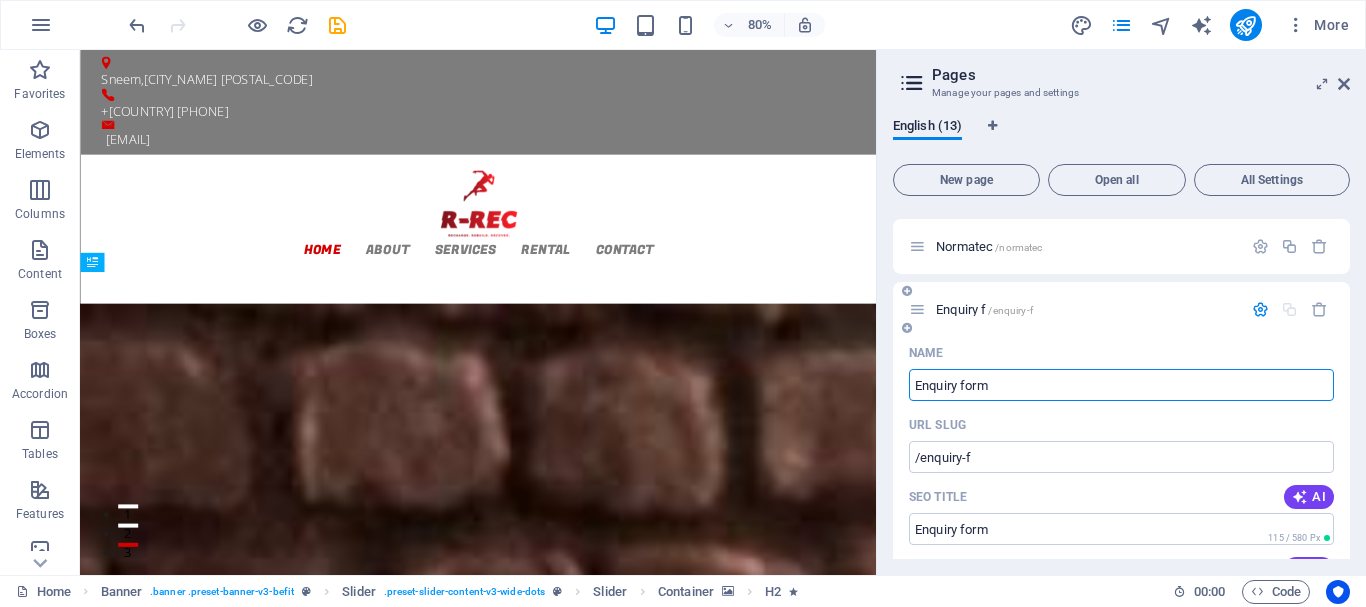 type on "Enquiry form" 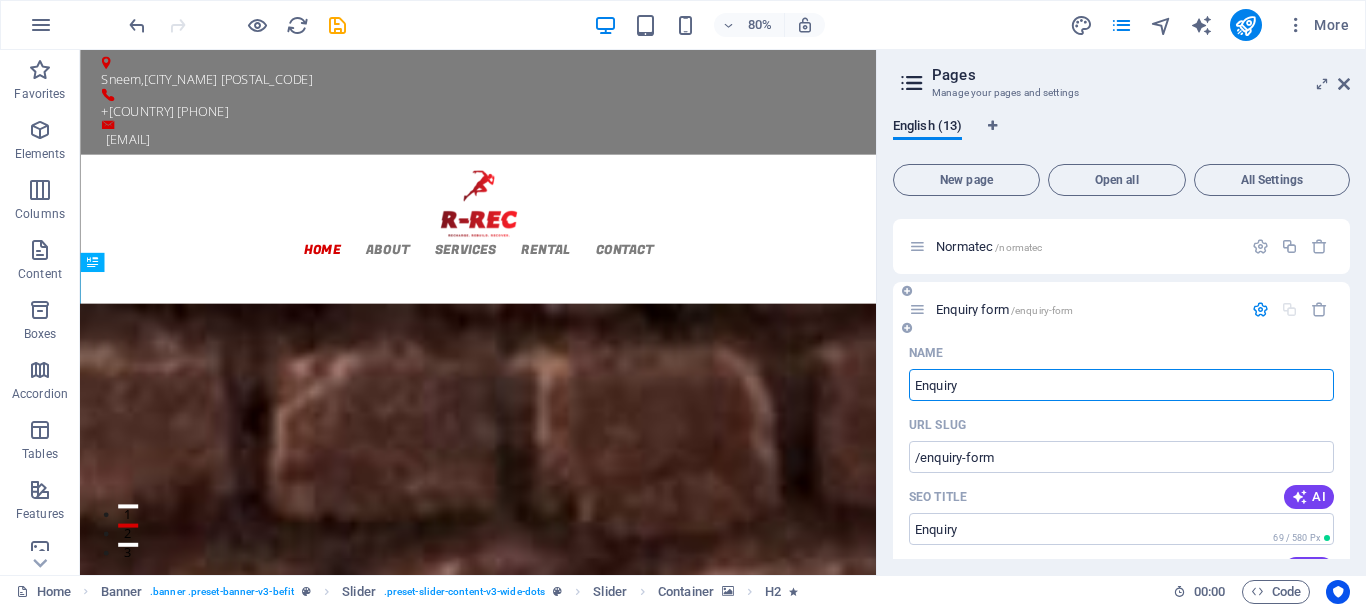 type on "Enquiry" 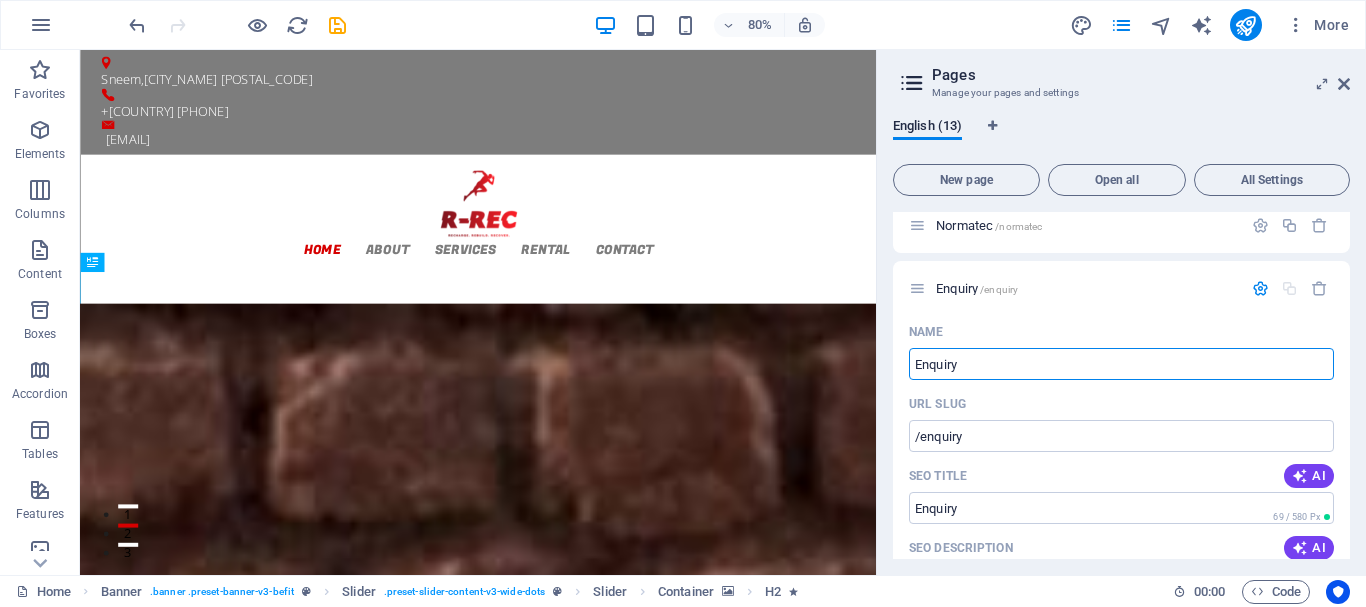 scroll, scrollTop: 720, scrollLeft: 0, axis: vertical 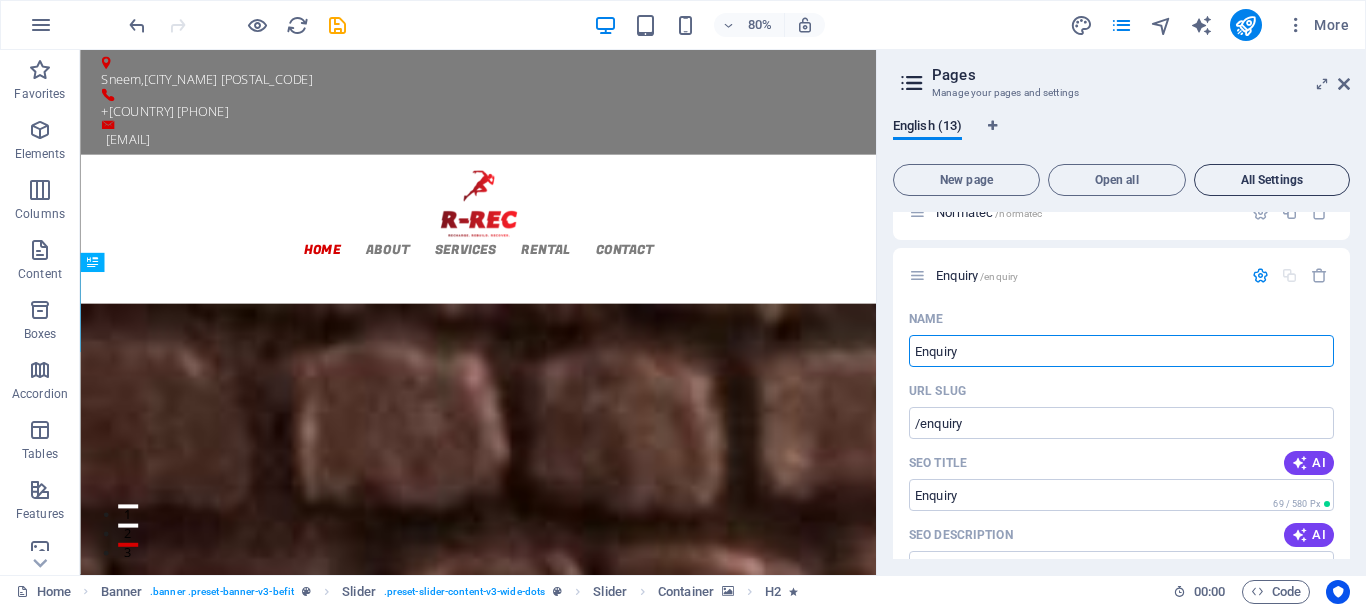 type on "Enquiry" 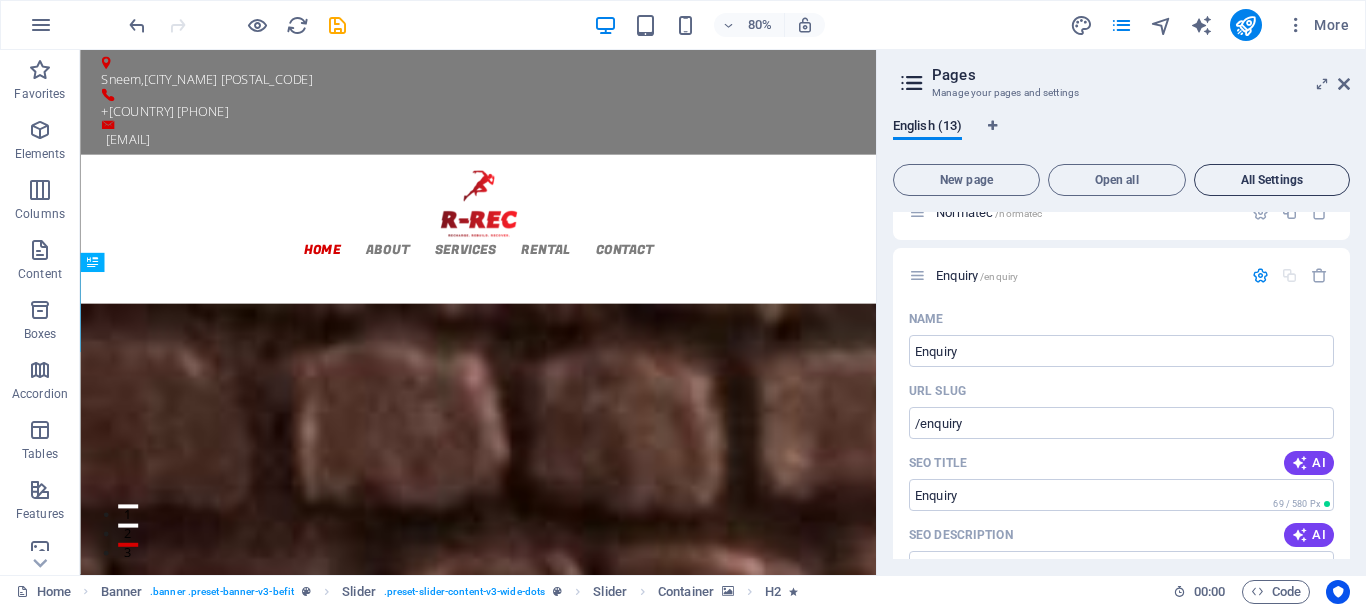 click on "All Settings" at bounding box center [1272, 180] 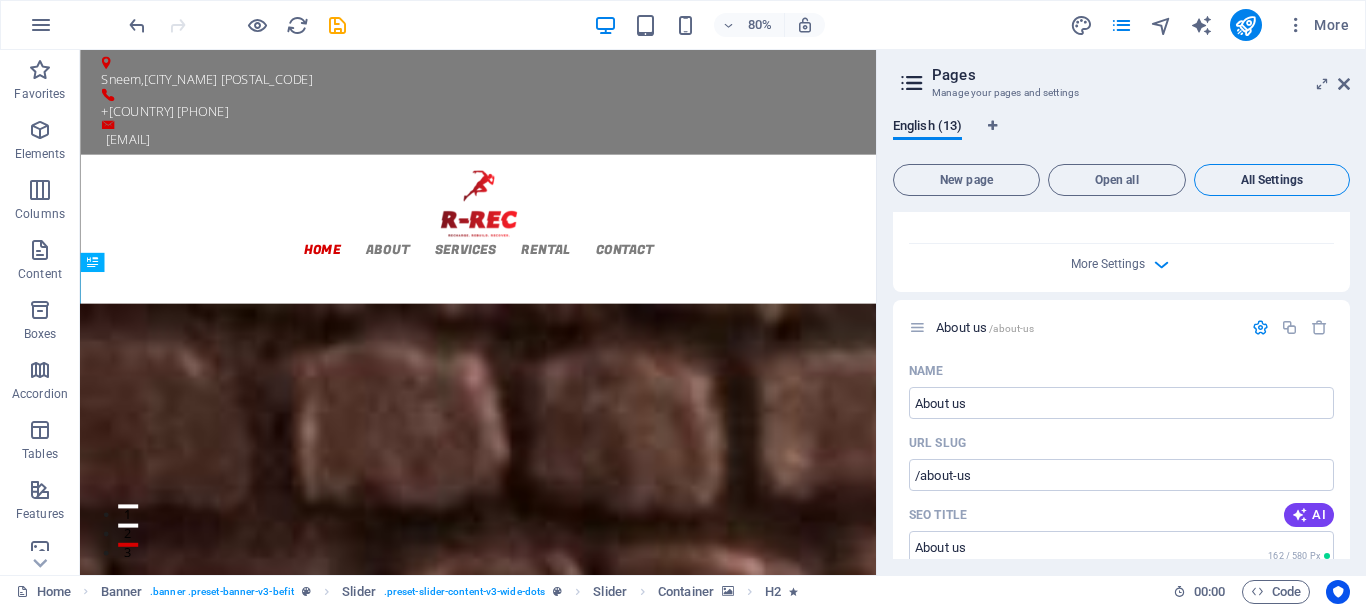 scroll, scrollTop: 8822, scrollLeft: 0, axis: vertical 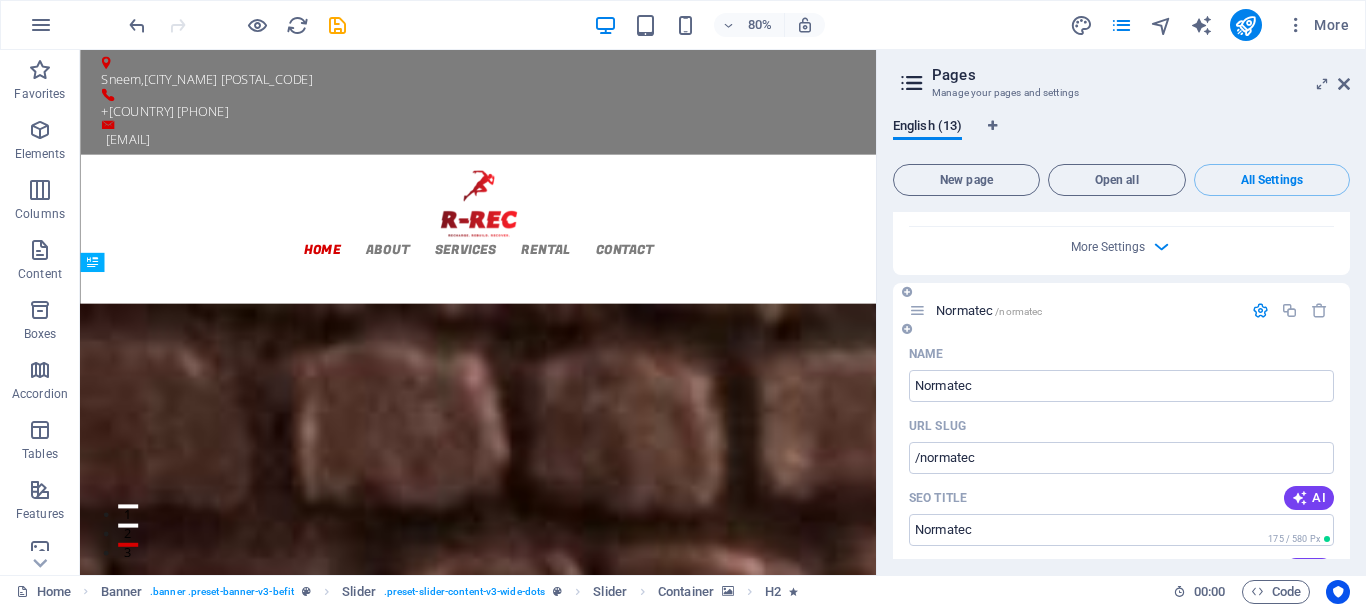 click on "Normatec  /normatec" at bounding box center [989, 310] 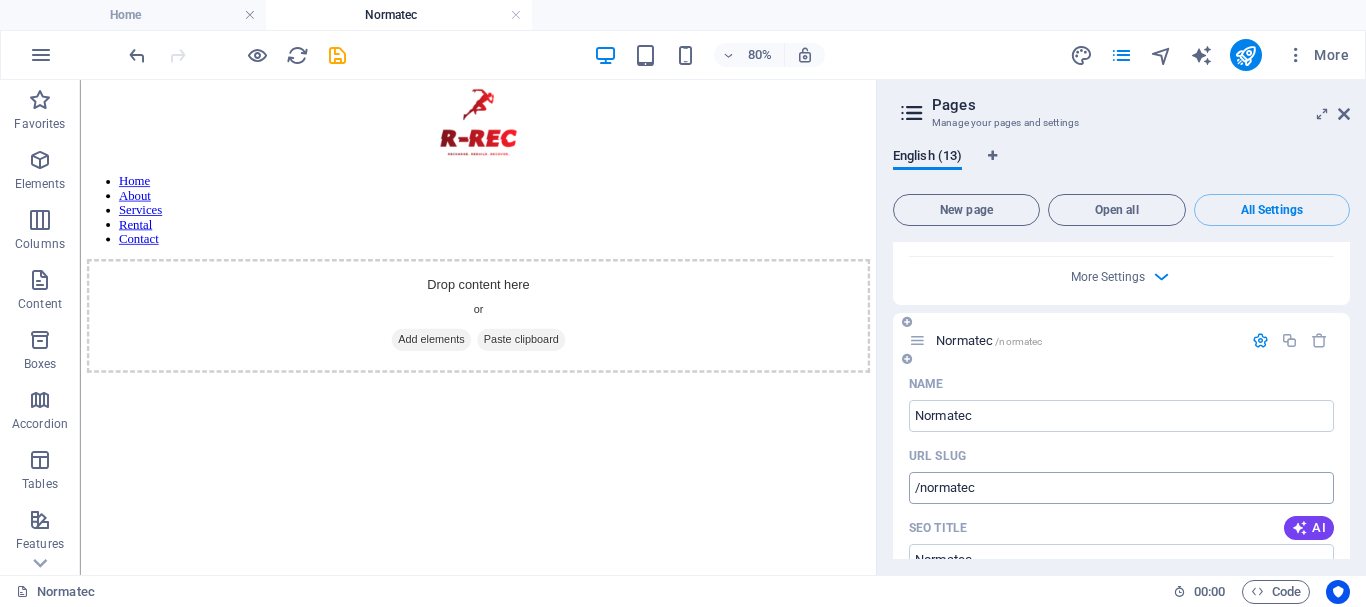 scroll, scrollTop: 0, scrollLeft: 0, axis: both 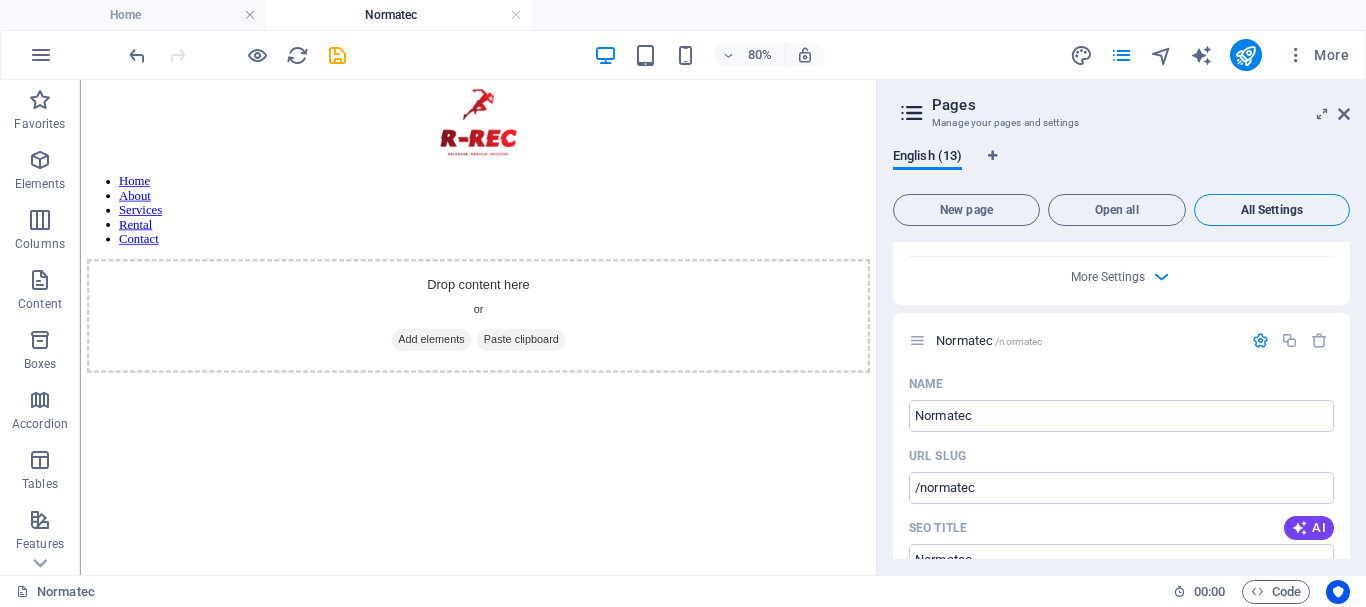 click on "All Settings" at bounding box center (1272, 210) 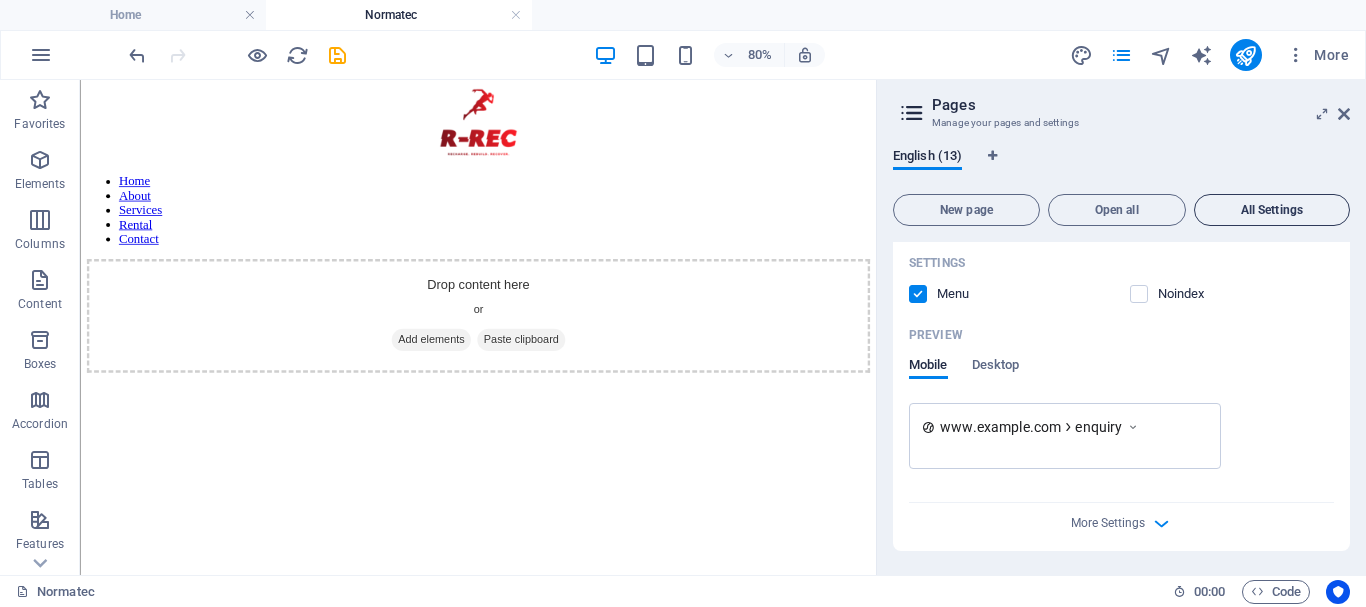 scroll, scrollTop: 1199, scrollLeft: 0, axis: vertical 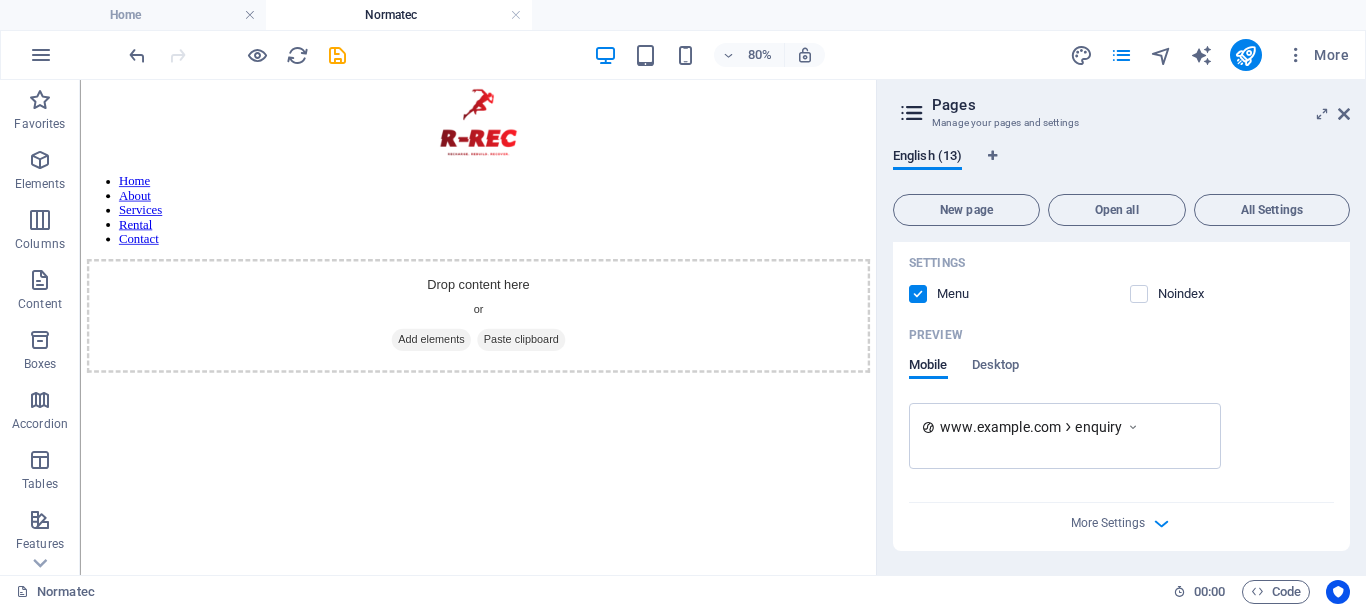 drag, startPoint x: 1351, startPoint y: 517, endPoint x: 1352, endPoint y: 498, distance: 19.026299 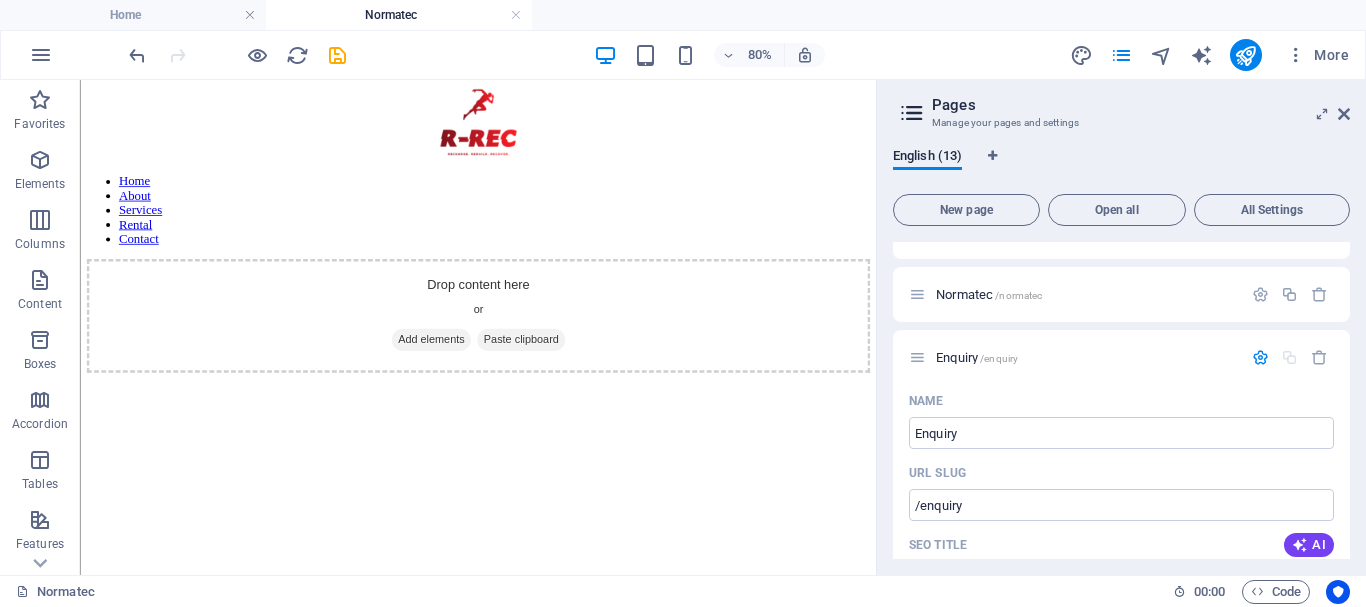 scroll, scrollTop: 660, scrollLeft: 0, axis: vertical 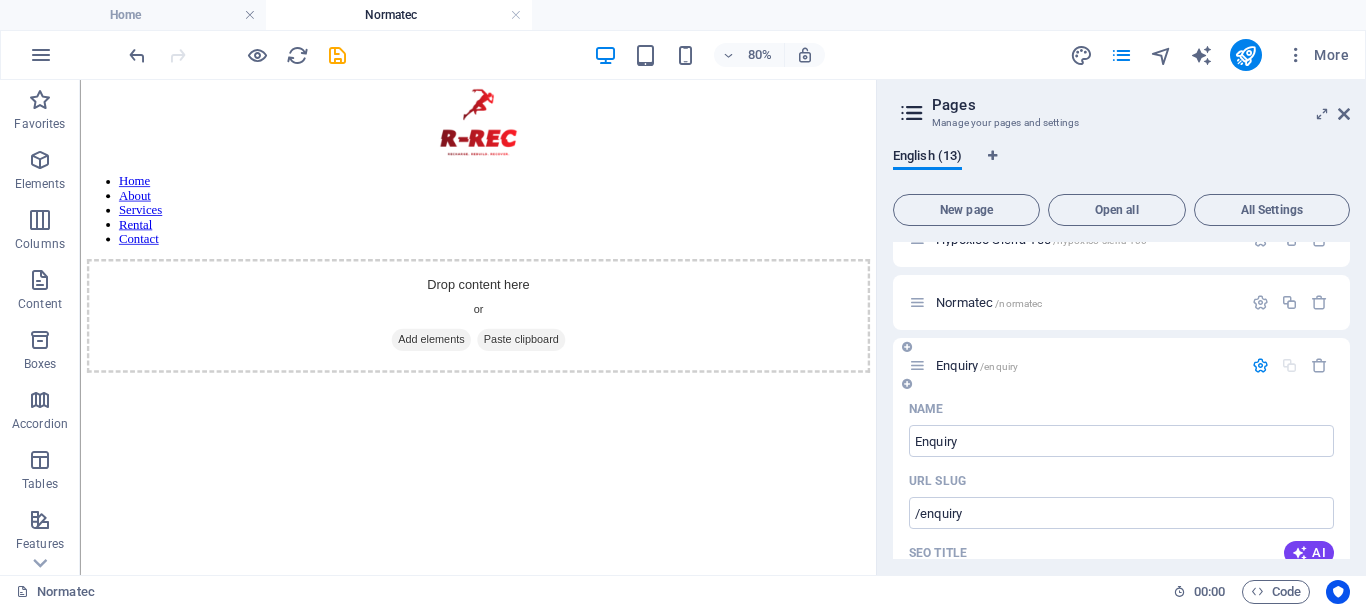 click at bounding box center (1260, 365) 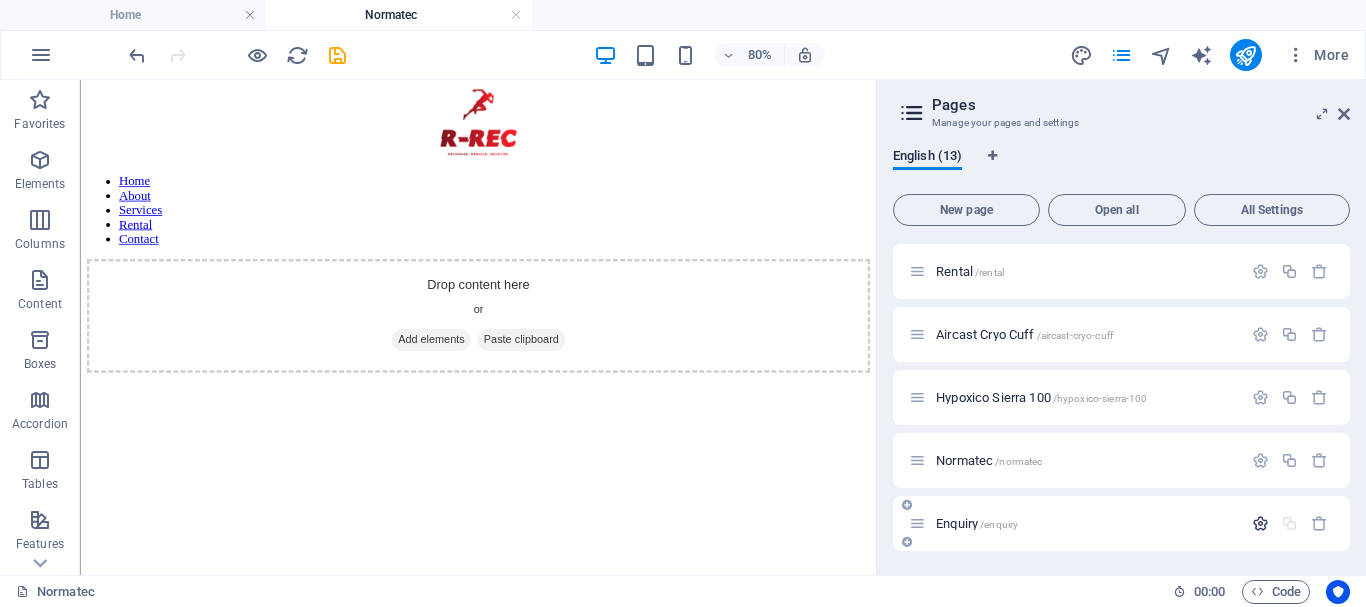 scroll, scrollTop: 502, scrollLeft: 0, axis: vertical 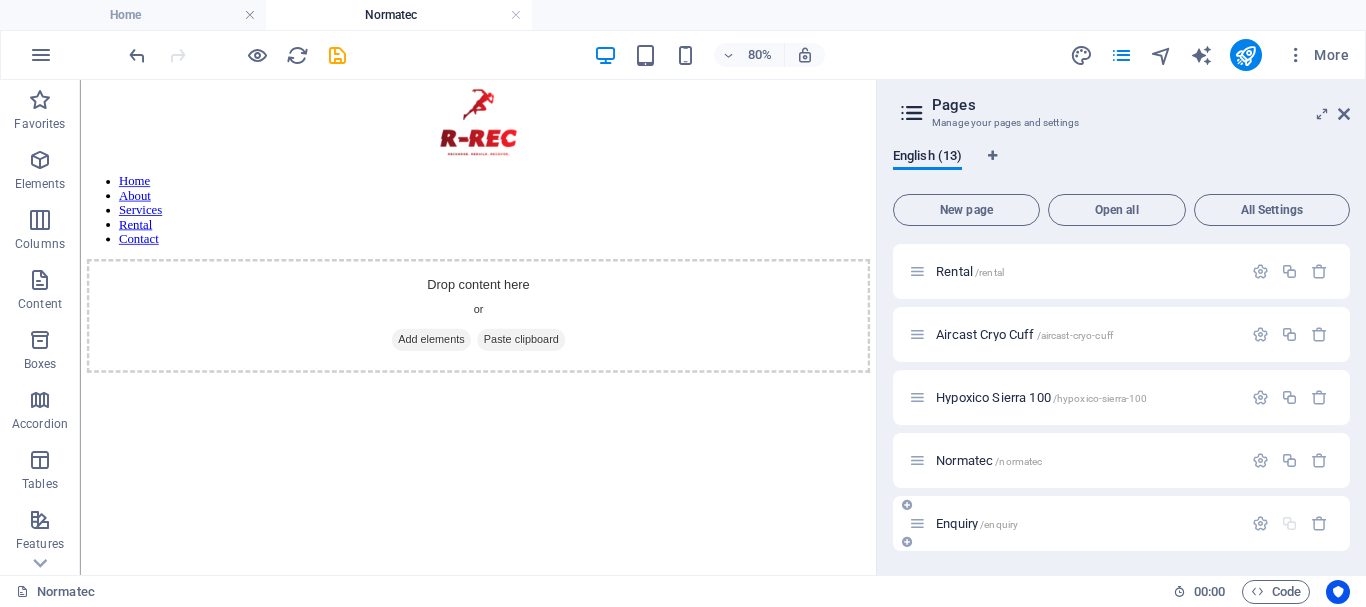 click on "Enquiry /enquiry" at bounding box center [977, 523] 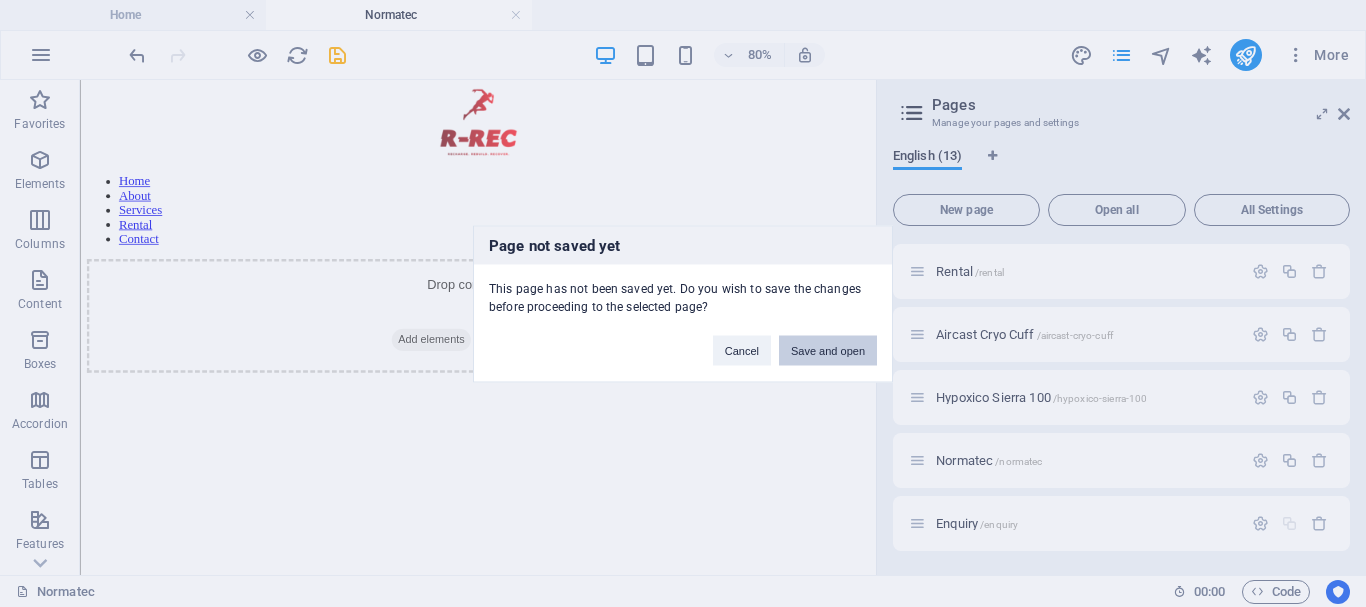 click on "Save and open" at bounding box center (828, 350) 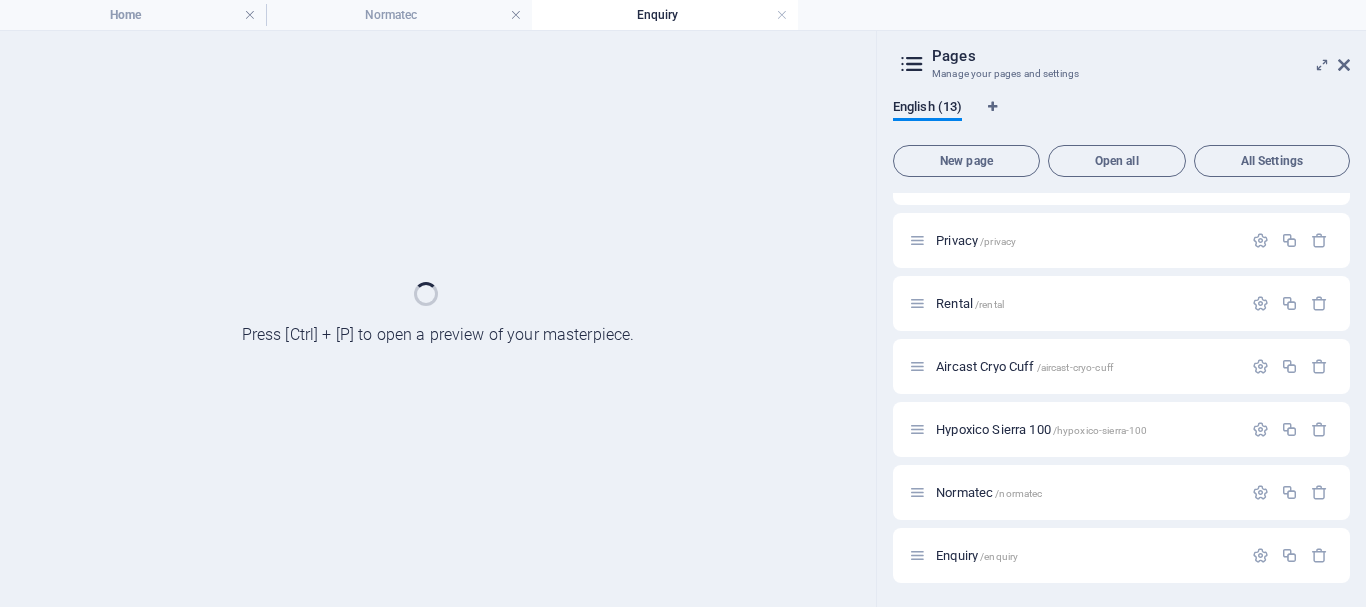 click at bounding box center [438, 319] 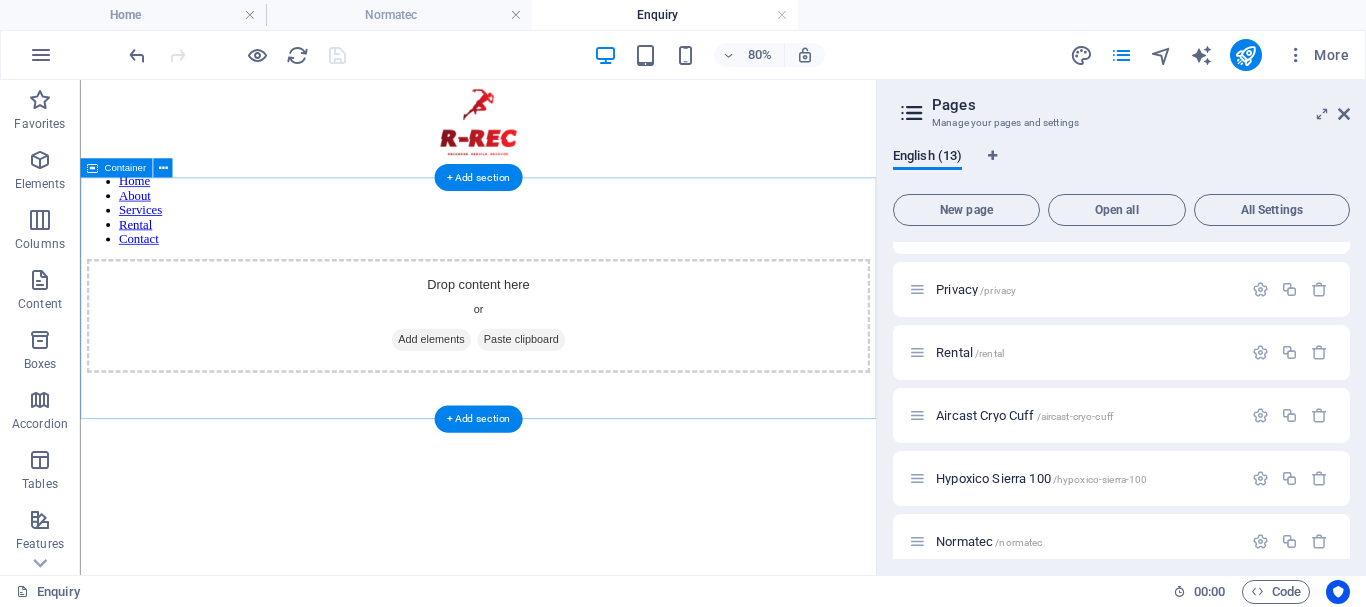 scroll, scrollTop: 0, scrollLeft: 0, axis: both 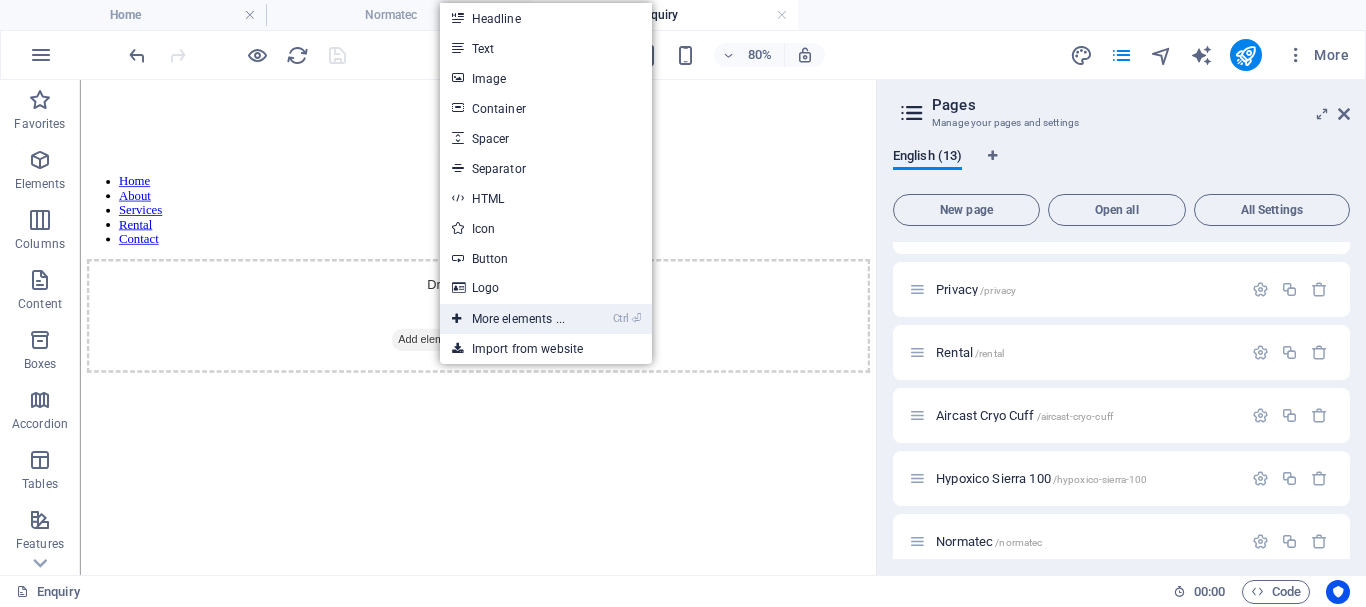 click on "Ctrl ⏎  More elements ..." at bounding box center [508, 319] 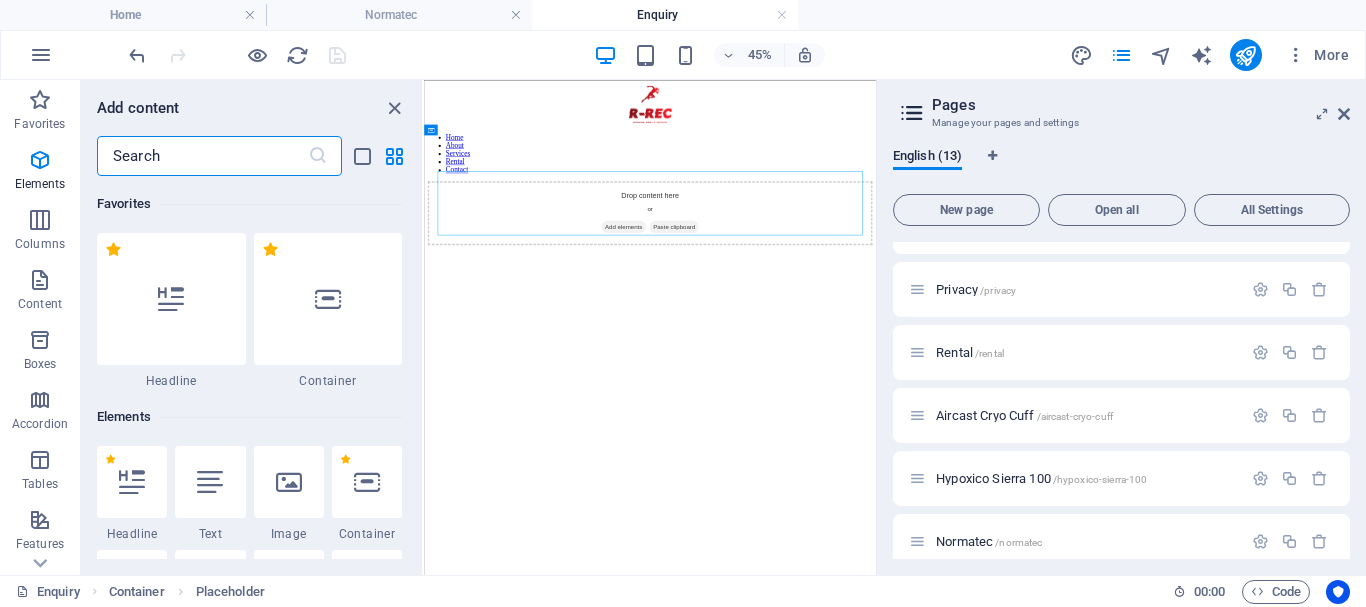 scroll, scrollTop: 213, scrollLeft: 0, axis: vertical 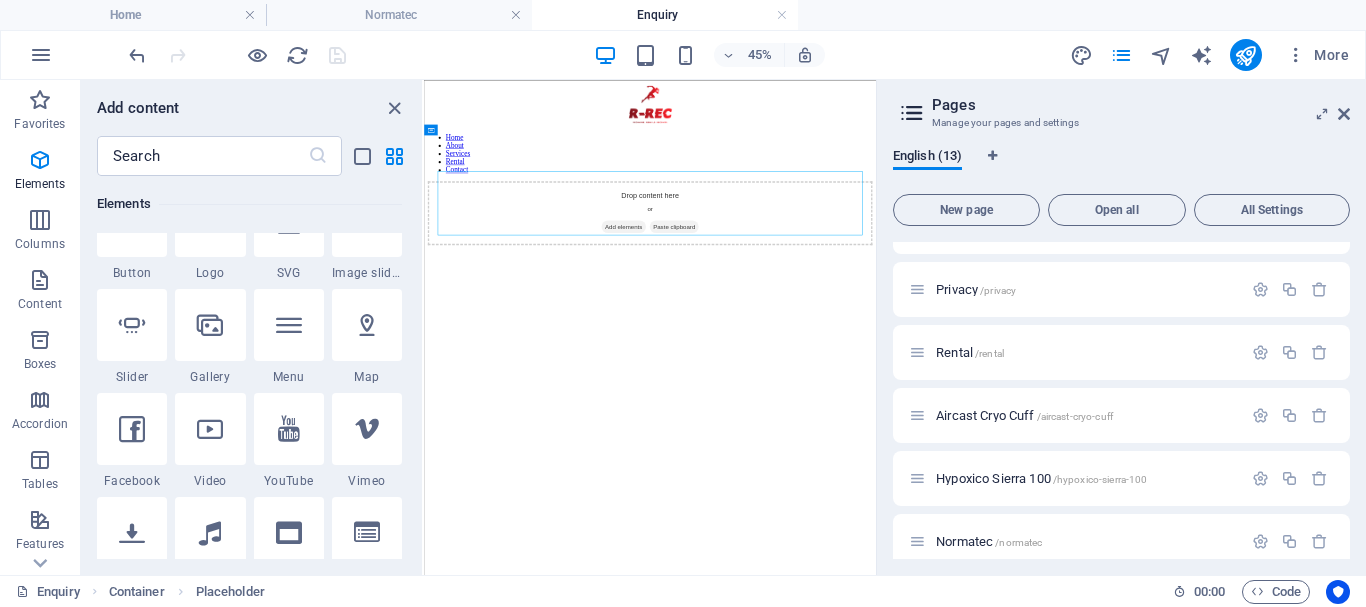 click on "Favorites 1 Star Headline 1 Star Container Elements 1 Star Headline 1 Star Text 1 Star Image 1 Star Container 1 Star Spacer 1 Star Separator 1 Star HTML 1 Star Icon 1 Star Button 1 Star Logo 1 Star SVG 1 Star Image slider 1 Star Slider 1 Star Gallery 1 Star Menu 1 Star Map 1 Star Facebook 1 Star Video 1 Star YouTube 1 Star Vimeo 1 Star Document 1 Star Audio 1 Star Iframe 1 Star Privacy 1 Star Languages Columns 1 Star Container 1 Star 2 columns 1 Star 3 columns 1 Star 4 columns 1 Star 5 columns 1 Star 6 columns 1 Star 40-60 1 Star 20-80 1 Star 80-20 1 Star 30-70 1 Star 70-30 1 Star Unequal Columns 1 Star 25-25-50 1 Star 25-50-25 1 Star 50-25-25 1 Star 20-60-20 1 Star 50-16-16-16 1 Star 16-16-16-50 1 Star Grid 2-1 1 Star Grid 1-2 1 Star Grid 3-1 1 Star Grid 1-3 1 Star Grid 4-1 1 Star Grid 1-4 1 Star Grid 1-2-1 1 Star Grid 1-1-2 1 Star Grid 2h-2v 1 Star Grid 2v-2h 1 Star Grid 2-1-2 1 Star Grid 3-4 Content 1 Star Text in columns 1 Star Text 1 Star Text with separator 1 Star Image with text box 1 Star 1 Star Boxes" at bounding box center [251, 367] 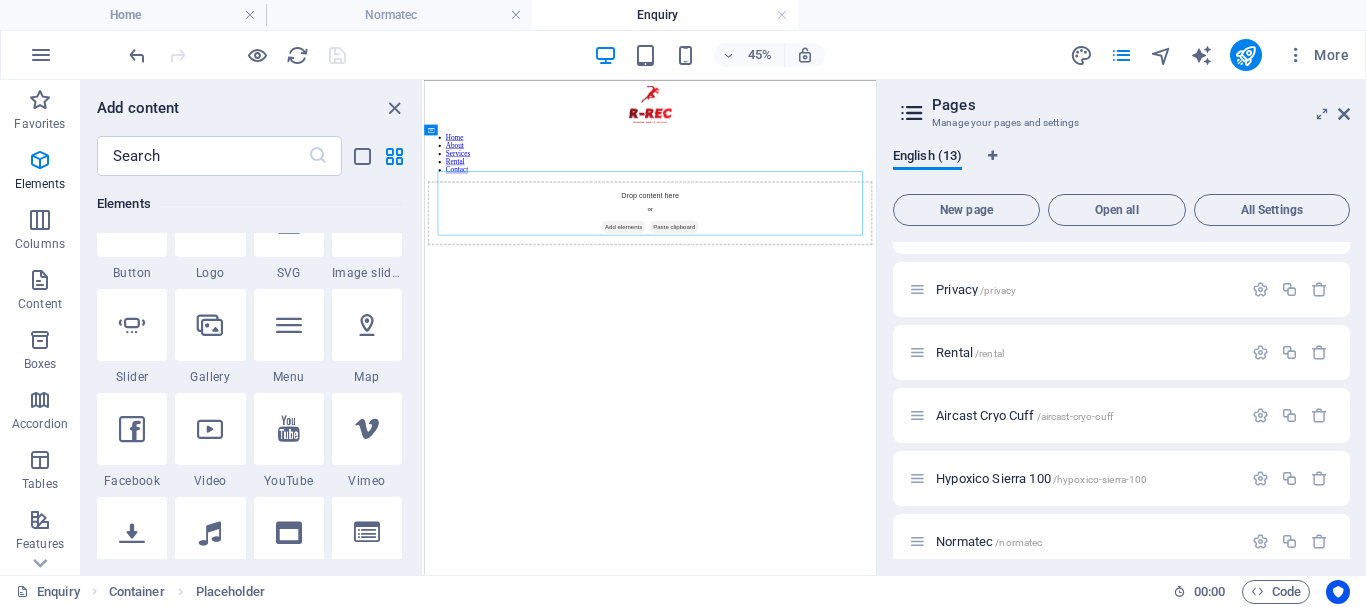 click on "Favorites 1 Star Headline 1 Star Container Elements 1 Star Headline 1 Star Text 1 Star Image 1 Star Container 1 Star Spacer 1 Star Separator 1 Star HTML 1 Star Icon 1 Star Button 1 Star Logo 1 Star SVG 1 Star Image slider 1 Star Slider 1 Star Gallery 1 Star Menu 1 Star Map 1 Star Facebook 1 Star Video 1 Star YouTube 1 Star Vimeo 1 Star Document 1 Star Audio 1 Star Iframe 1 Star Privacy 1 Star Languages Columns 1 Star Container 1 Star 2 columns 1 Star 3 columns 1 Star 4 columns 1 Star 5 columns 1 Star 6 columns 1 Star 40-60 1 Star 20-80 1 Star 80-20 1 Star 30-70 1 Star 70-30 1 Star Unequal Columns 1 Star 25-25-50 1 Star 25-50-25 1 Star 50-25-25 1 Star 20-60-20 1 Star 50-16-16-16 1 Star 16-16-16-50 1 Star Grid 2-1 1 Star Grid 1-2 1 Star Grid 3-1 1 Star Grid 1-3 1 Star Grid 4-1 1 Star Grid 1-4 1 Star Grid 1-2-1 1 Star Grid 1-1-2 1 Star Grid 2h-2v 1 Star Grid 2v-2h 1 Star Grid 2-1-2 1 Star Grid 3-4 Content 1 Star Text in columns 1 Star Text 1 Star Text with separator 1 Star Image with text box 1 Star 1 Star Boxes" at bounding box center [251, 367] 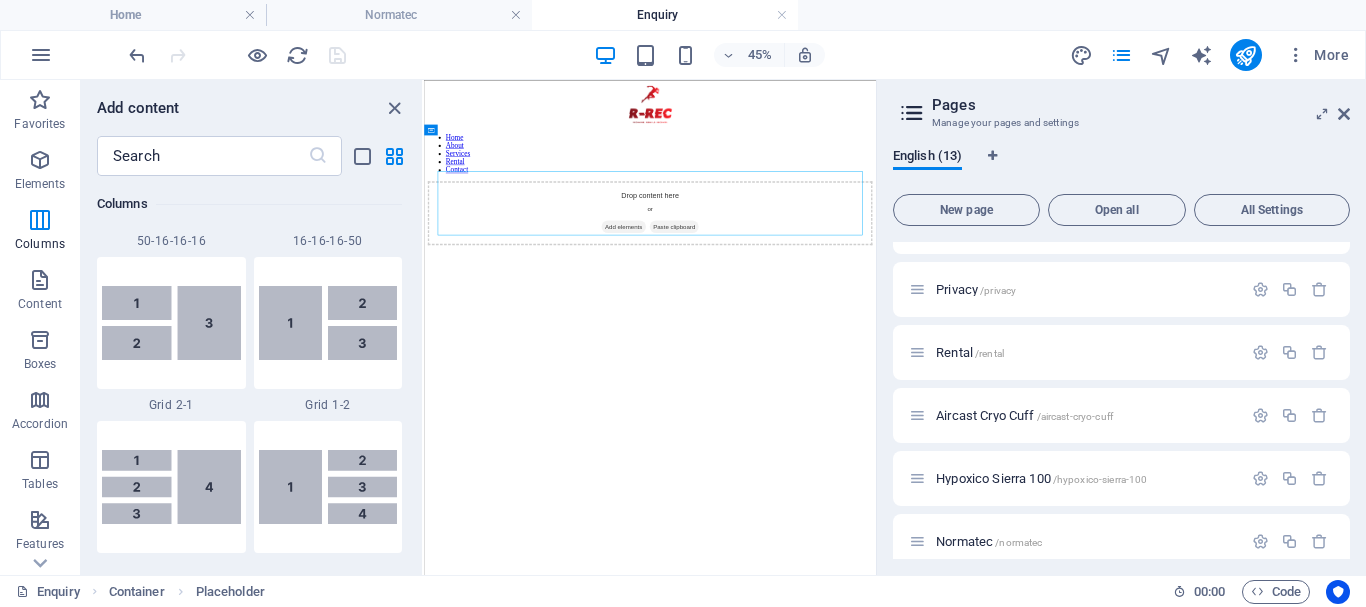 scroll, scrollTop: 2480, scrollLeft: 0, axis: vertical 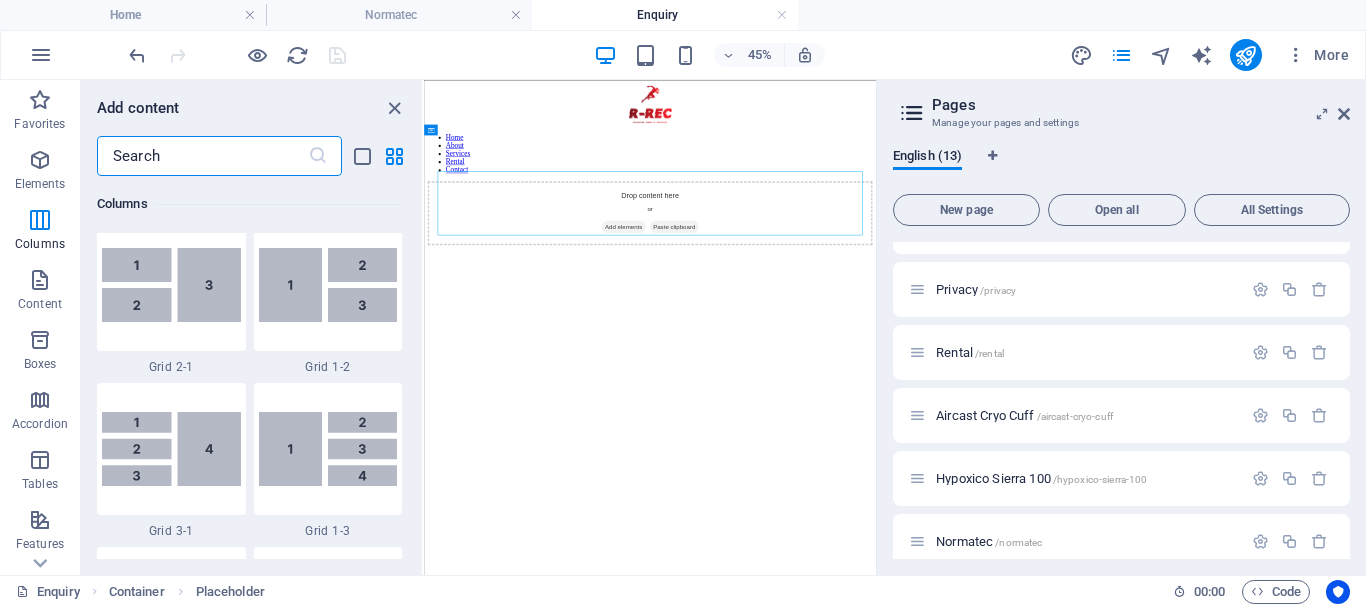 click at bounding box center (202, 156) 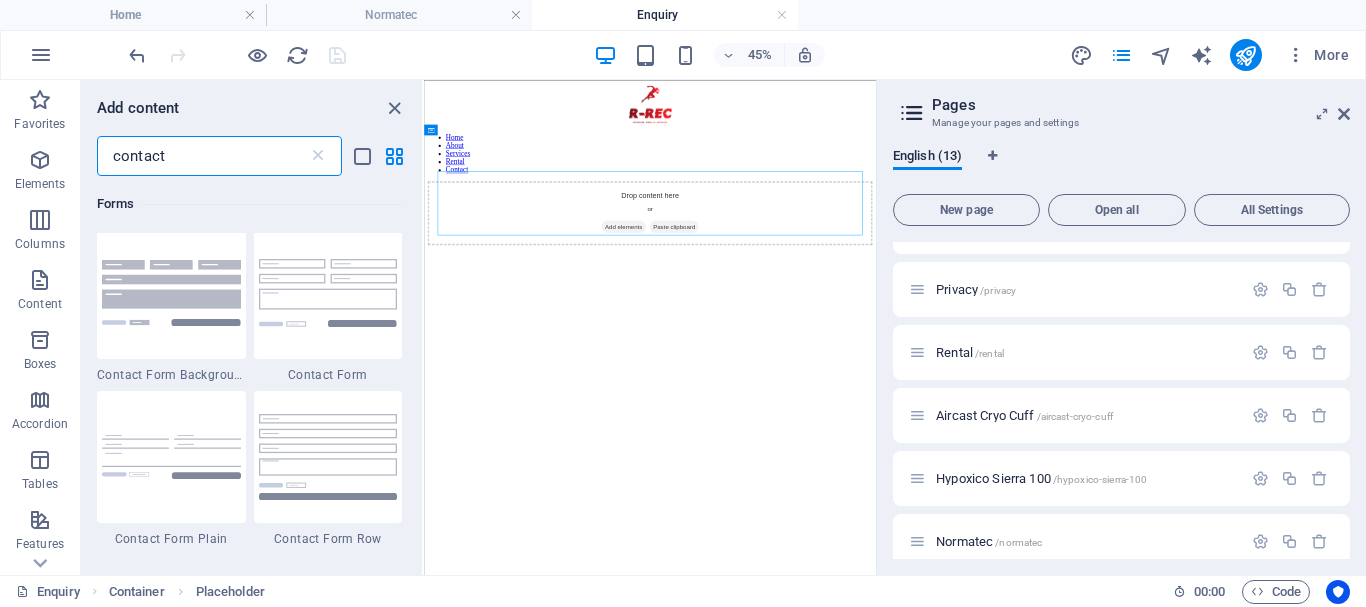 scroll, scrollTop: 1411, scrollLeft: 0, axis: vertical 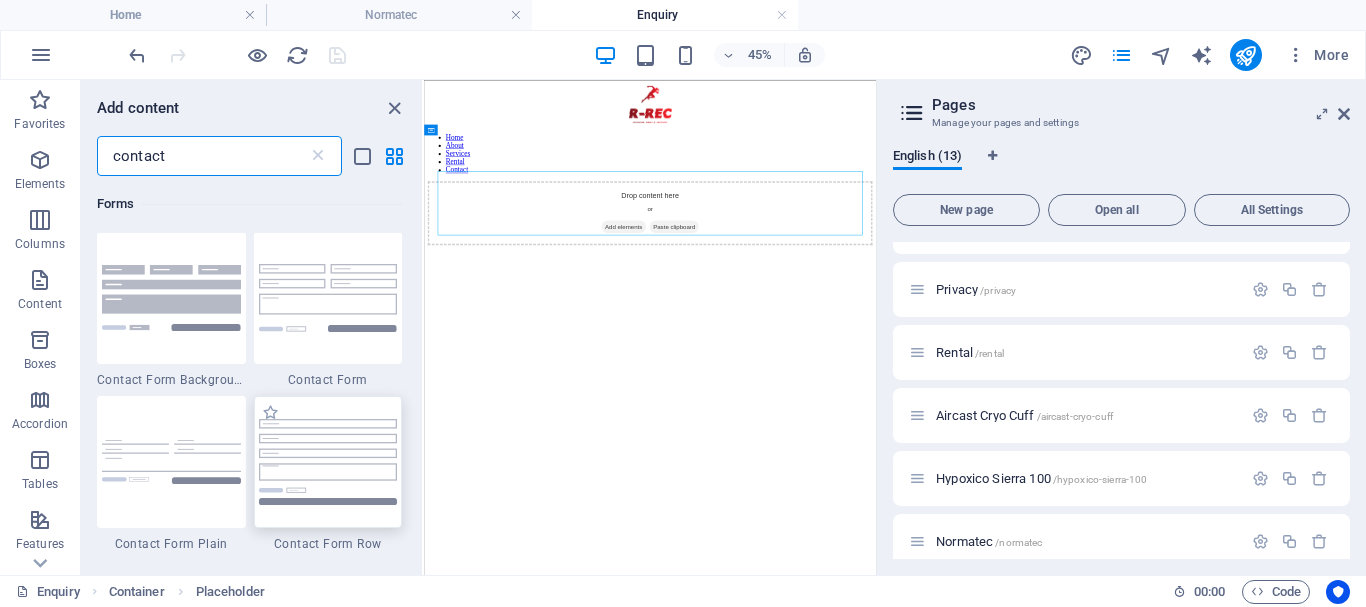 type on "contact" 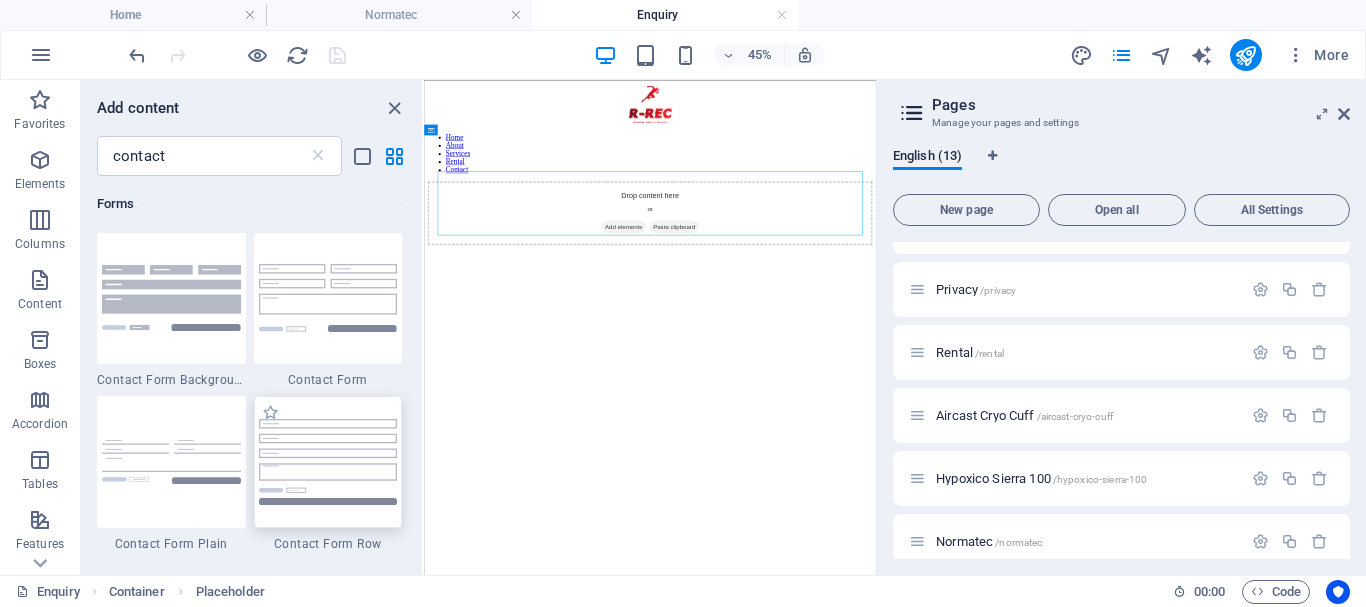 click at bounding box center [328, 461] 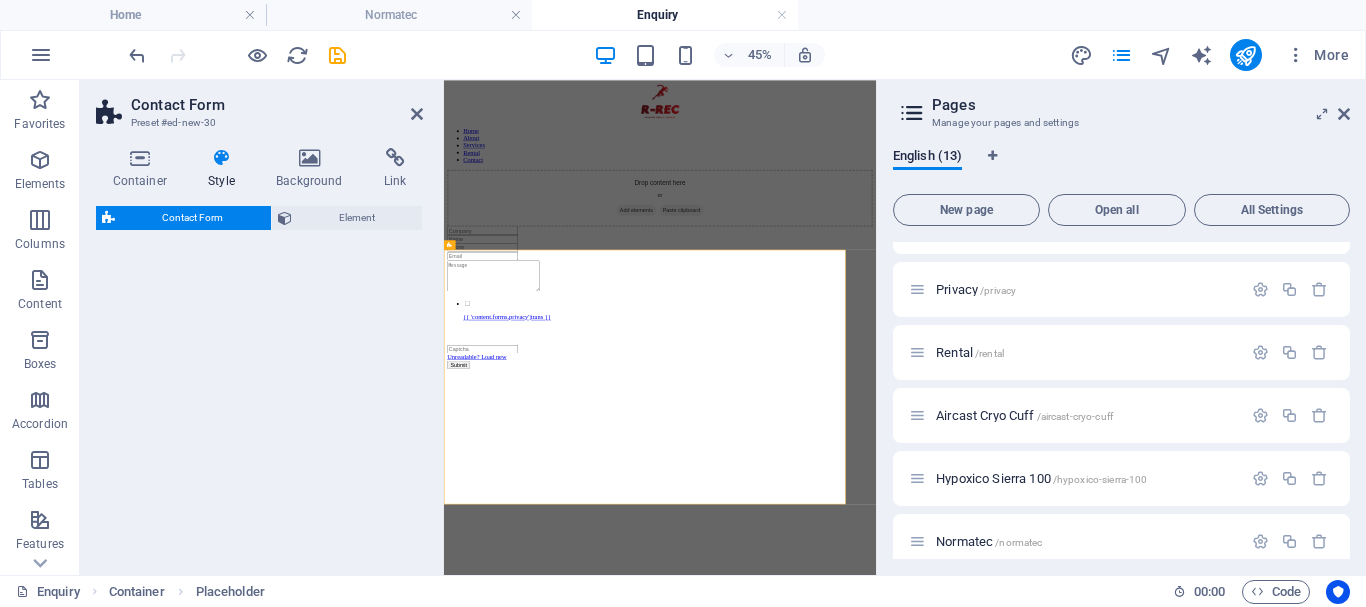 select on "rem" 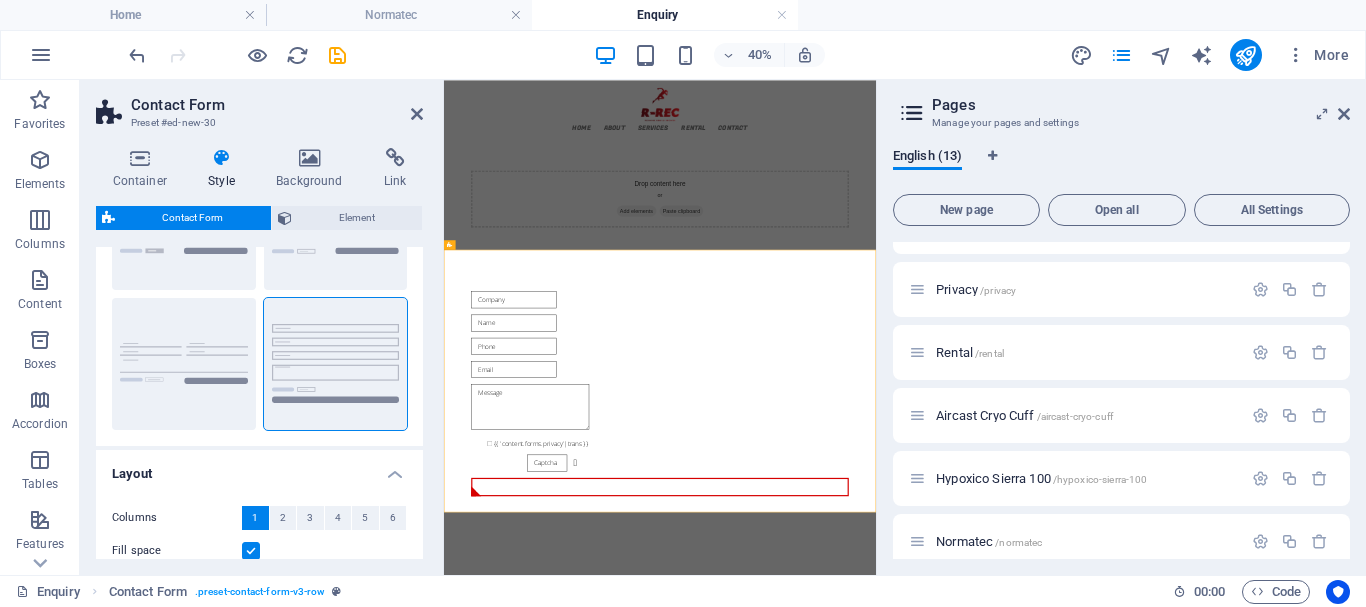 scroll, scrollTop: 144, scrollLeft: 0, axis: vertical 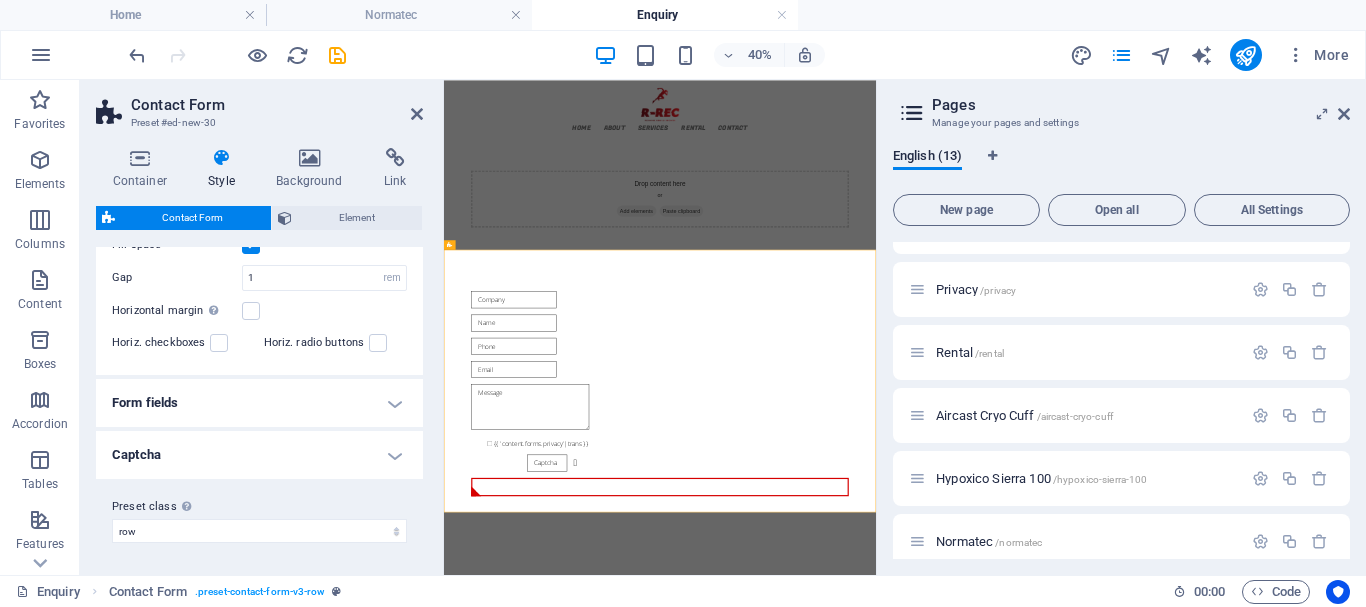click on "Form fields" at bounding box center [259, 403] 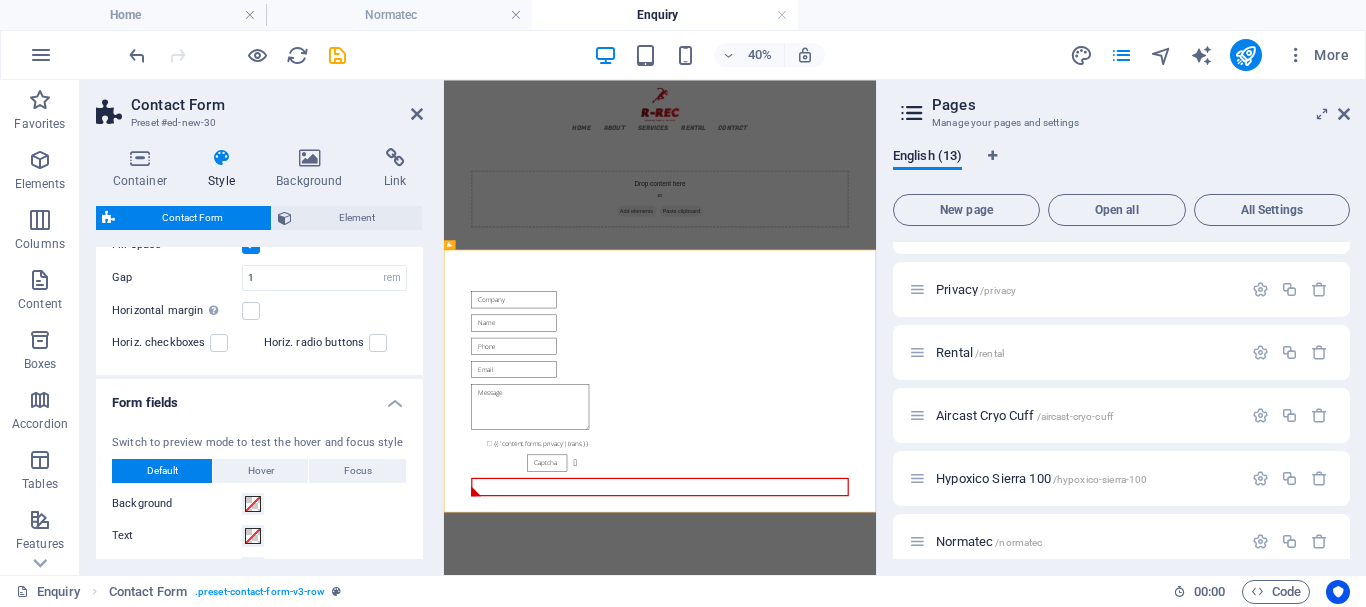 drag, startPoint x: 418, startPoint y: 375, endPoint x: 417, endPoint y: 396, distance: 21.023796 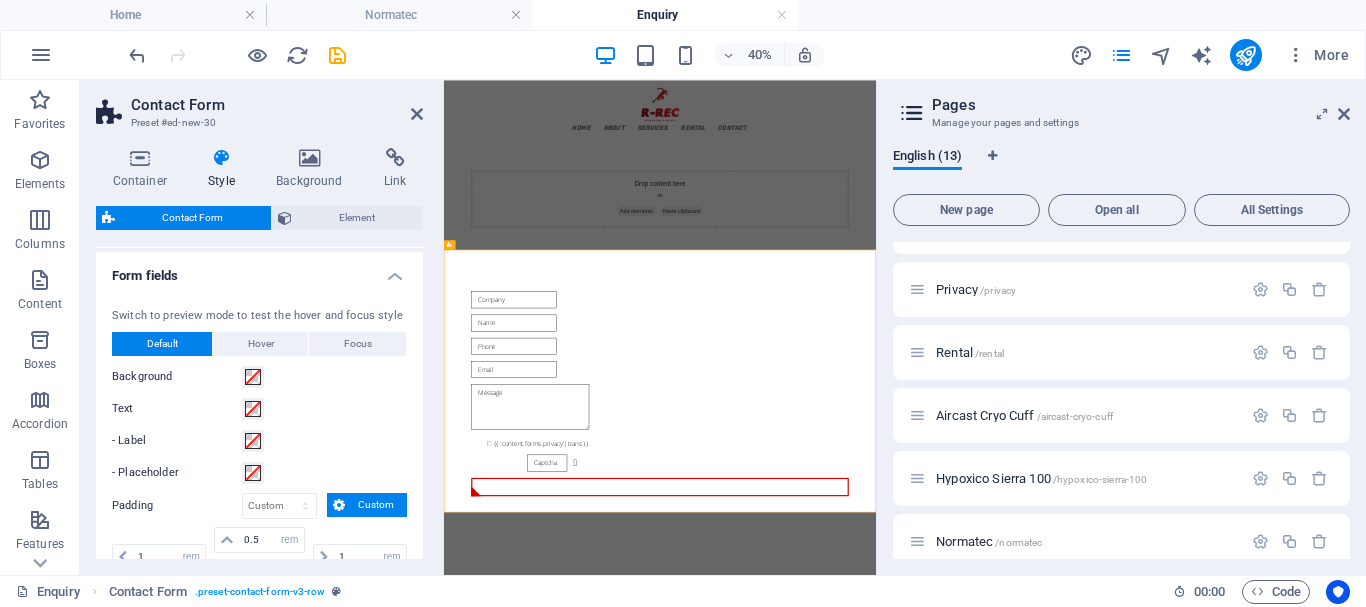 scroll, scrollTop: 589, scrollLeft: 0, axis: vertical 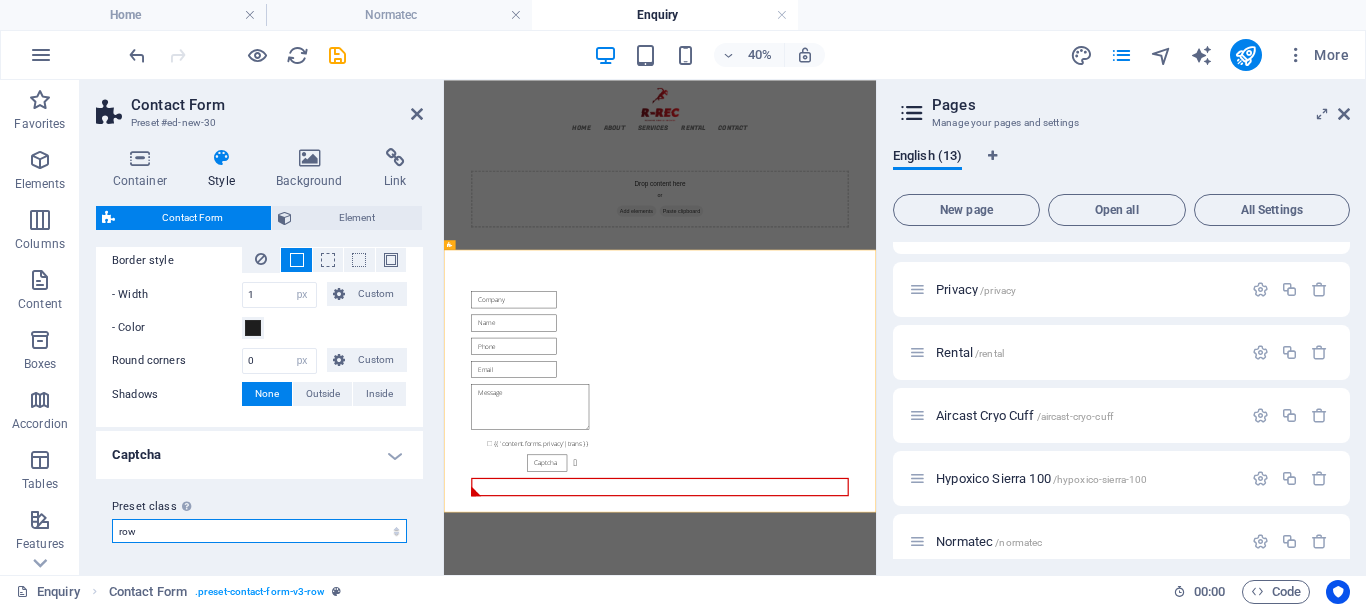 click on "row Add preset class" at bounding box center (259, 531) 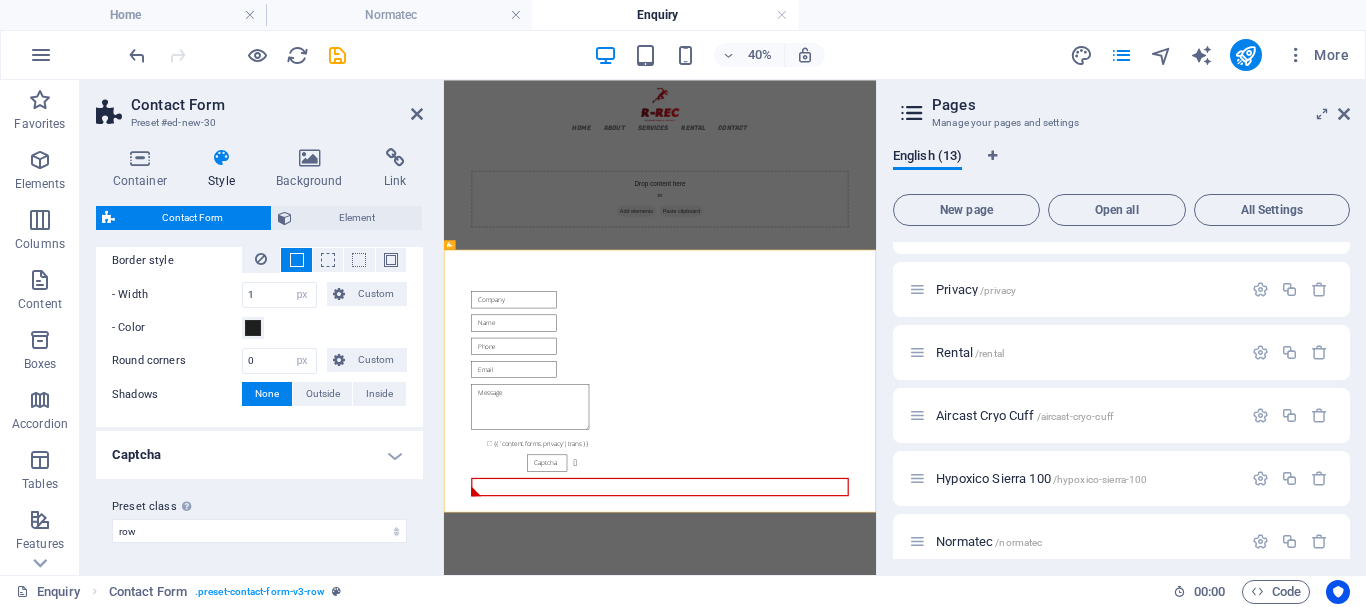 click on "Captcha" at bounding box center [259, 455] 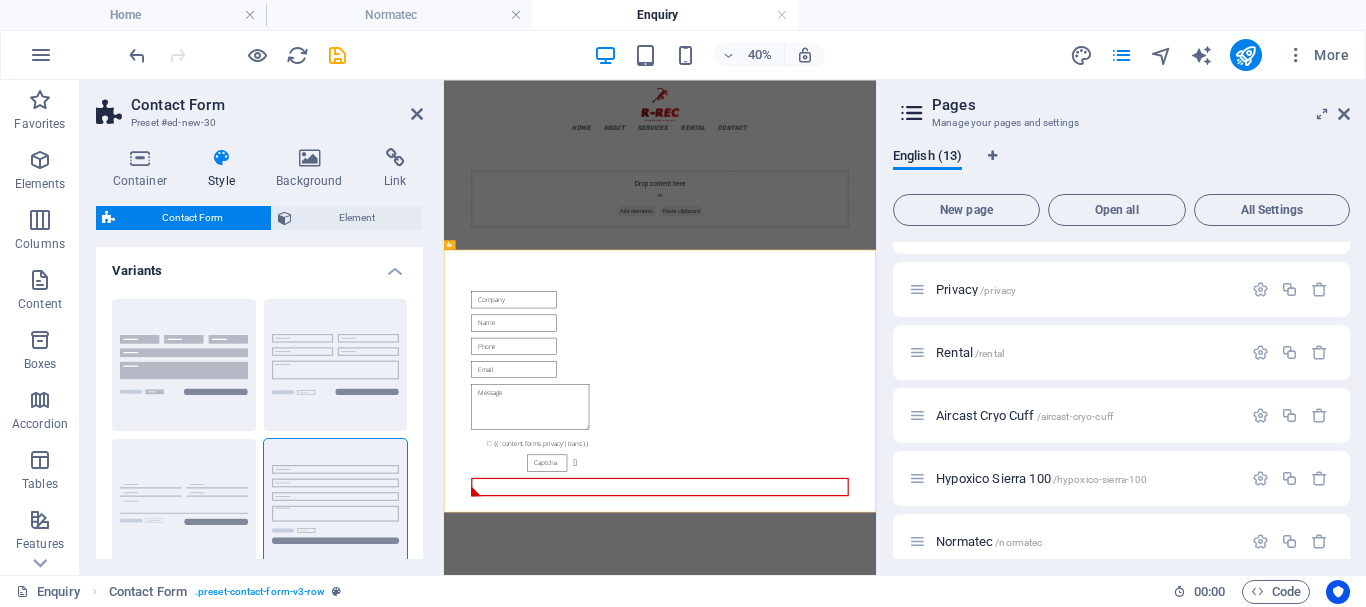 scroll, scrollTop: 57, scrollLeft: 0, axis: vertical 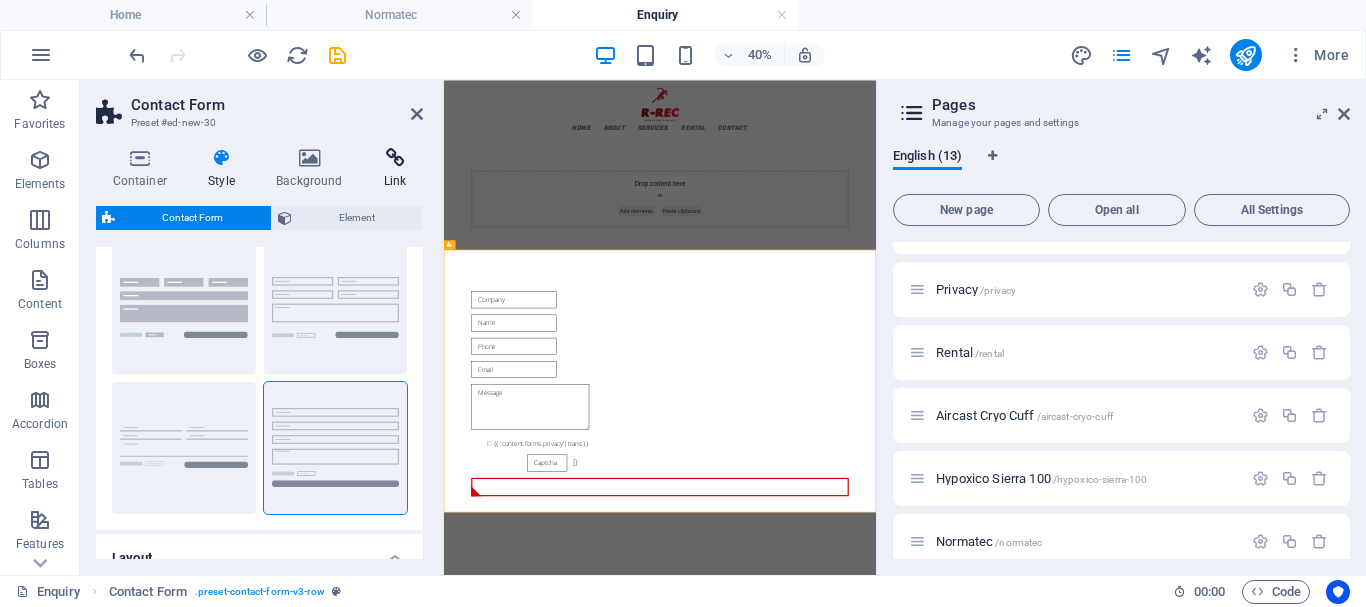click on "Link" at bounding box center [395, 169] 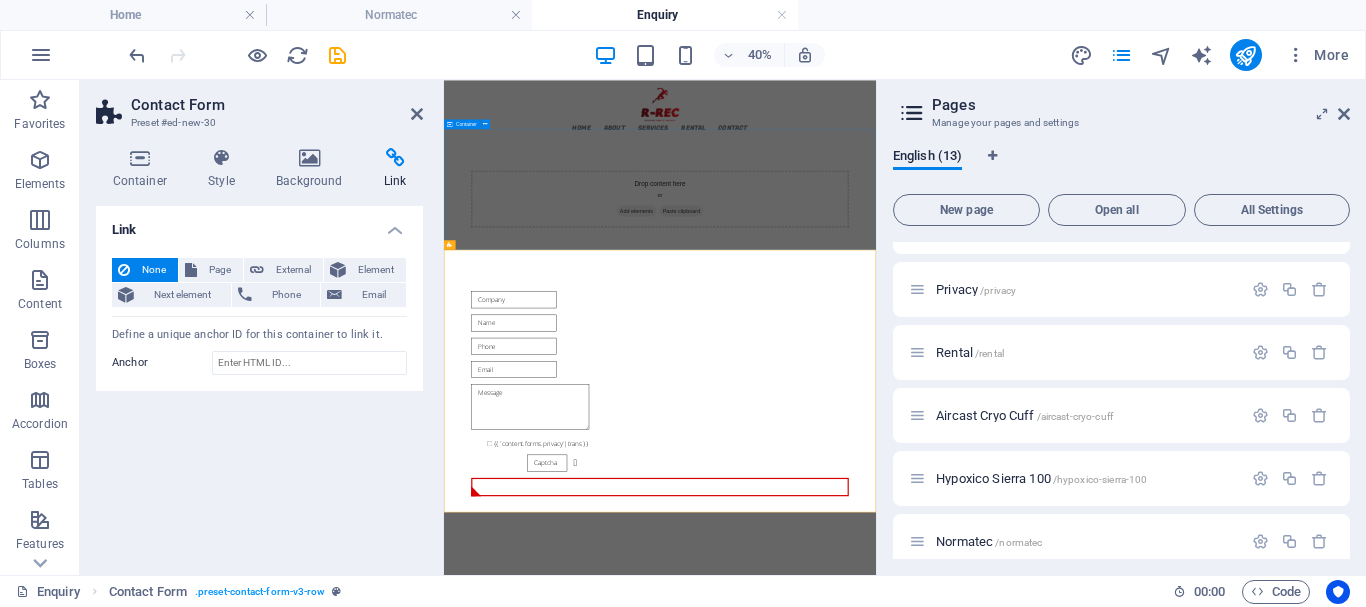click on "Drop content here or  Add elements  Paste clipboard" at bounding box center (984, 377) 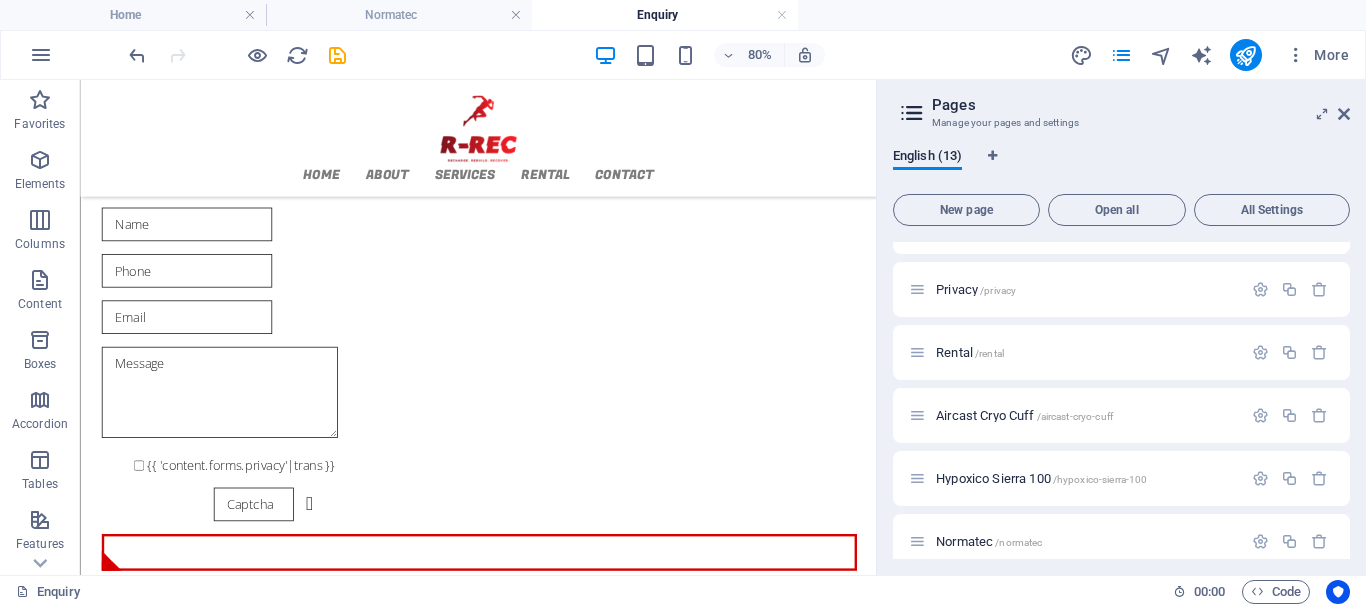 scroll, scrollTop: 461, scrollLeft: 0, axis: vertical 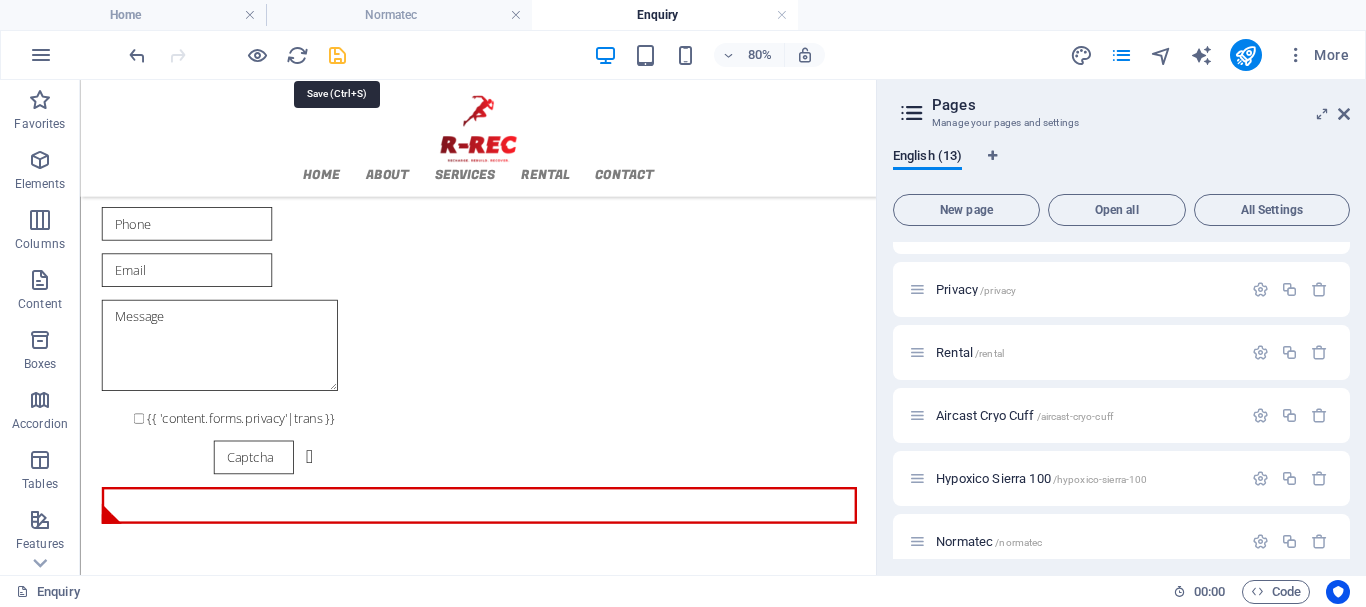click at bounding box center [337, 55] 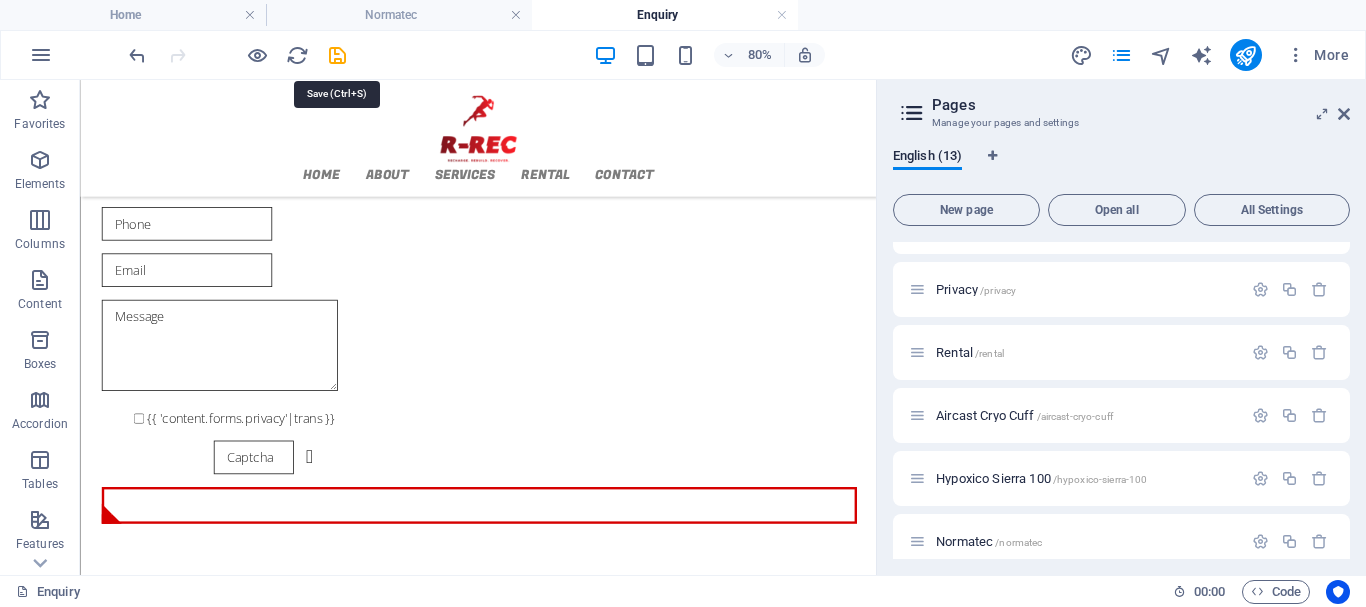 click at bounding box center (237, 55) 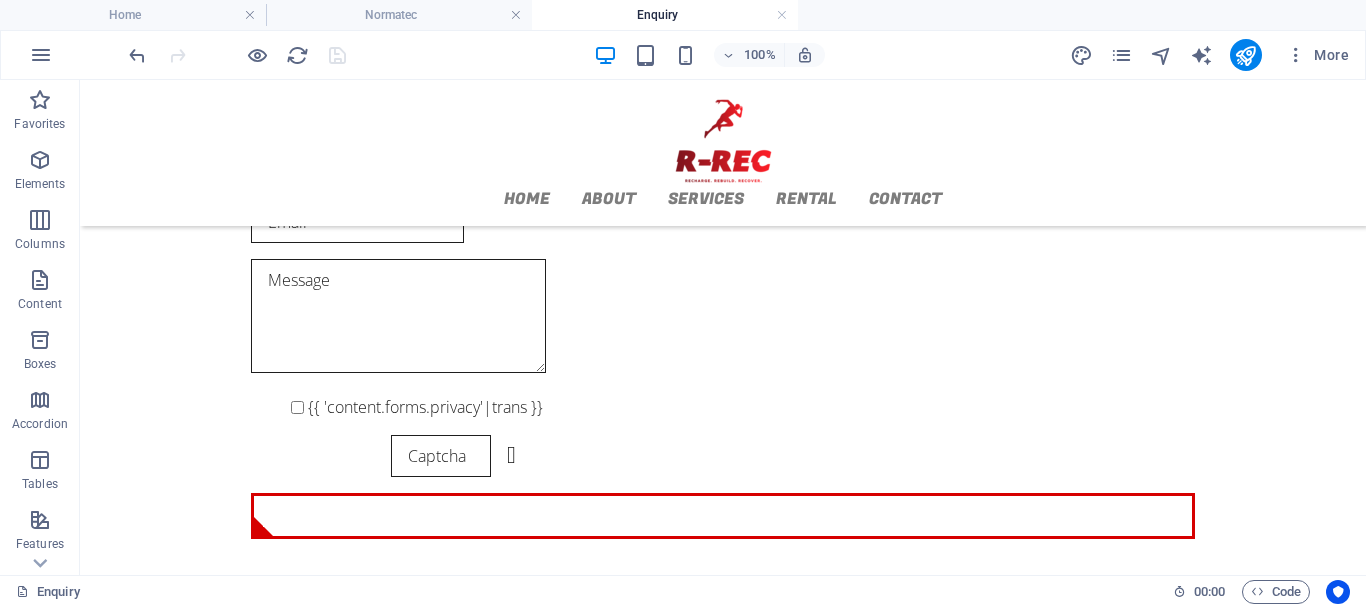 scroll, scrollTop: 585, scrollLeft: 0, axis: vertical 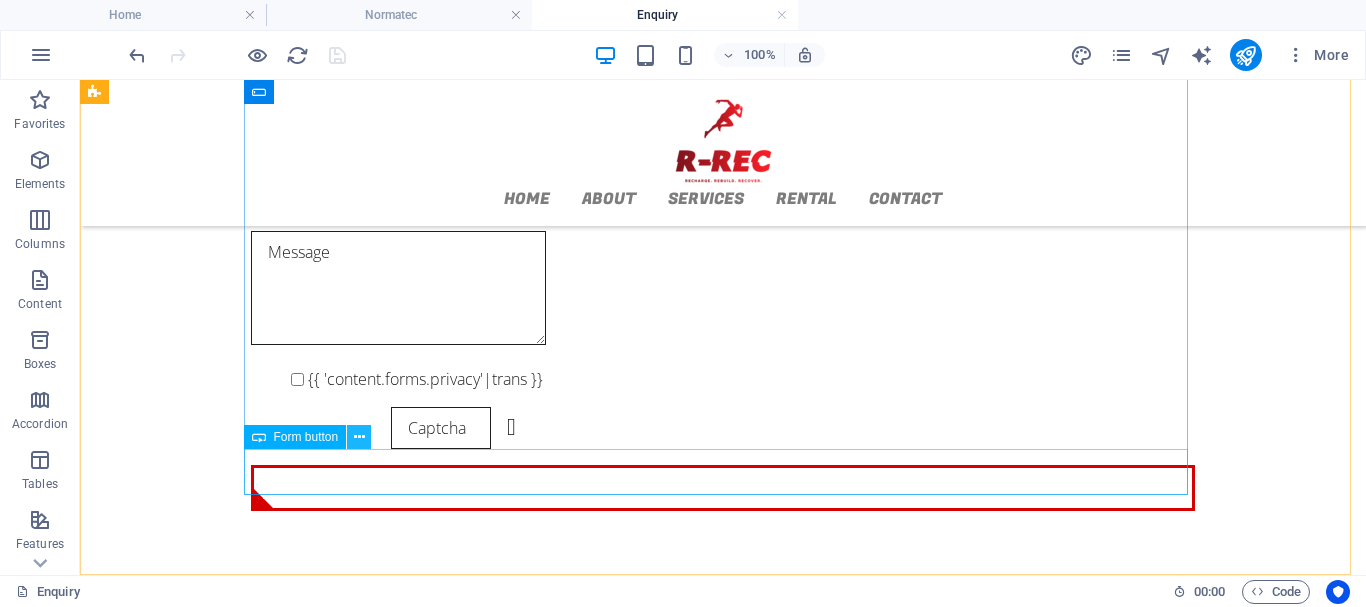 click at bounding box center (359, 437) 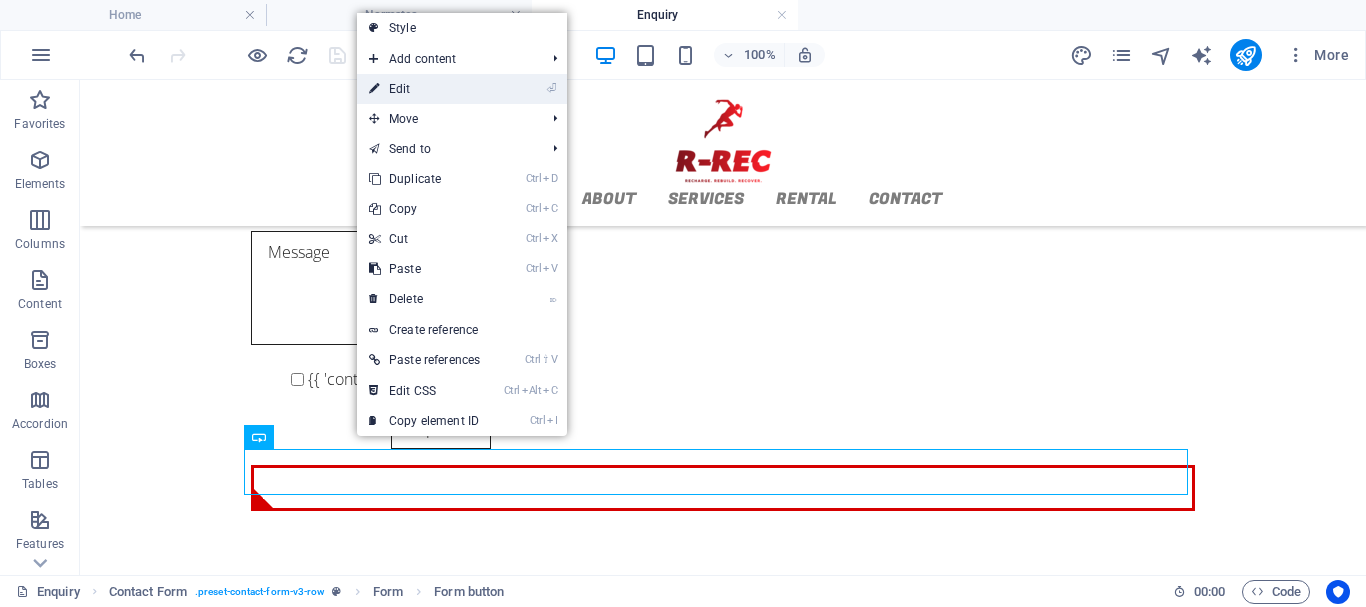 click on "⏎  Edit" at bounding box center [424, 89] 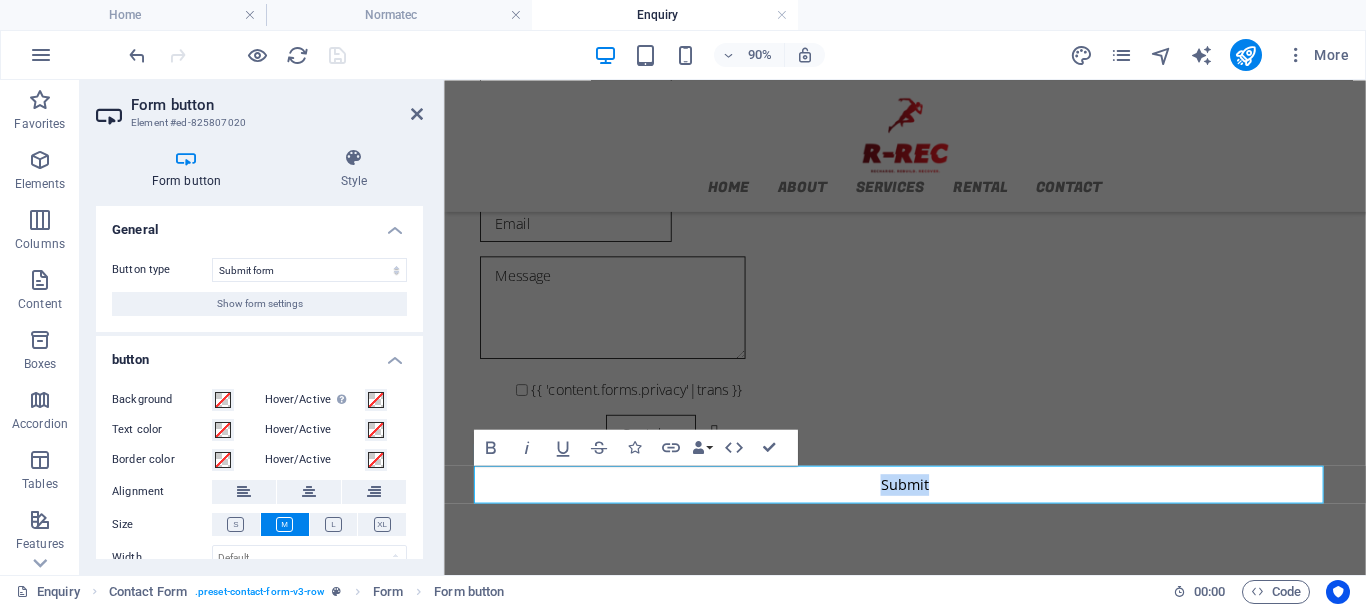 scroll, scrollTop: 526, scrollLeft: 0, axis: vertical 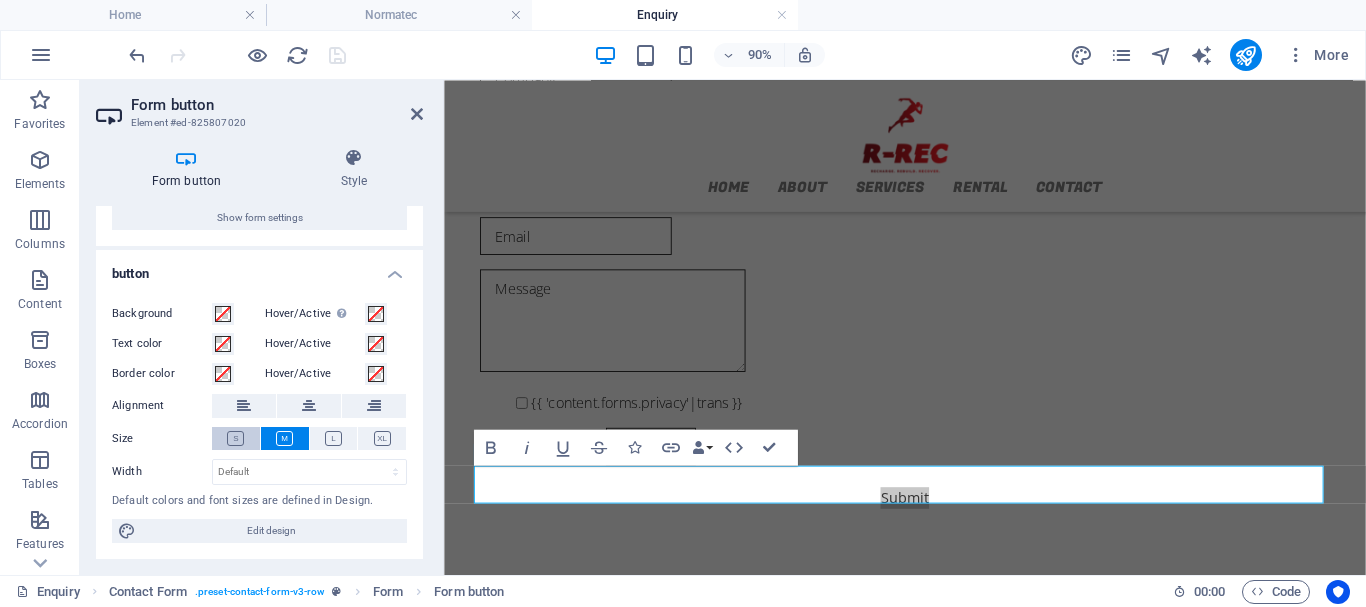 click at bounding box center [235, 438] 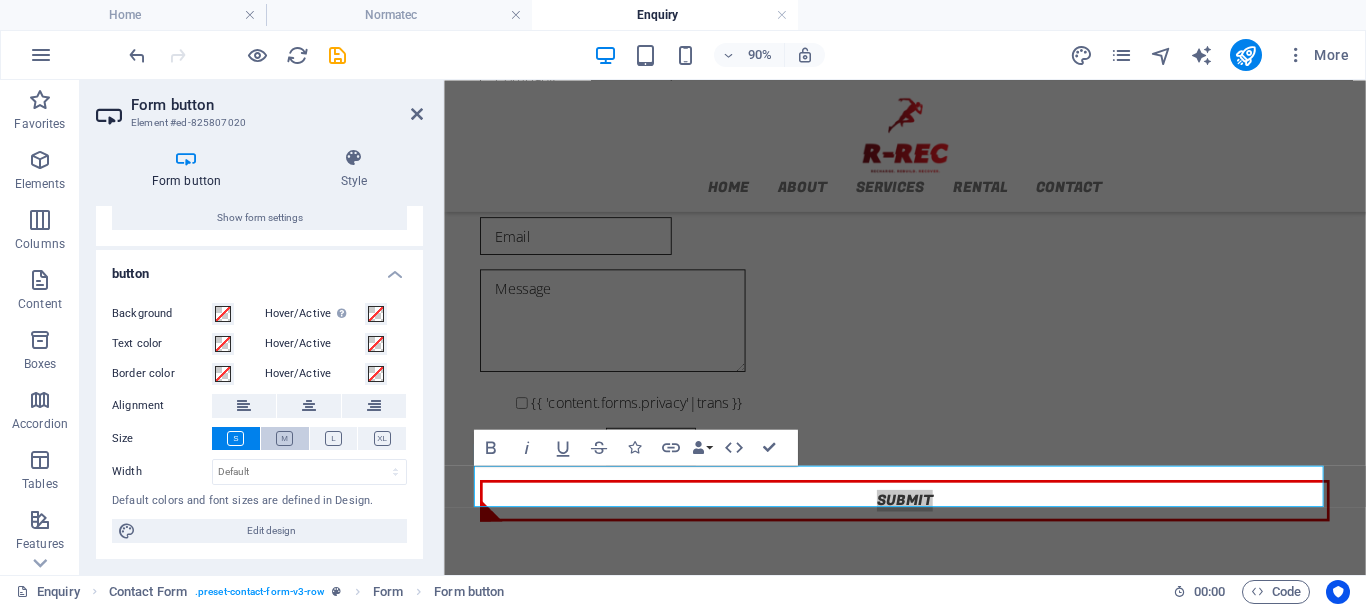click at bounding box center [285, 438] 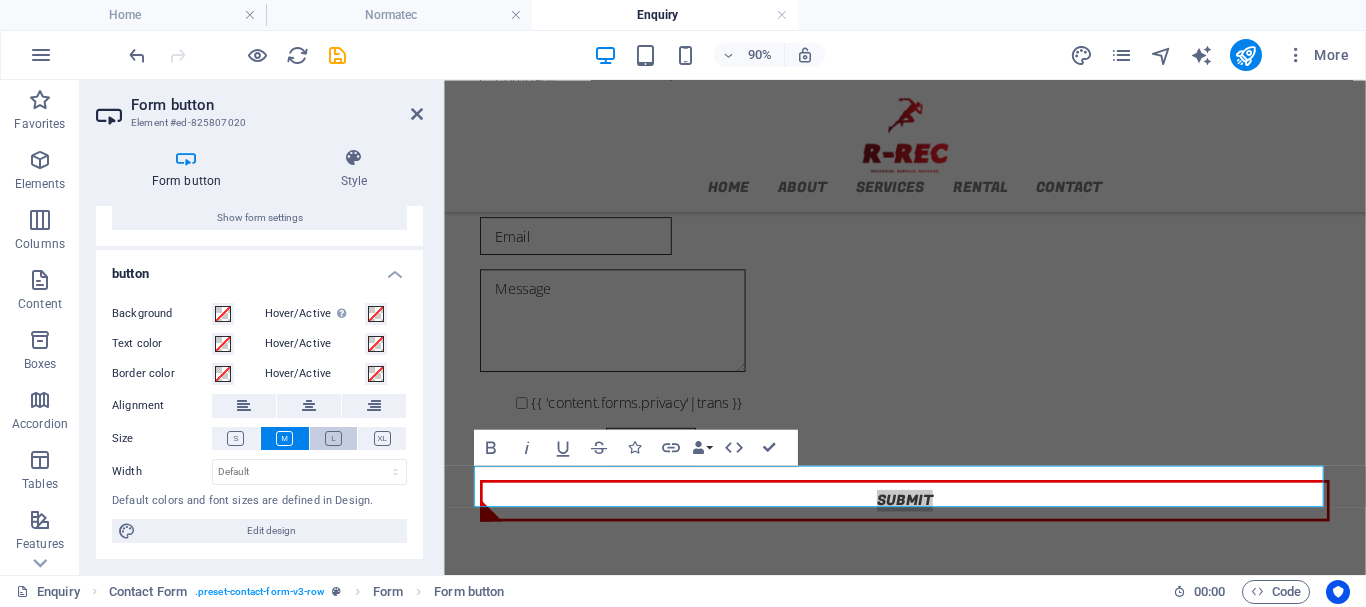 click at bounding box center [334, 438] 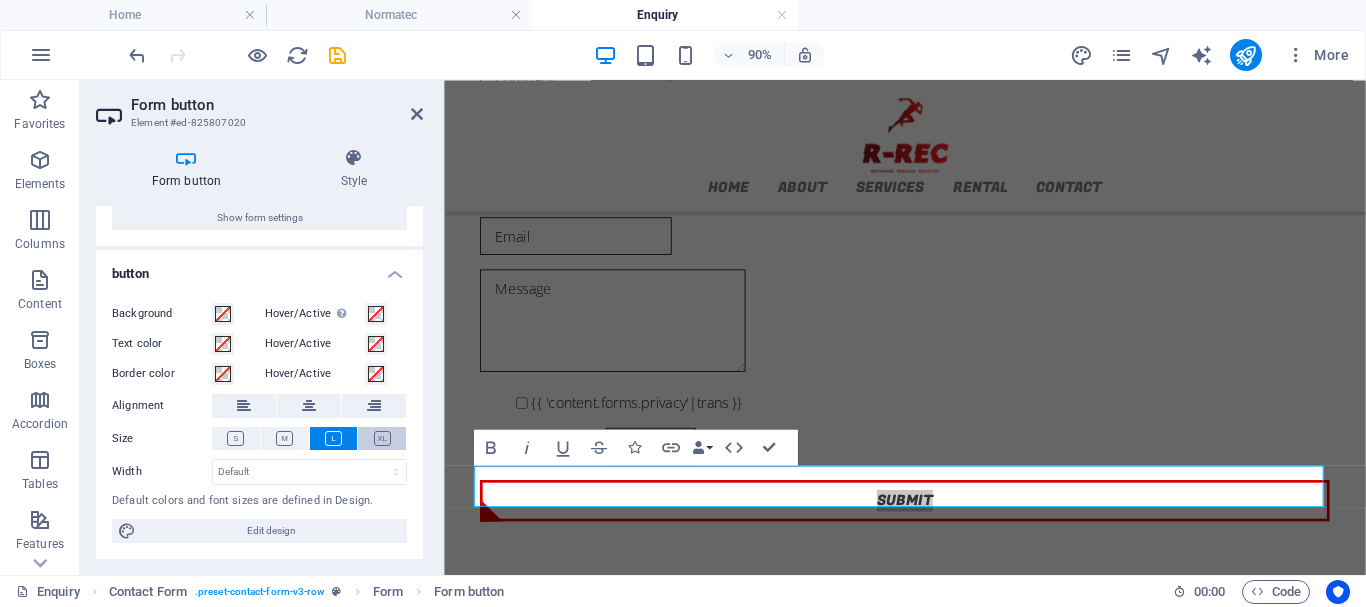 click at bounding box center (382, 438) 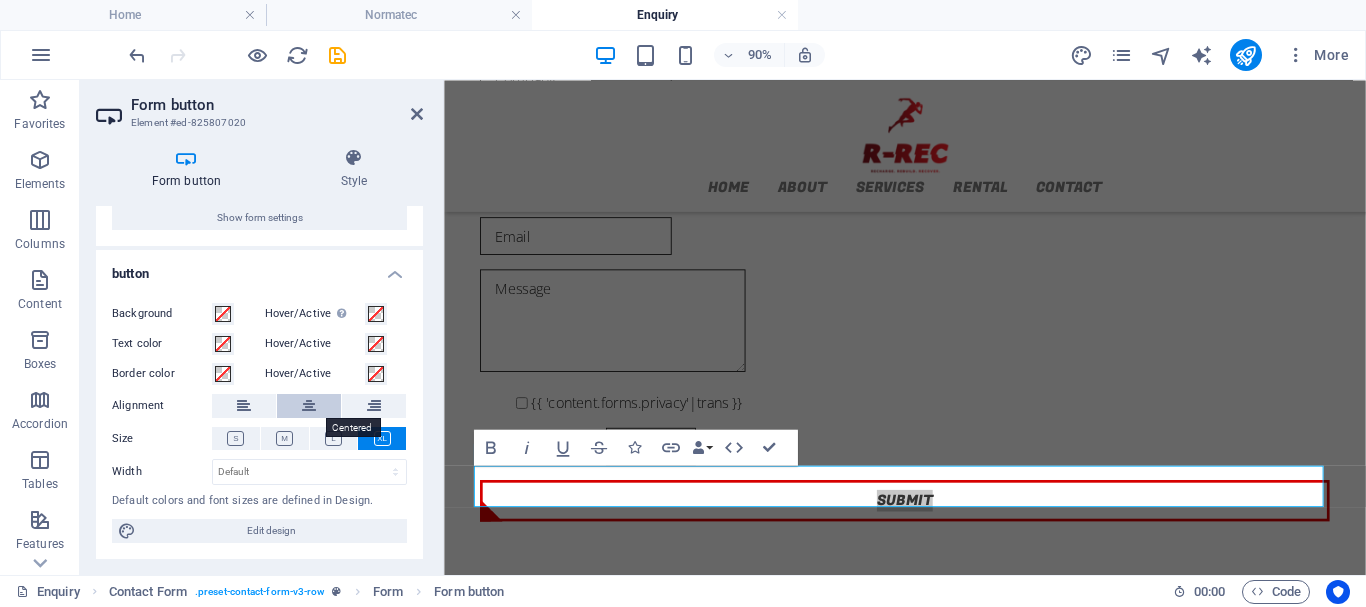 click at bounding box center (309, 406) 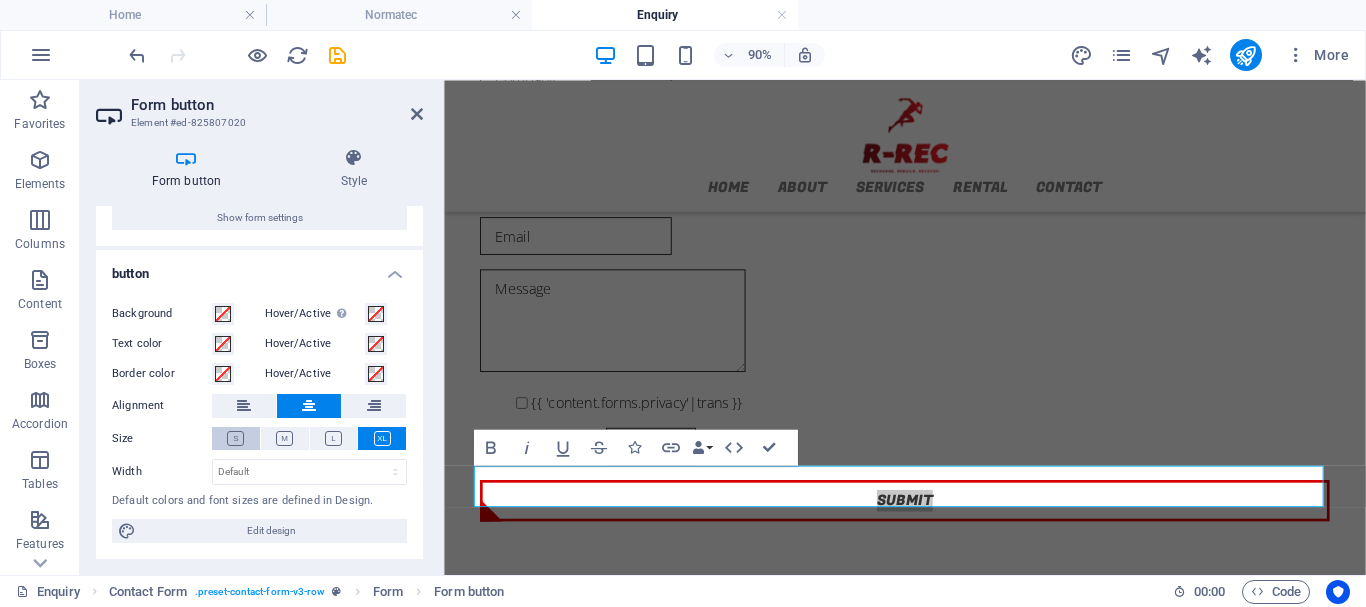 click at bounding box center (236, 438) 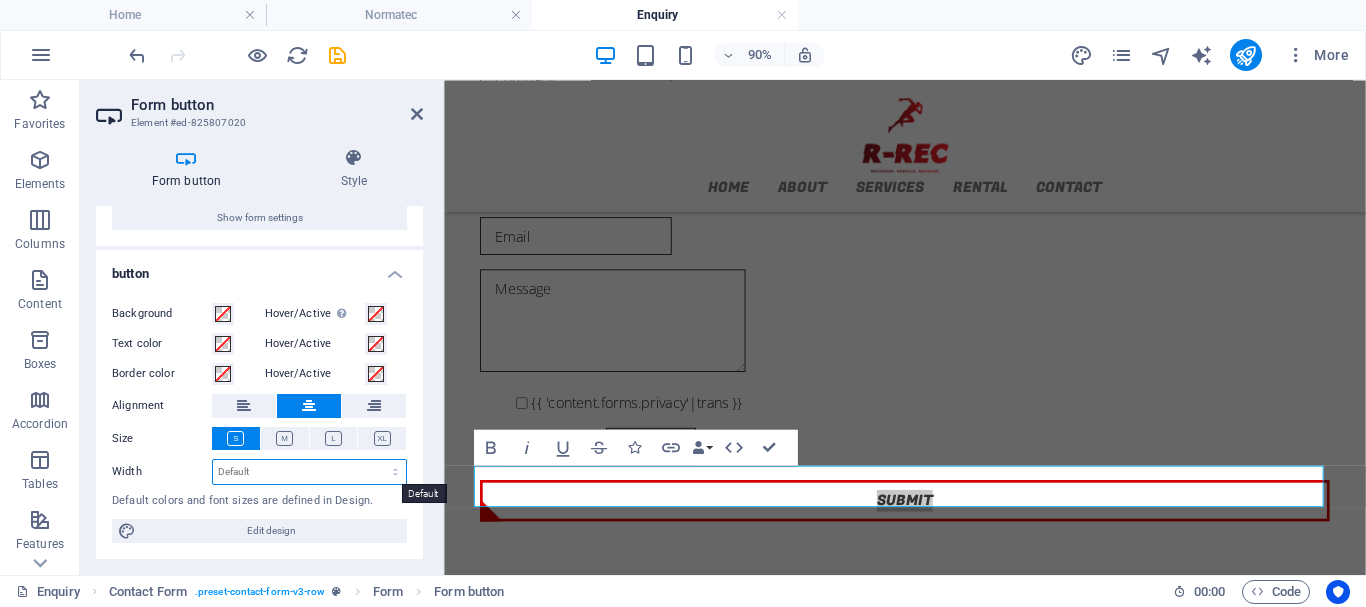 click on "Default px rem % em vh vw" at bounding box center (309, 472) 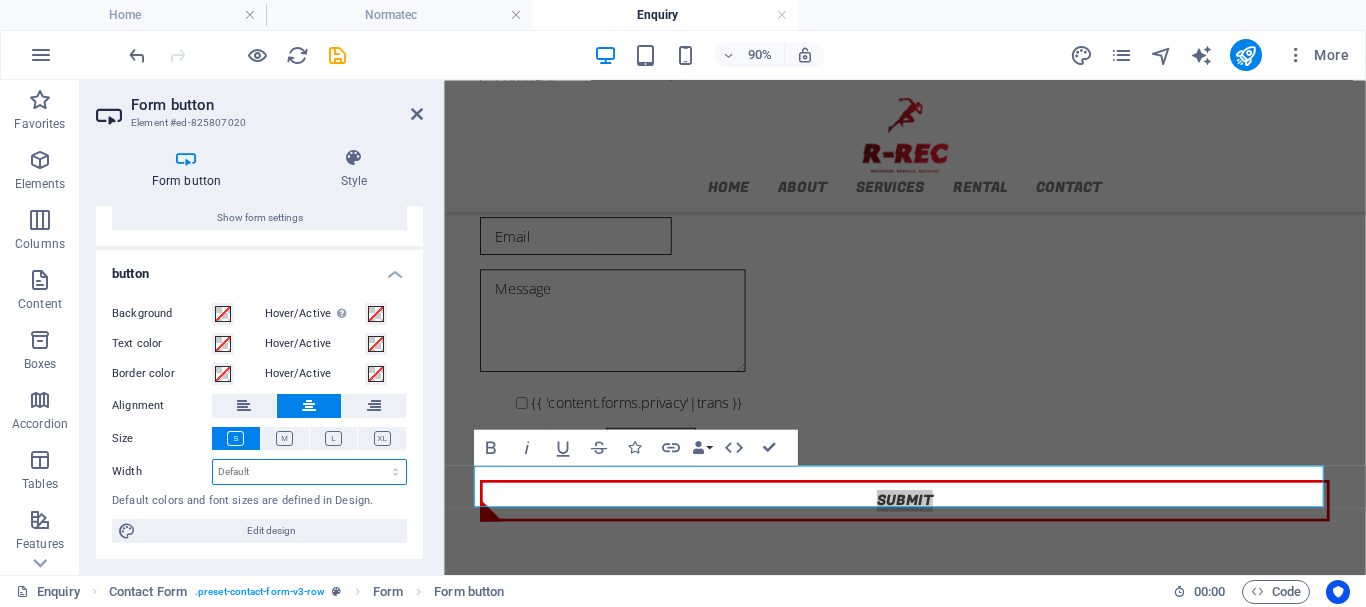 click on "Default px rem % em vh vw" at bounding box center [309, 472] 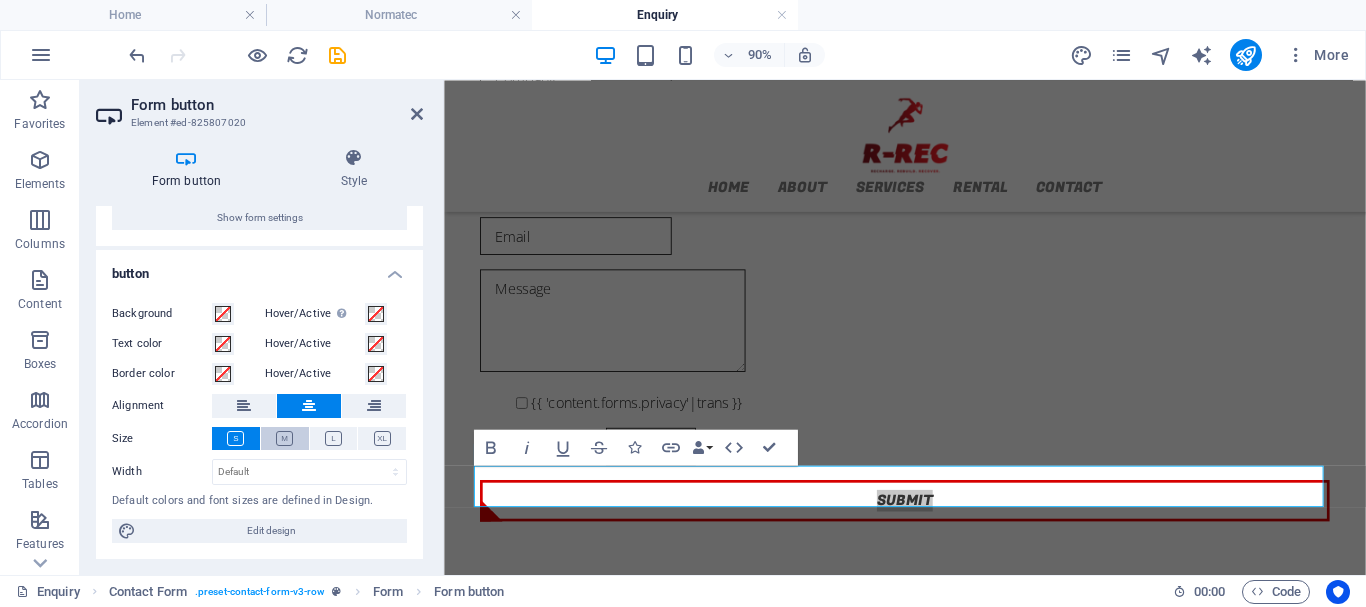 click at bounding box center (284, 438) 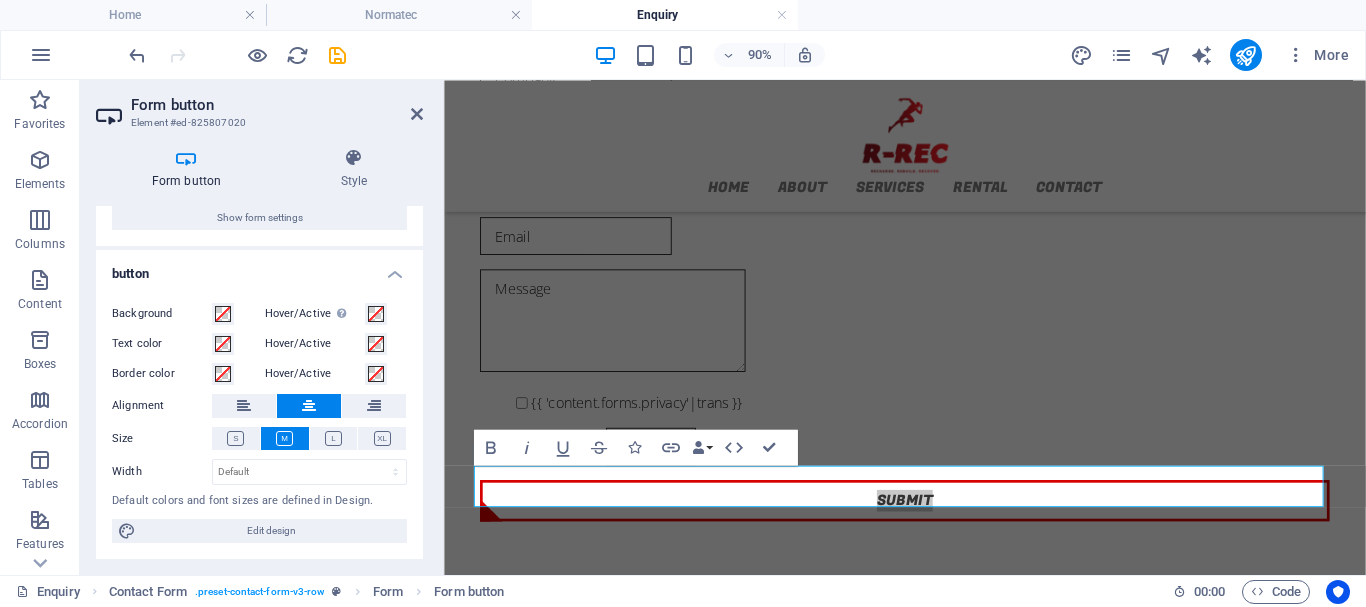 scroll, scrollTop: 86, scrollLeft: 0, axis: vertical 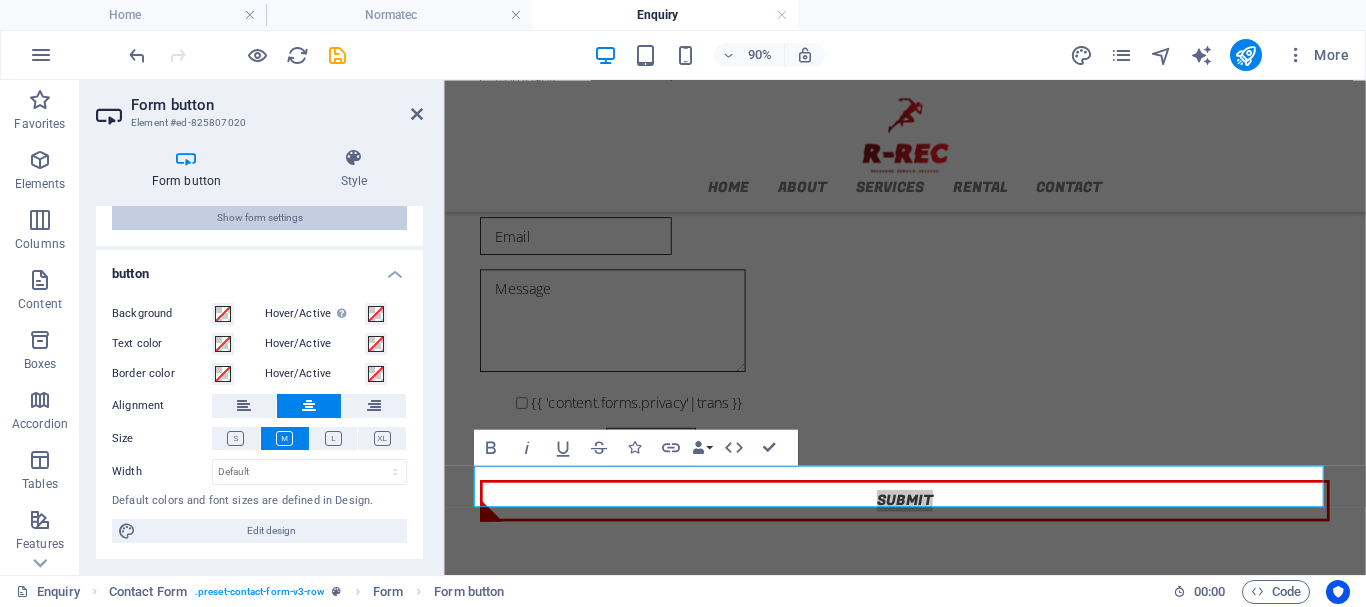 click on "Show form settings" at bounding box center (260, 218) 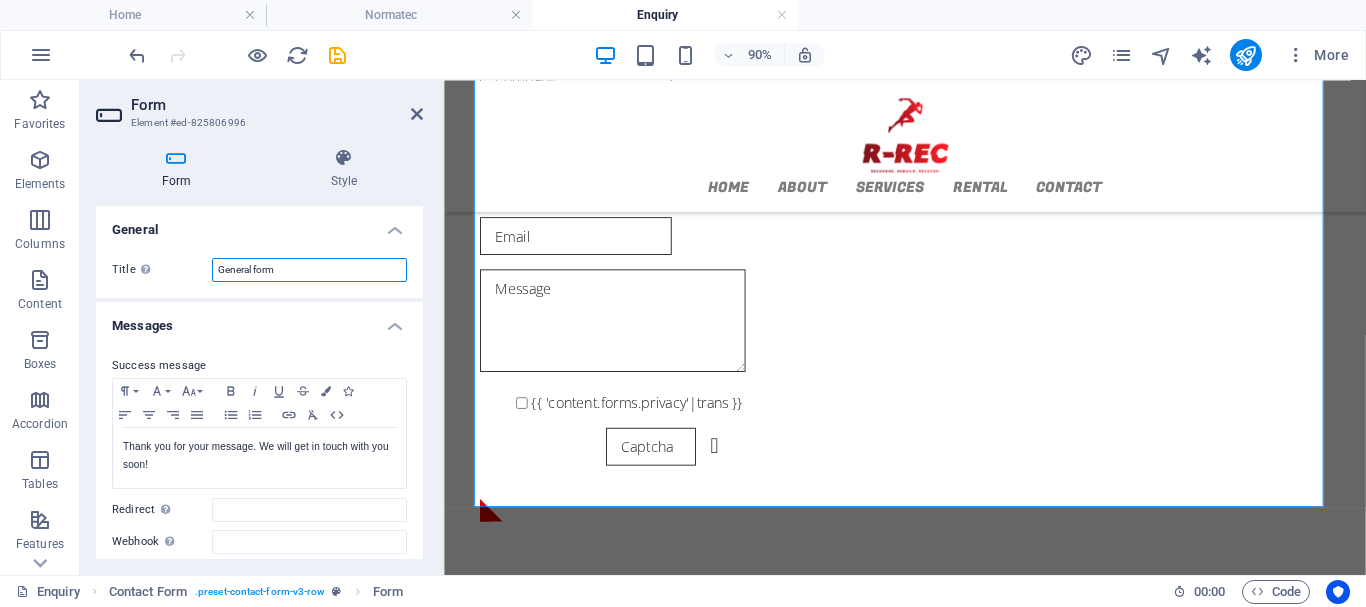 click on "General form" at bounding box center [309, 270] 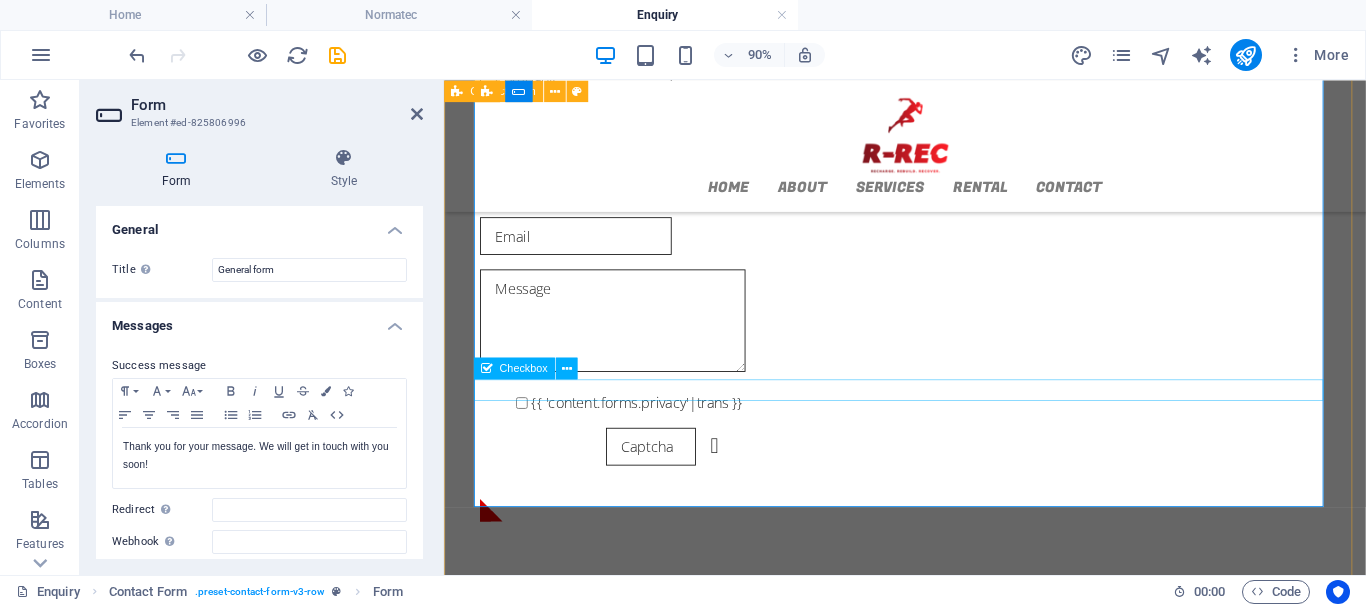 click on "{{ 'content.forms.privacy'|trans }}" at bounding box center (956, 438) 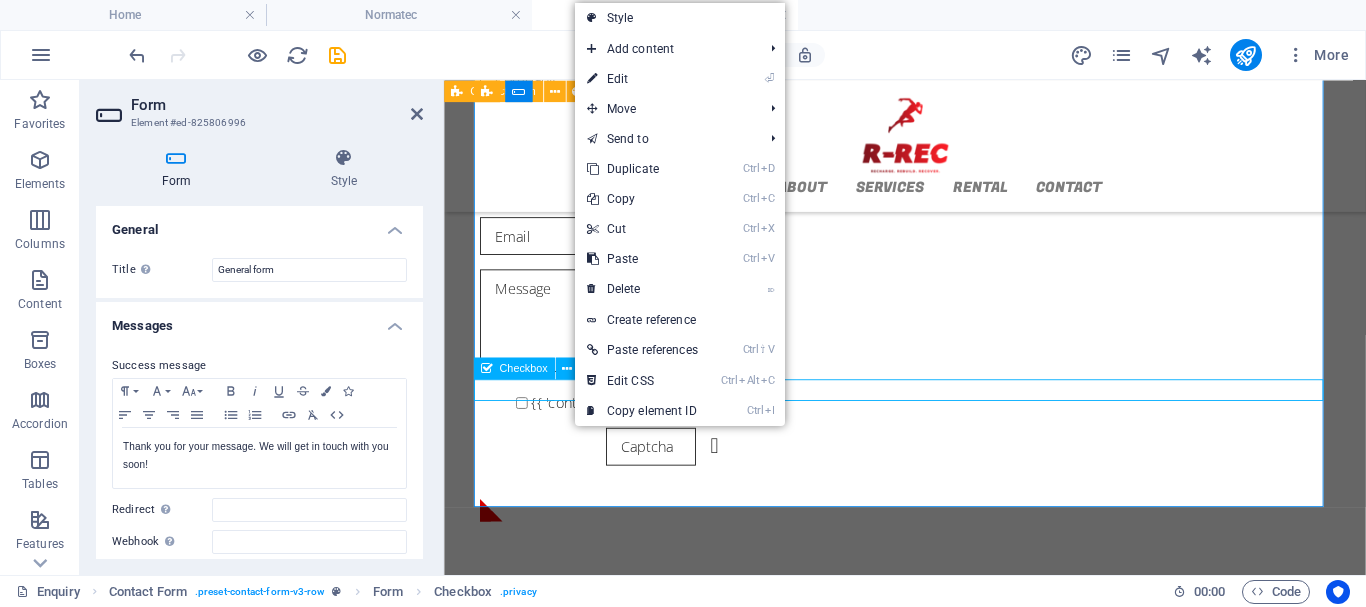click on "{{ 'content.forms.privacy'|trans }}" at bounding box center [956, 438] 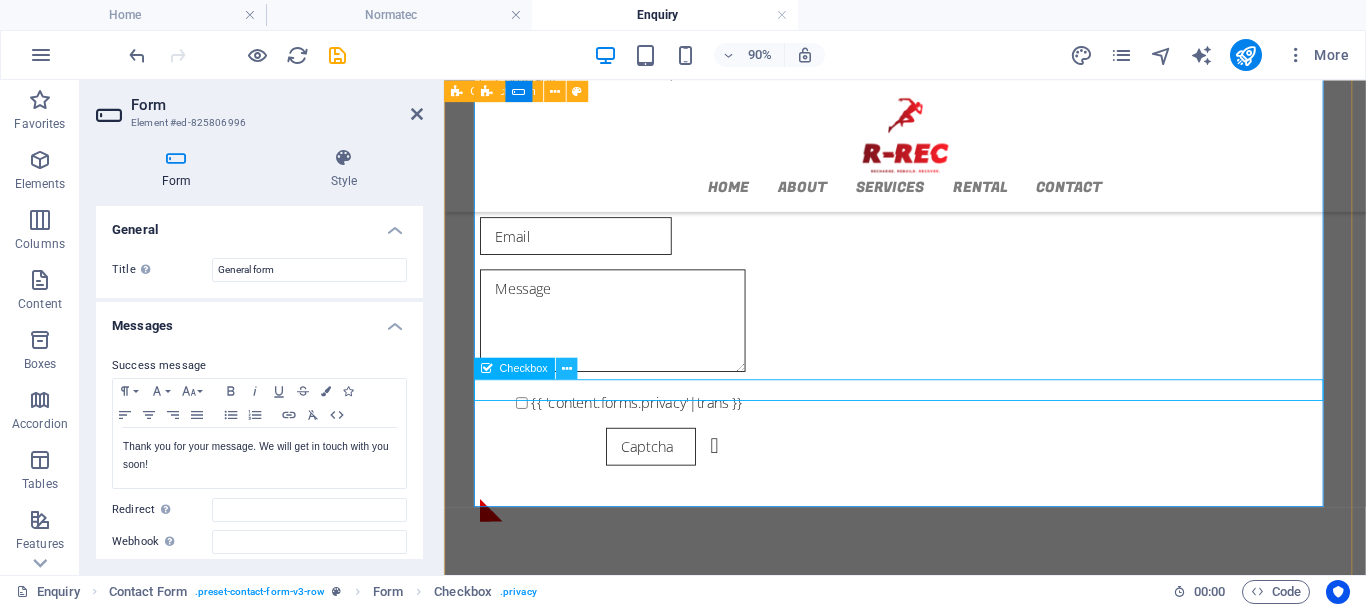 click at bounding box center [566, 368] 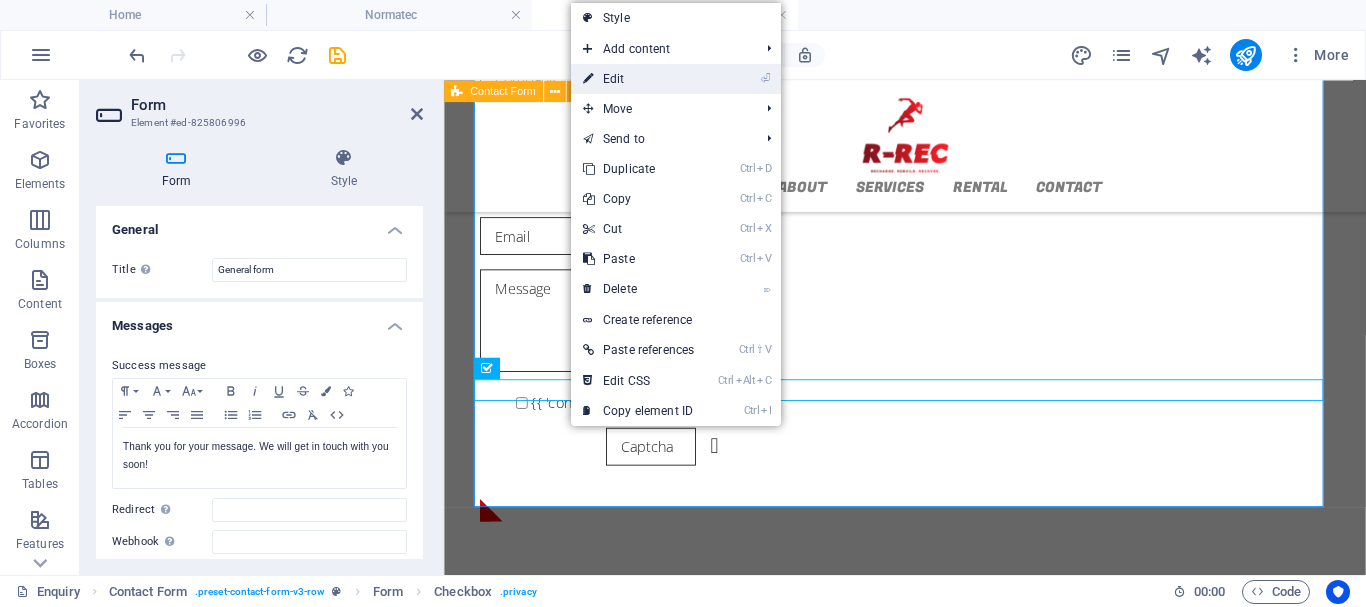click on "⏎  Edit" at bounding box center (638, 79) 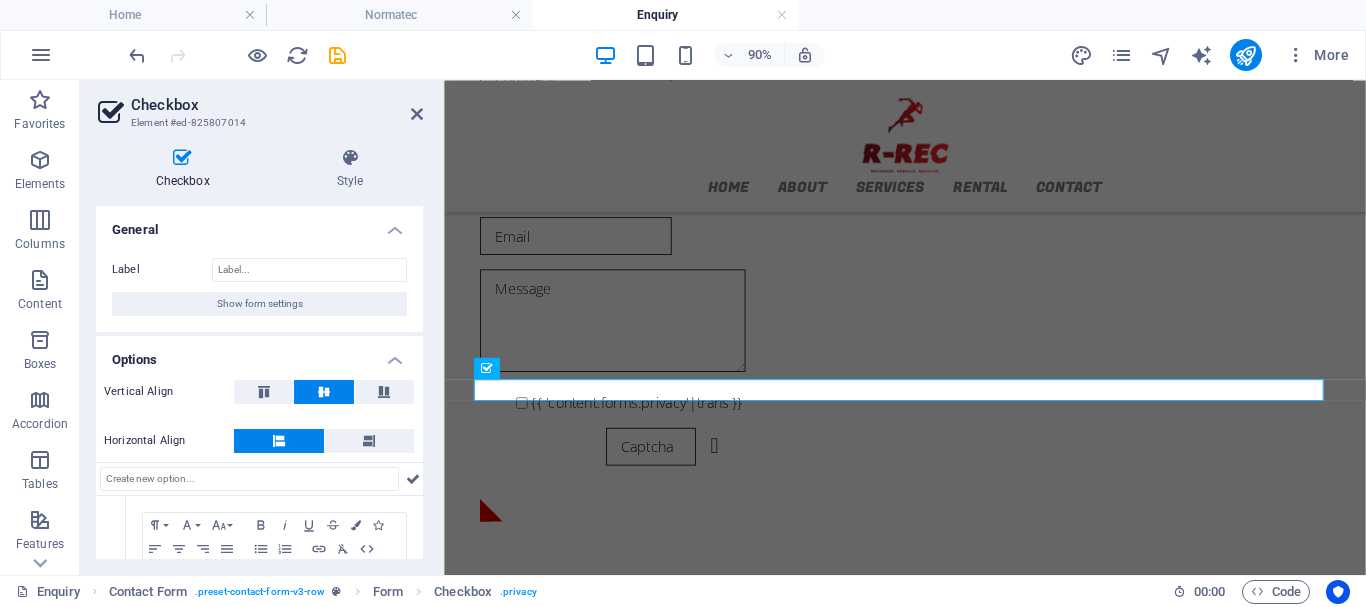 drag, startPoint x: 418, startPoint y: 264, endPoint x: 412, endPoint y: 314, distance: 50.358715 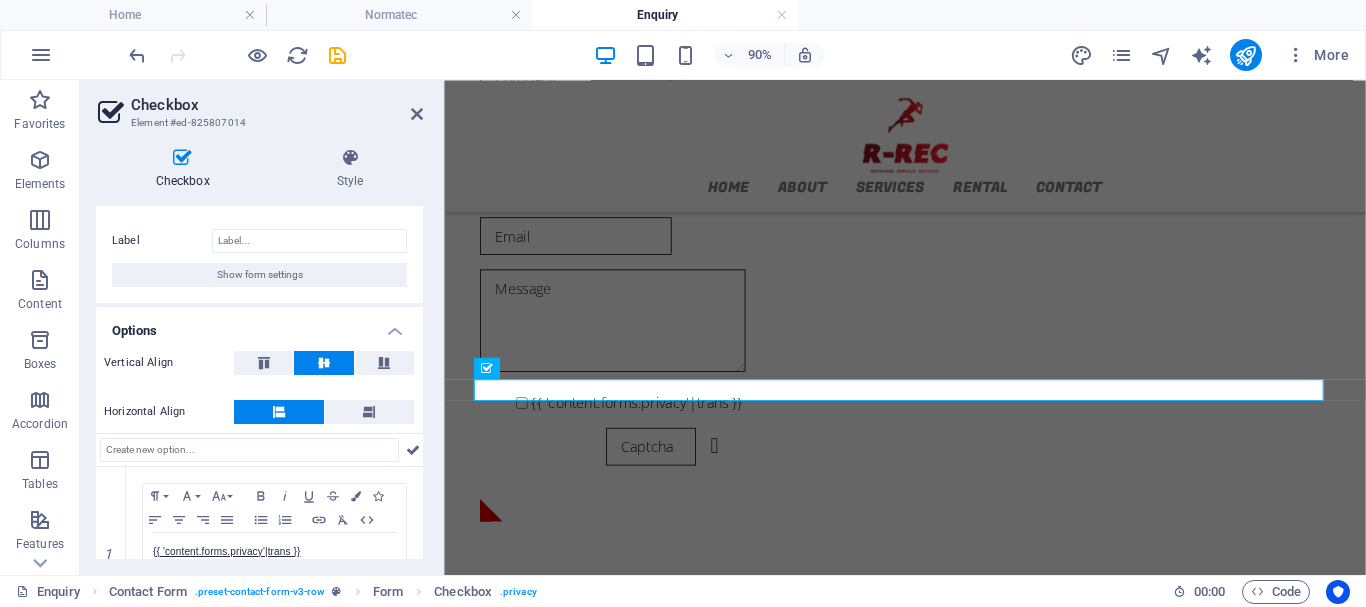 scroll, scrollTop: 112, scrollLeft: 0, axis: vertical 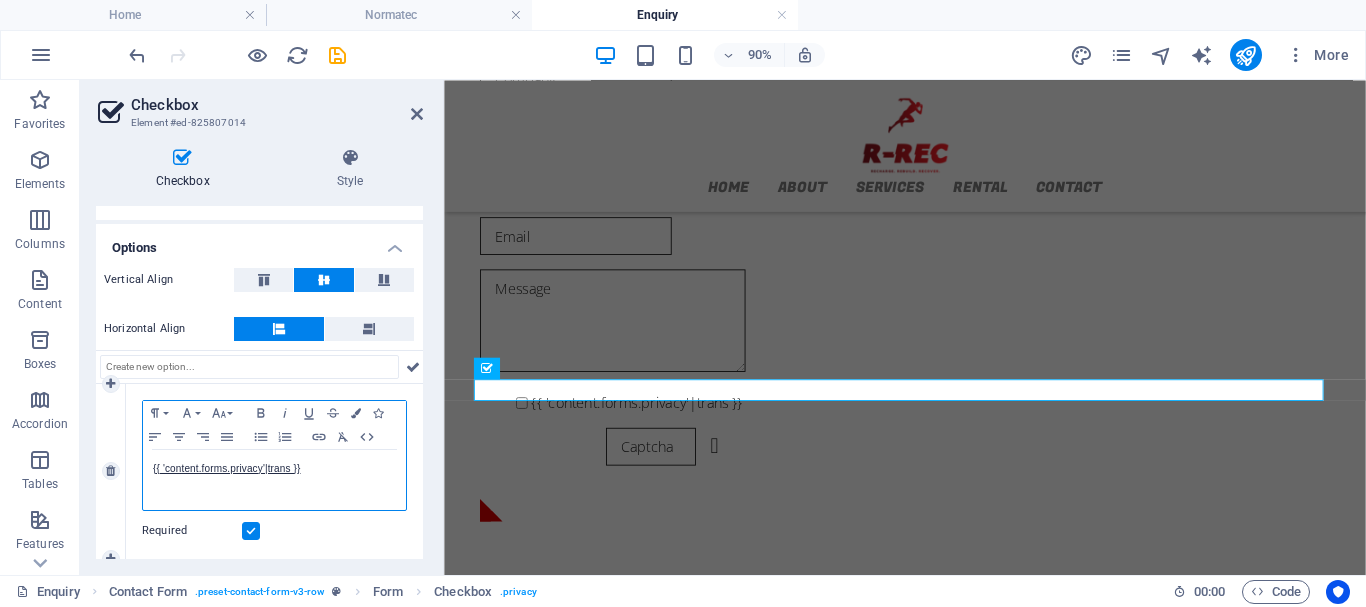 click on "{{ 'content.forms.privacy'|trans }}" at bounding box center (274, 469) 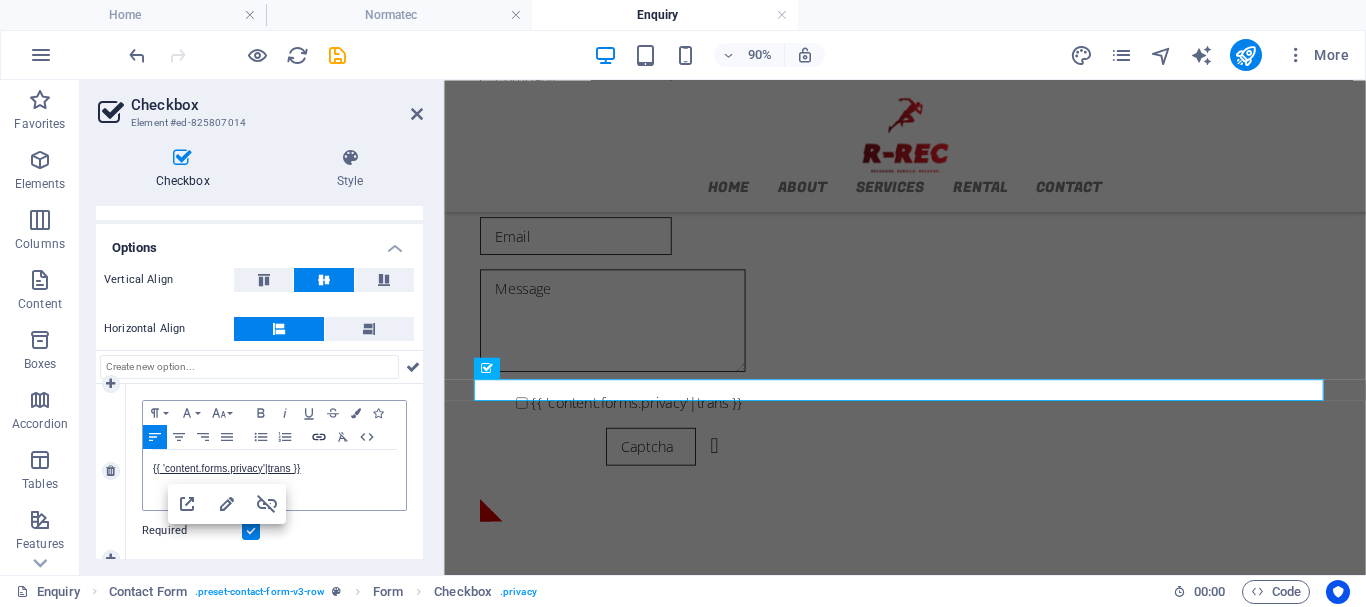 click 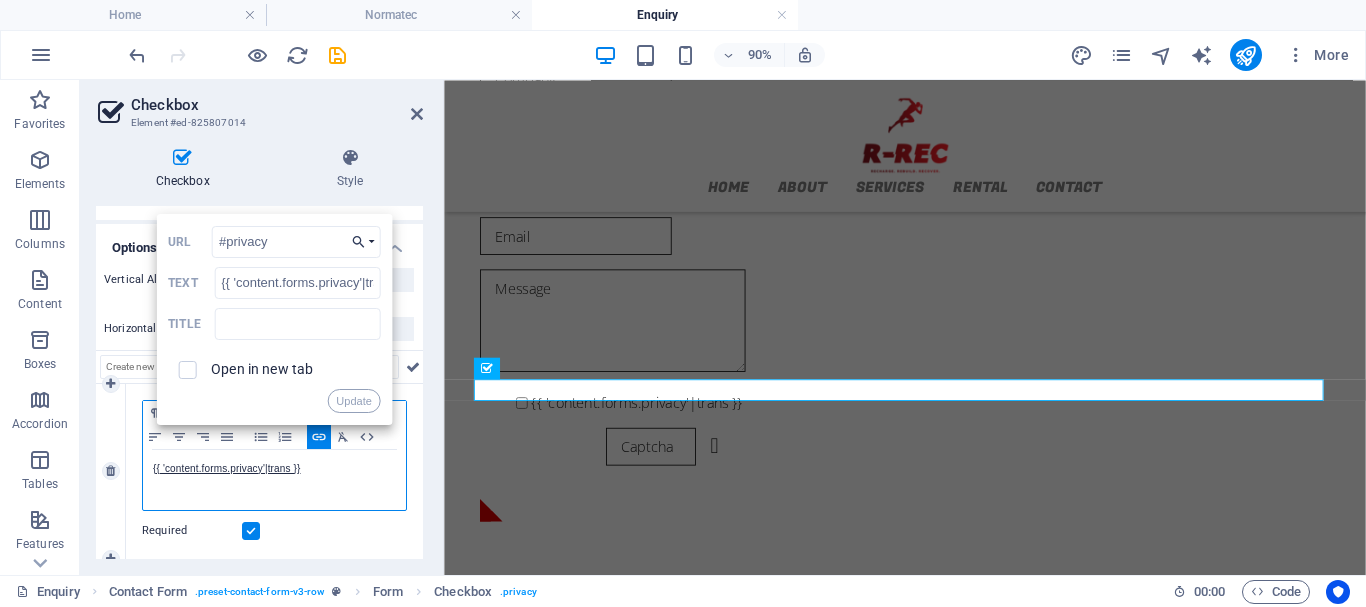 click on "Choose Link" at bounding box center (363, 242) 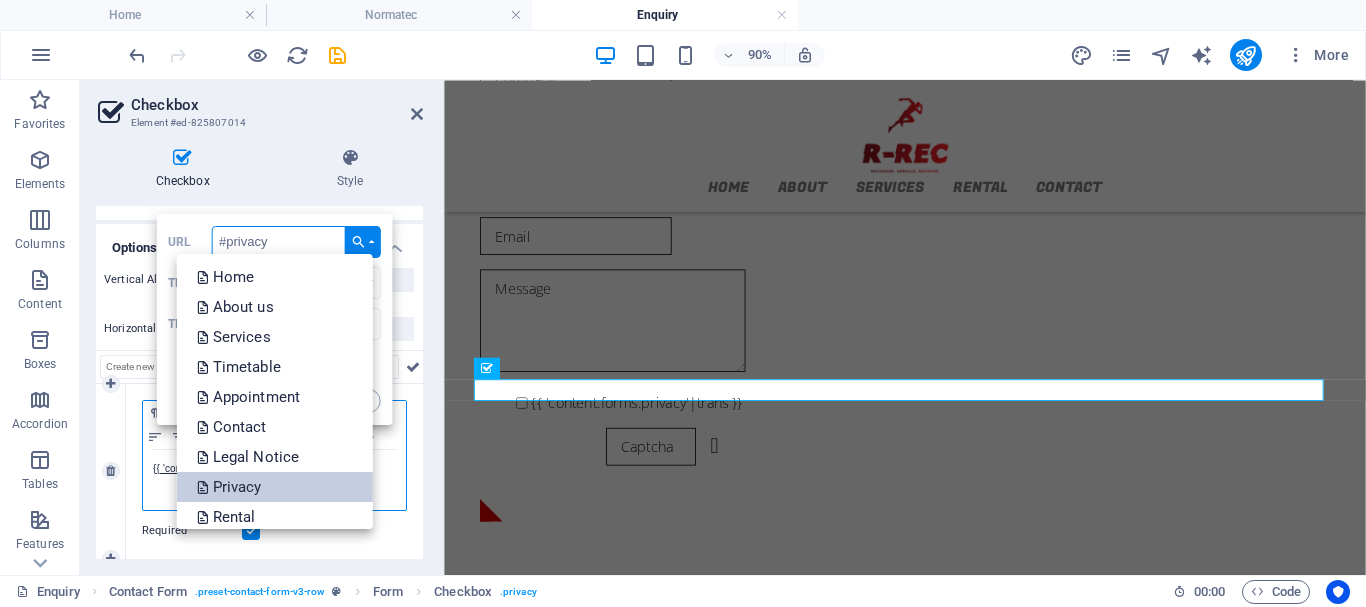 click on "Privacy" at bounding box center (230, 487) 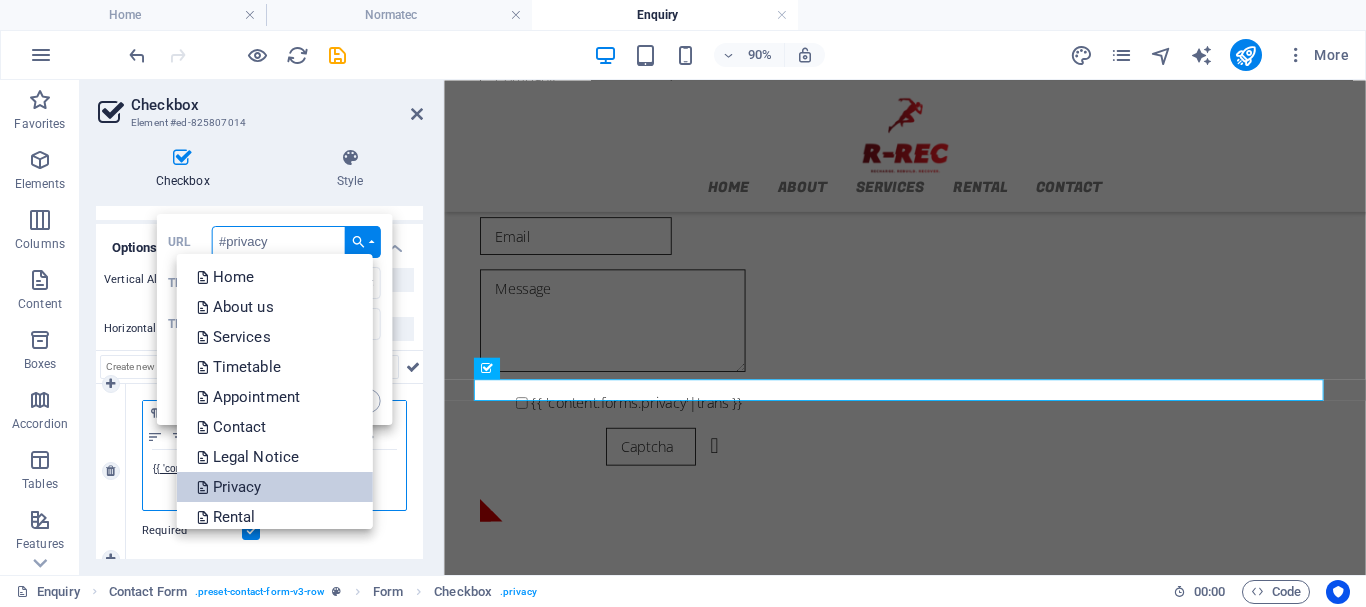 type on "/privacy" 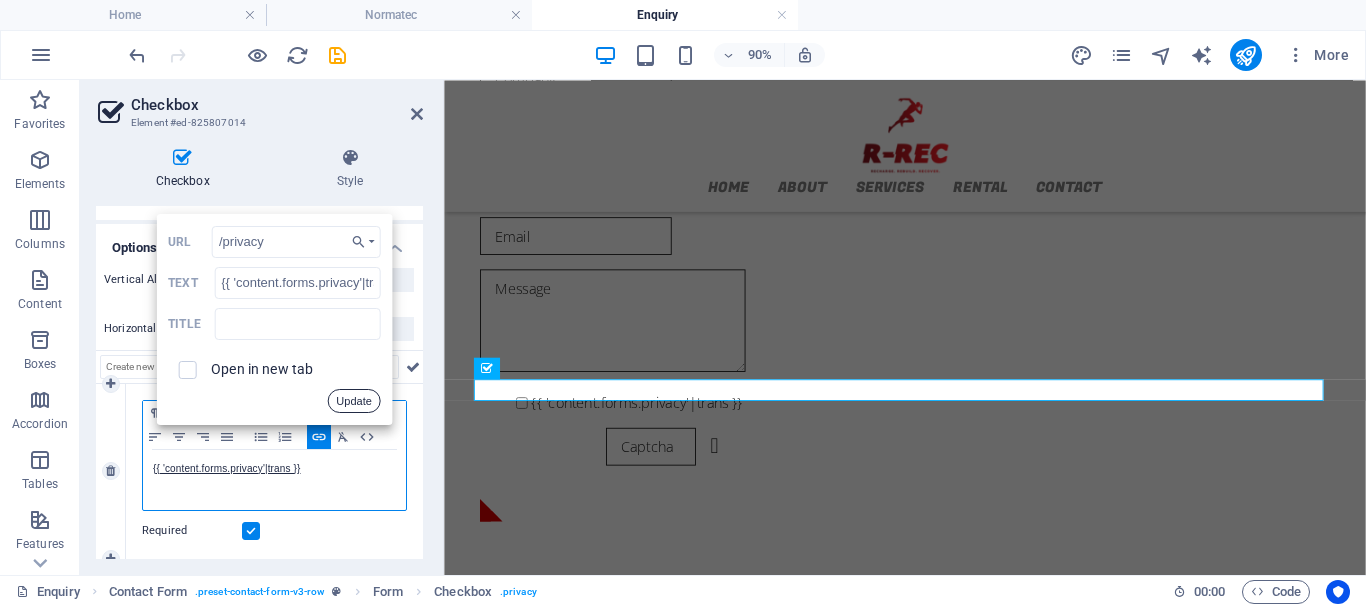click on "Update" at bounding box center [353, 401] 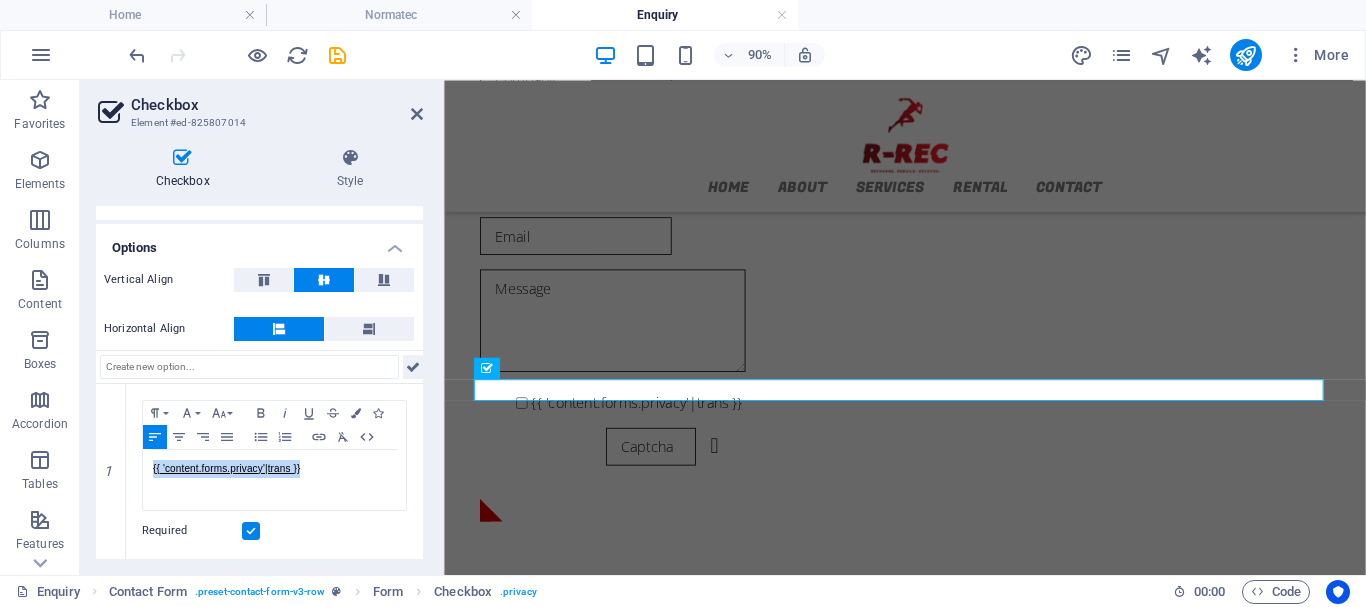 click at bounding box center [413, 367] 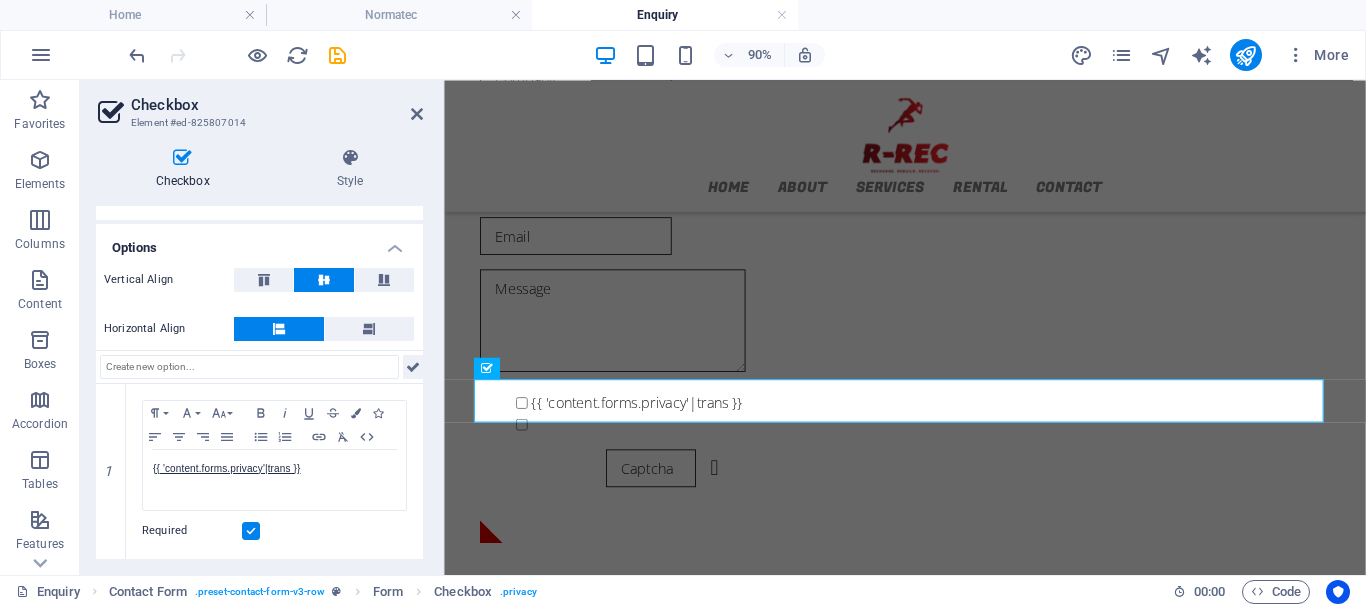 click at bounding box center (413, 367) 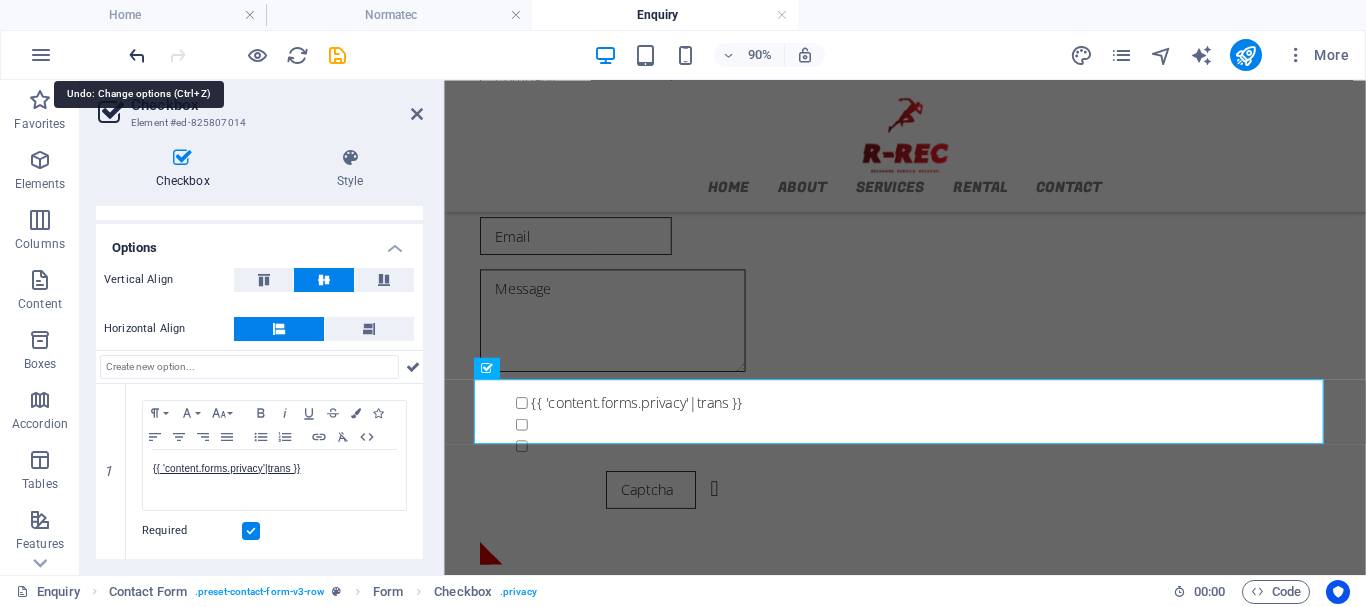 click at bounding box center (137, 55) 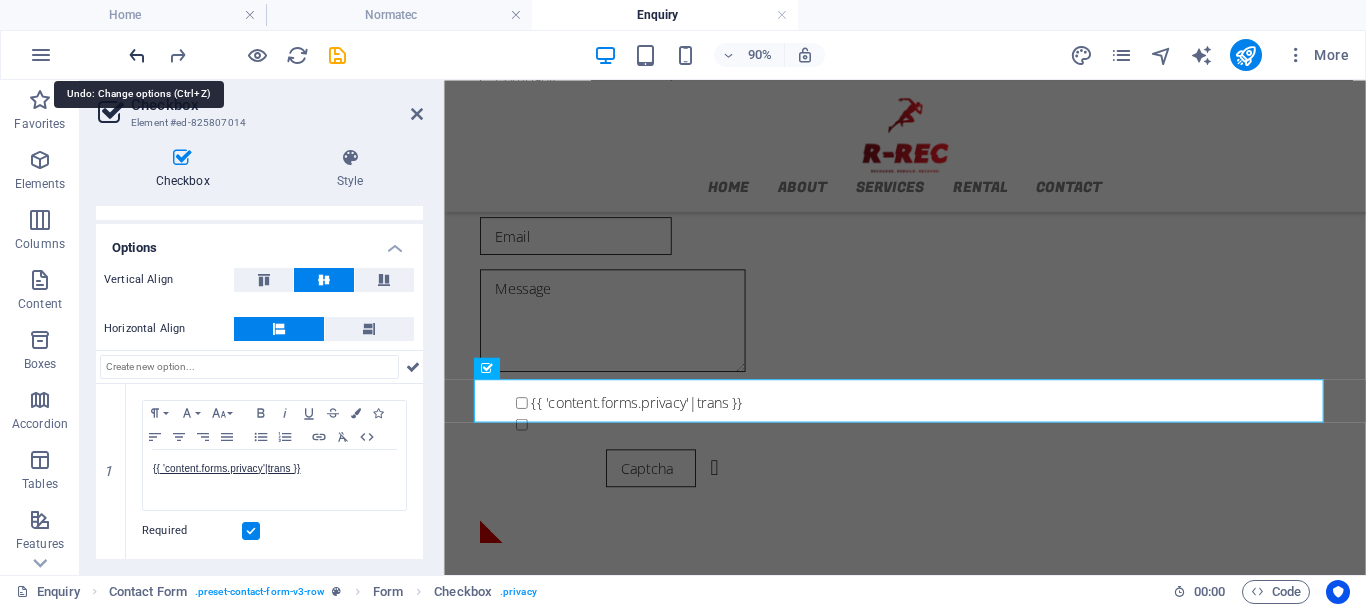 click at bounding box center (137, 55) 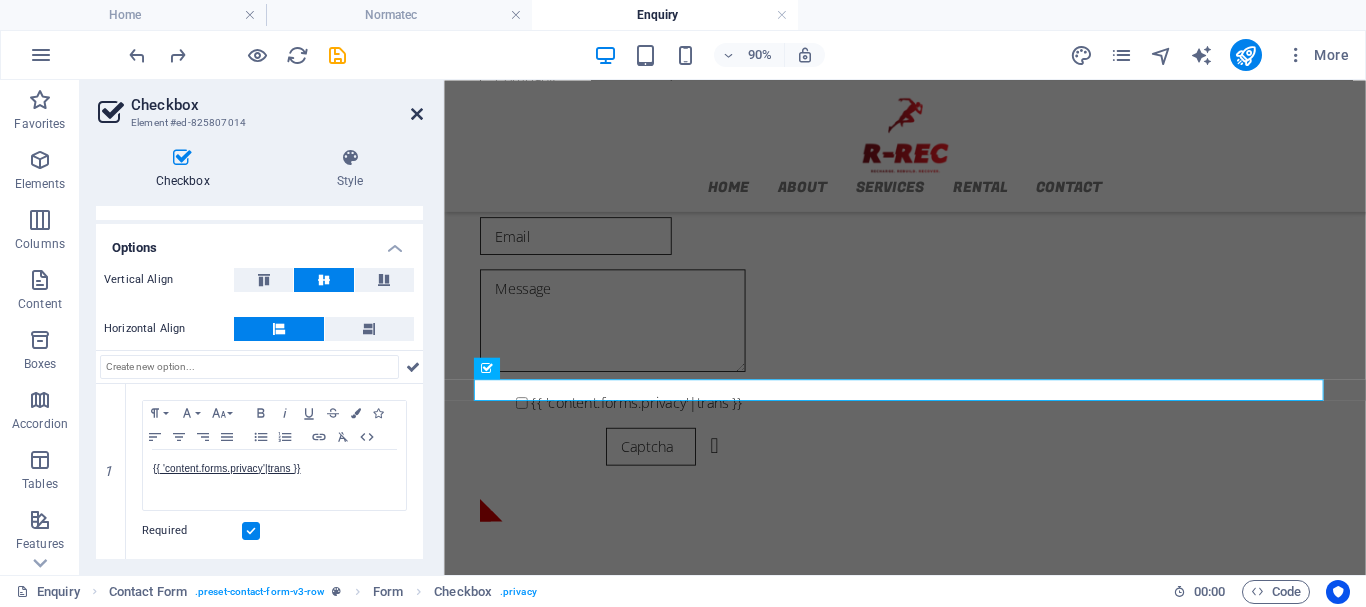 click at bounding box center (417, 114) 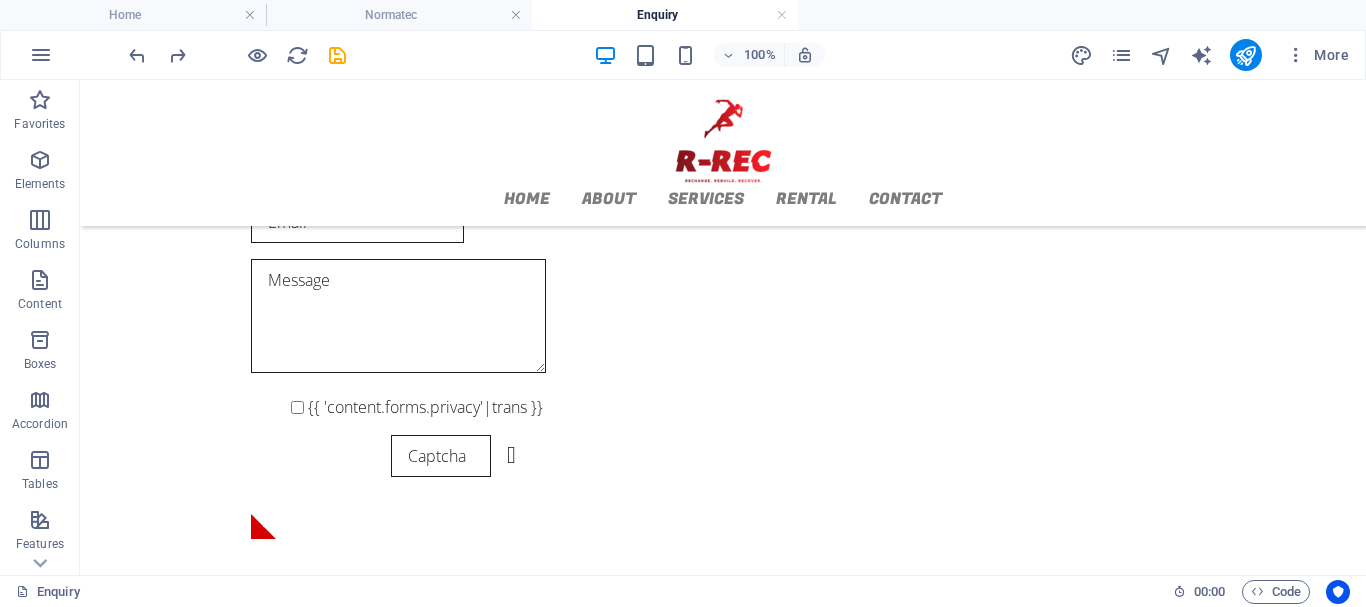 scroll, scrollTop: 569, scrollLeft: 0, axis: vertical 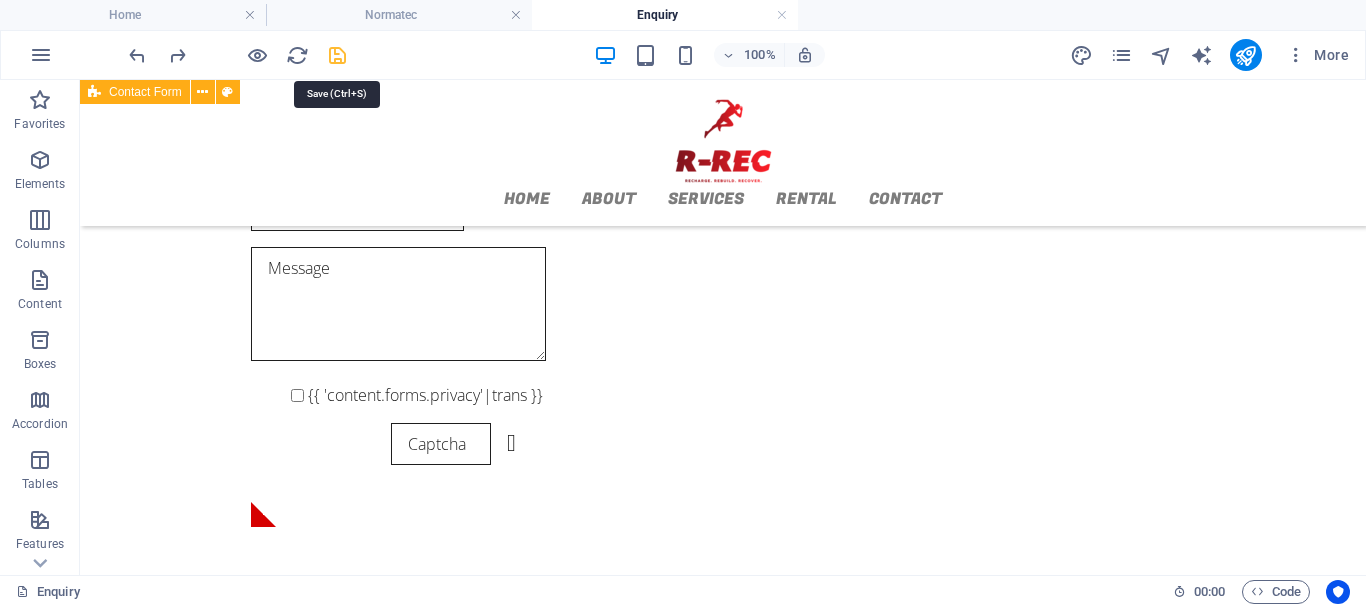 click at bounding box center (337, 55) 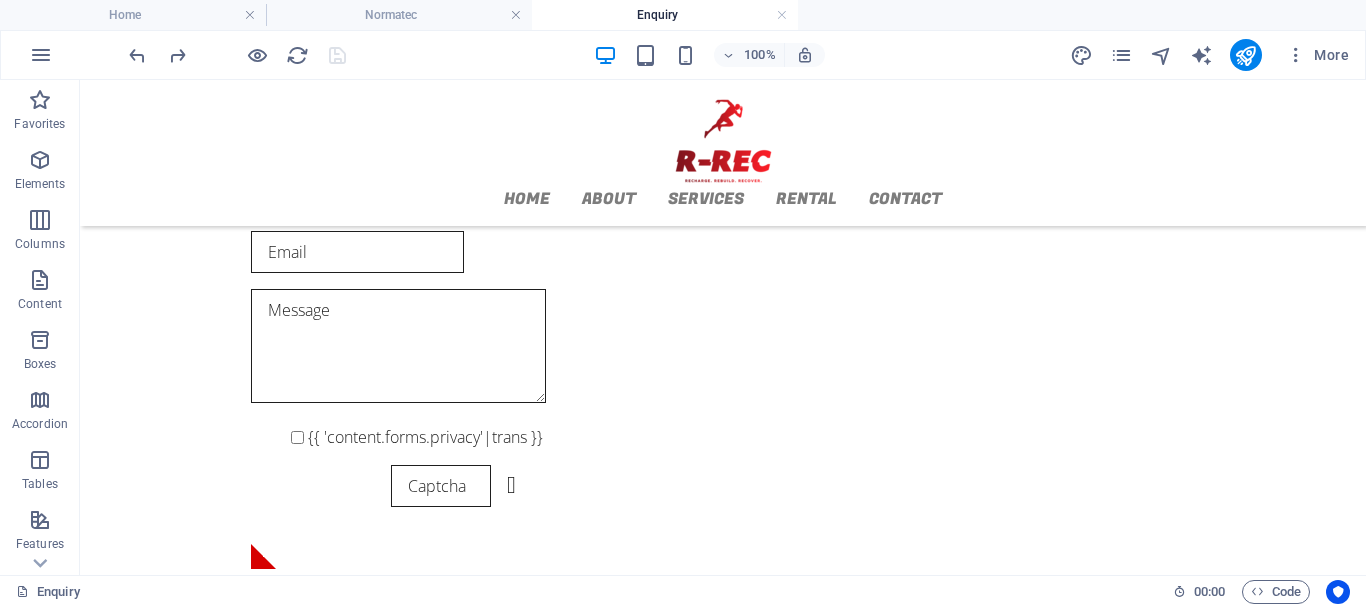 scroll, scrollTop: 531, scrollLeft: 0, axis: vertical 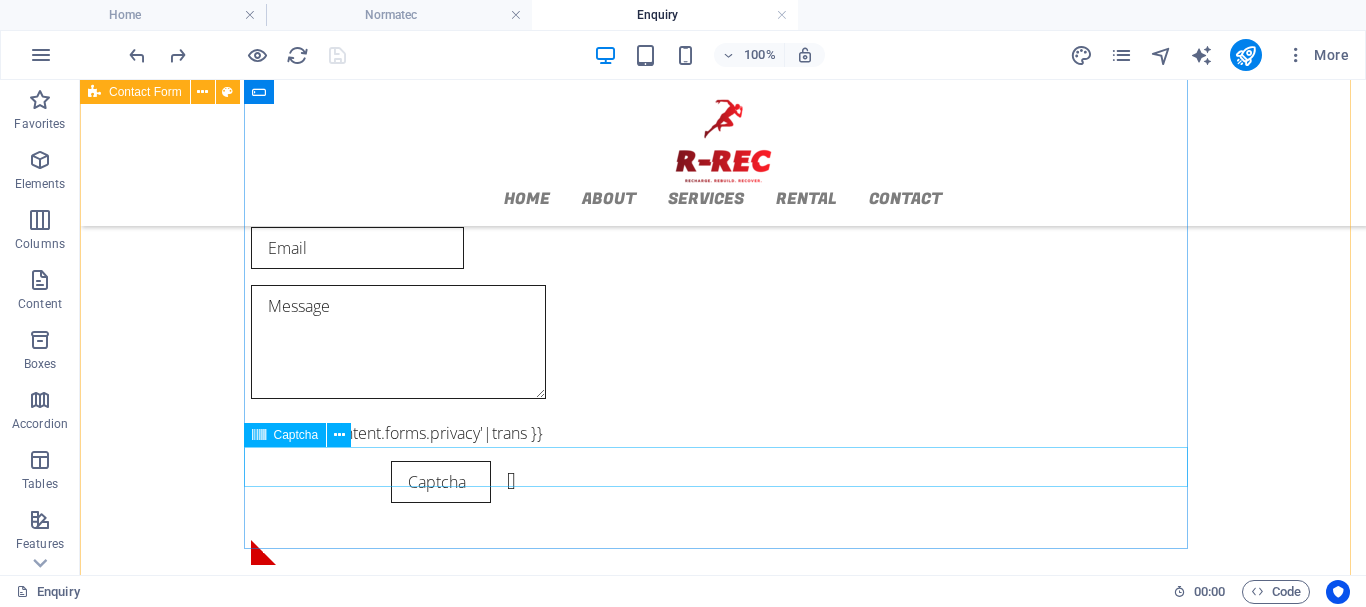 click on "Unreadable? Load new" at bounding box center (723, 482) 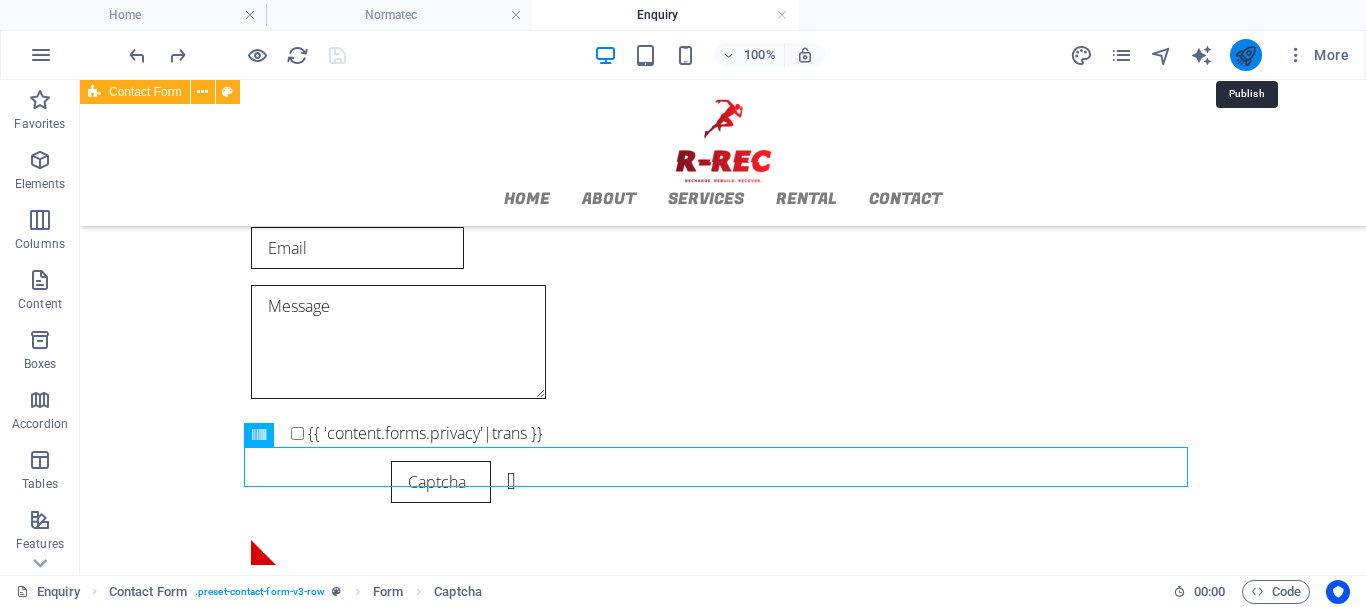click at bounding box center (1245, 55) 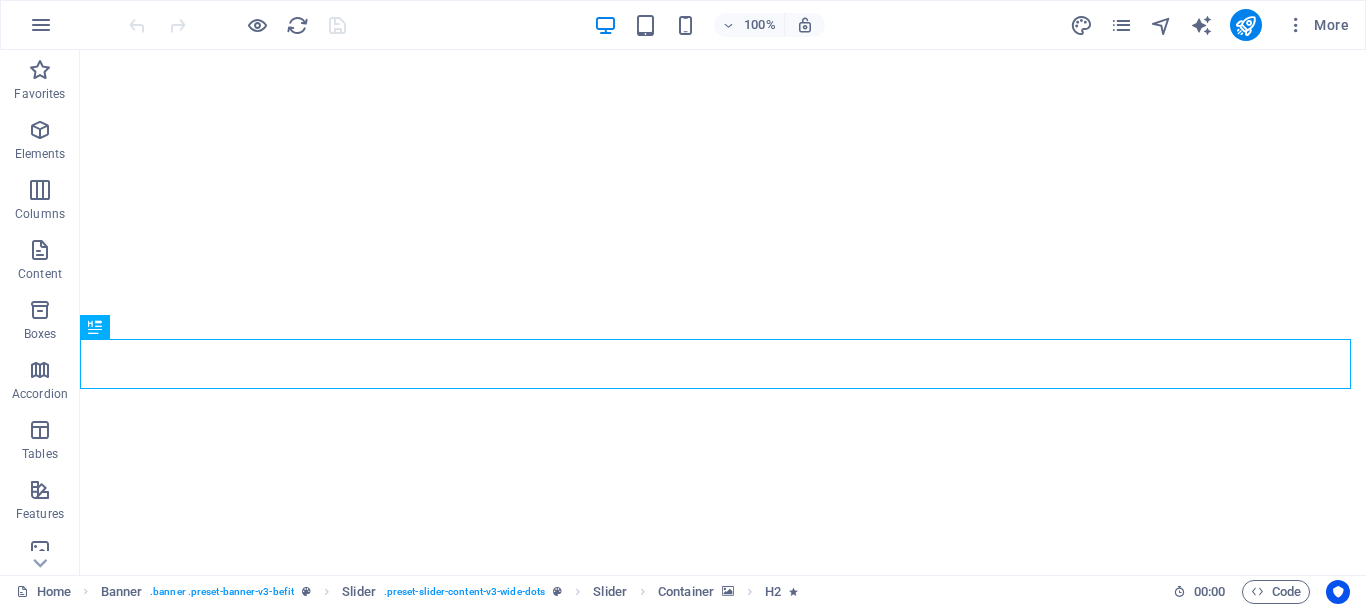 scroll, scrollTop: 0, scrollLeft: 0, axis: both 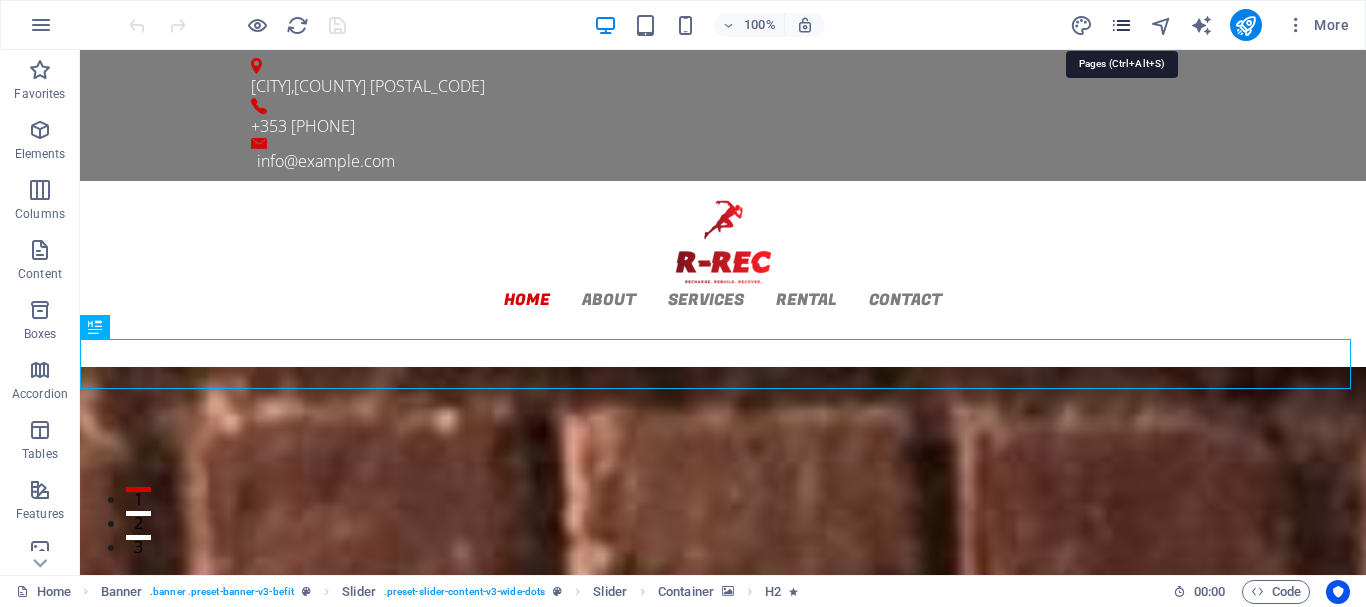 click at bounding box center (1121, 25) 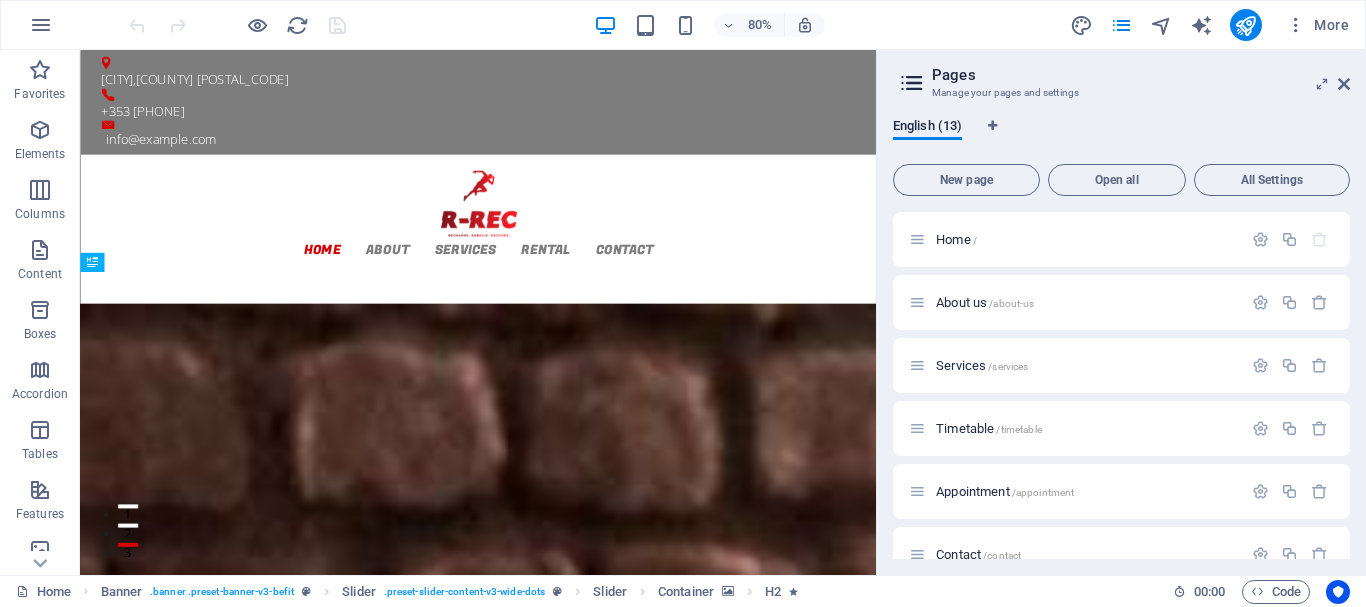 drag, startPoint x: 1345, startPoint y: 231, endPoint x: 1350, endPoint y: 258, distance: 27.45906 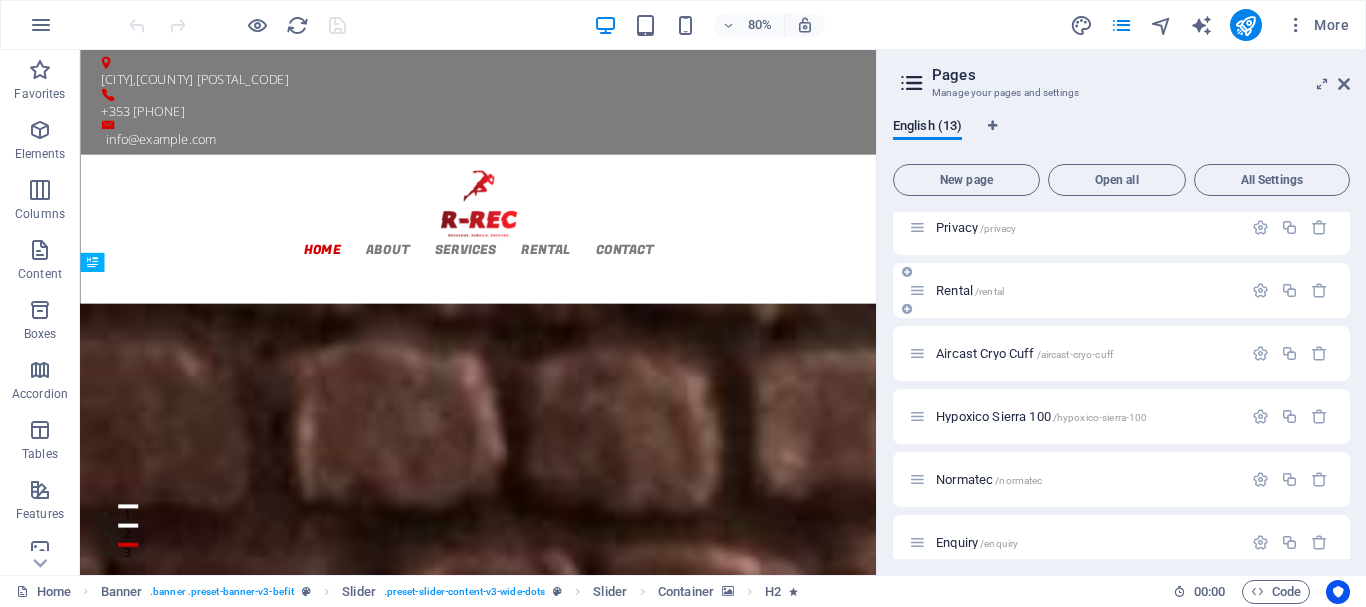 click on "Rental /rental" at bounding box center [1121, 290] 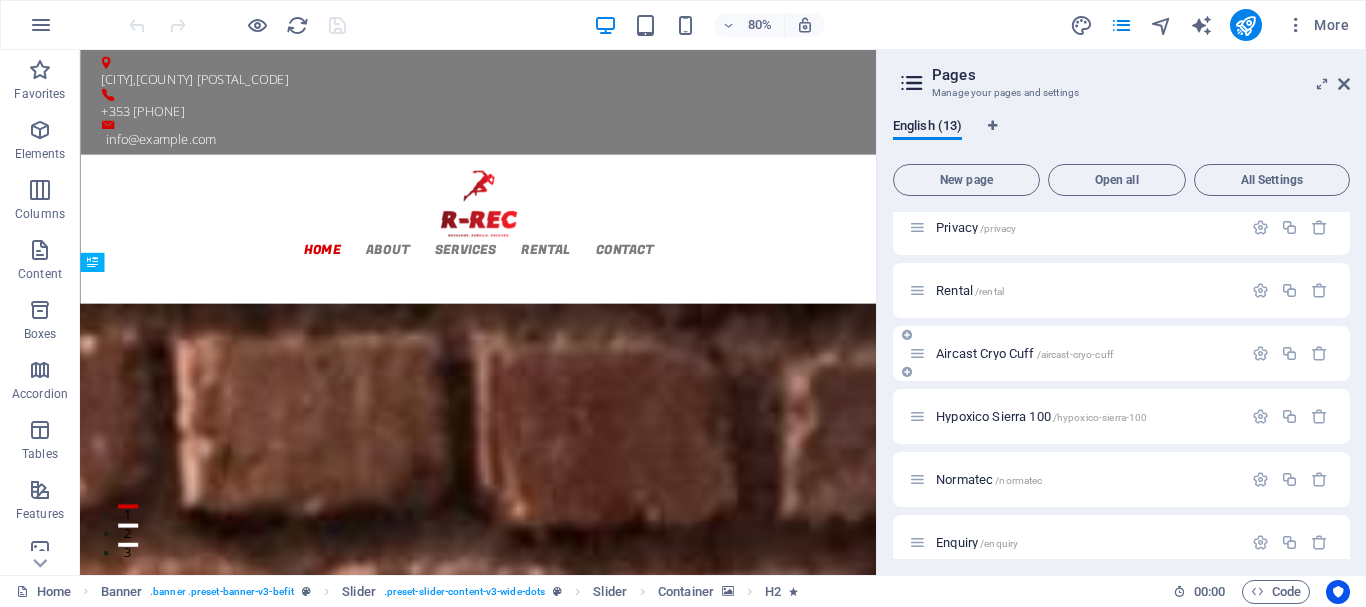 click on "Aircast Cryo Cuff /aircast-cryo-cuff" at bounding box center (1024, 353) 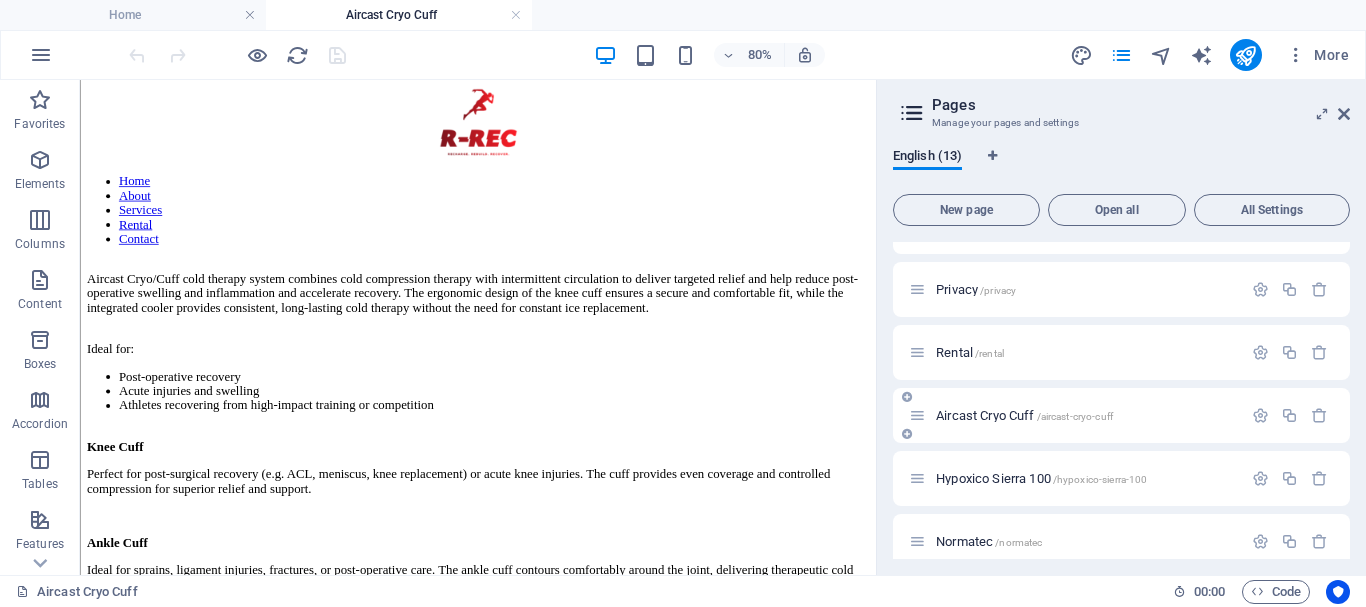 scroll, scrollTop: 0, scrollLeft: 0, axis: both 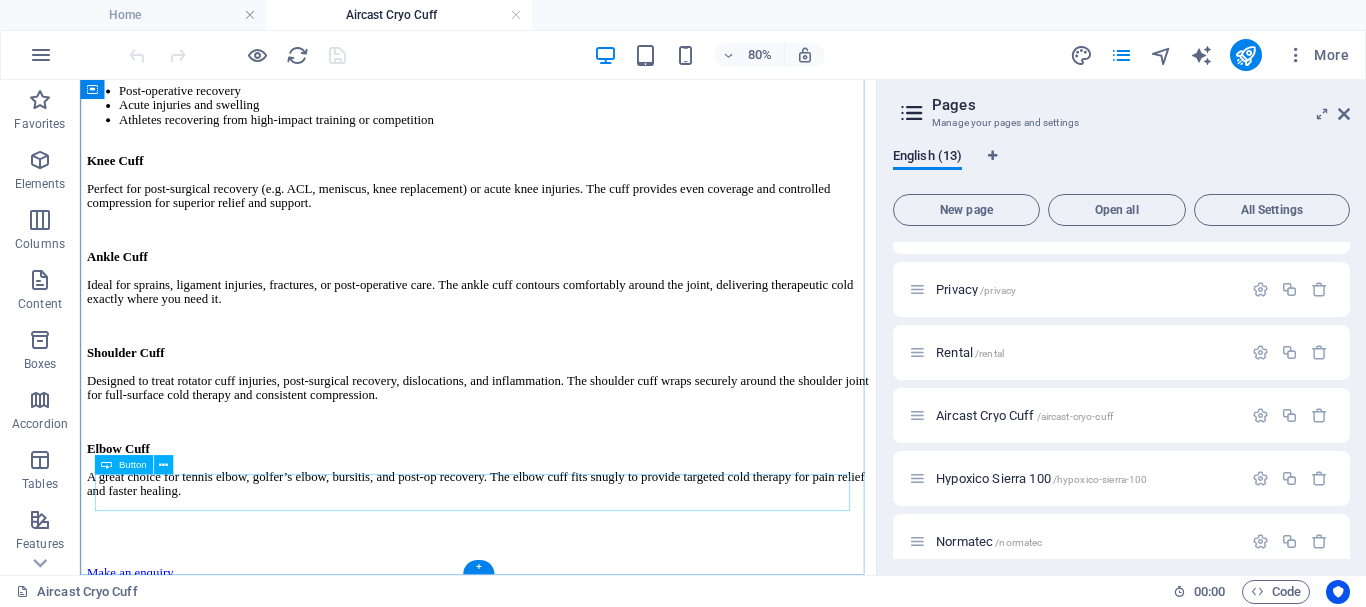 click on "Make an enquiry" at bounding box center (577, 696) 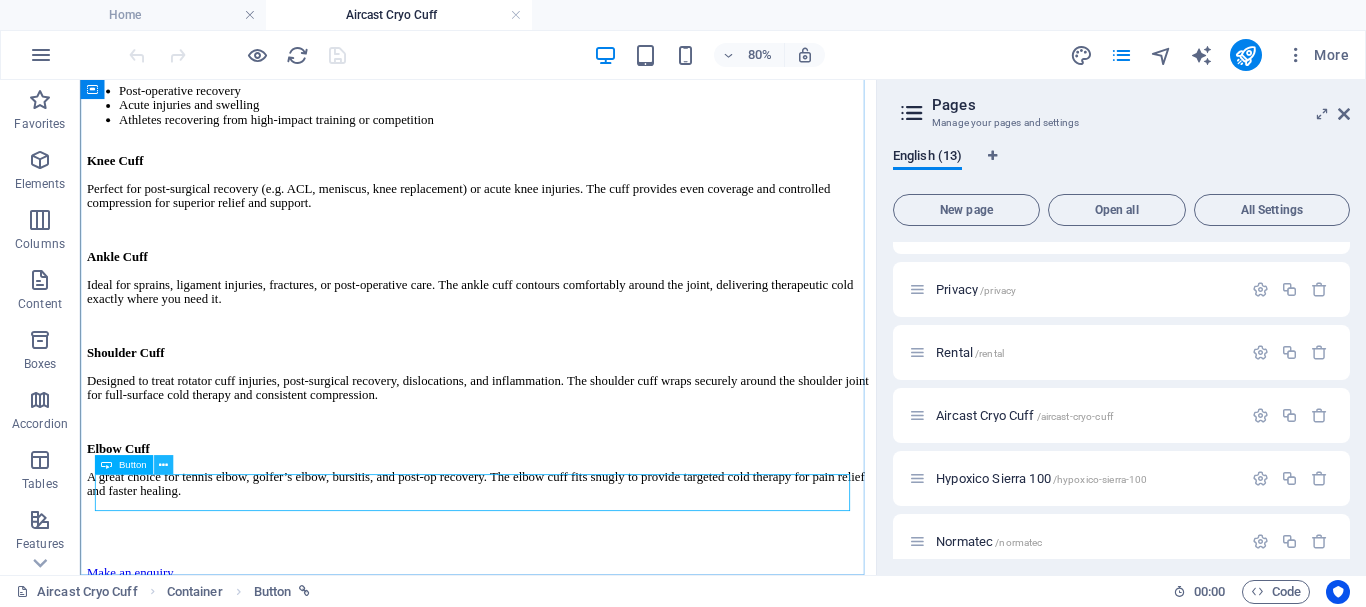click at bounding box center (163, 464) 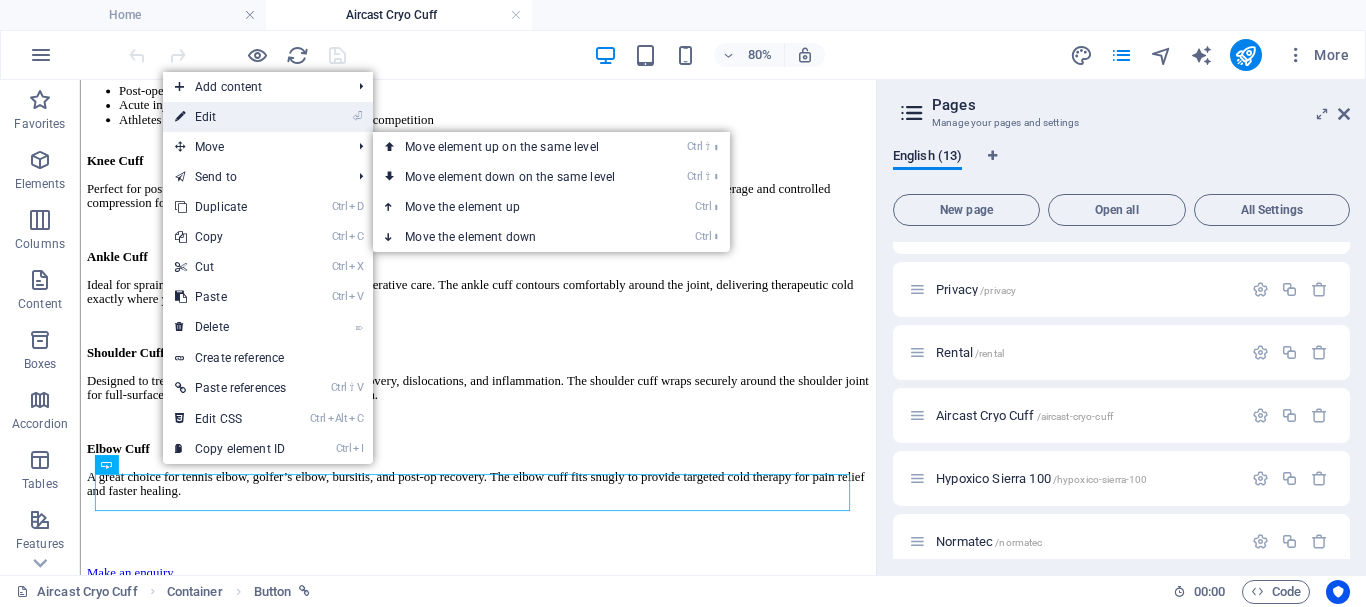 click on "⏎  Edit" at bounding box center [230, 117] 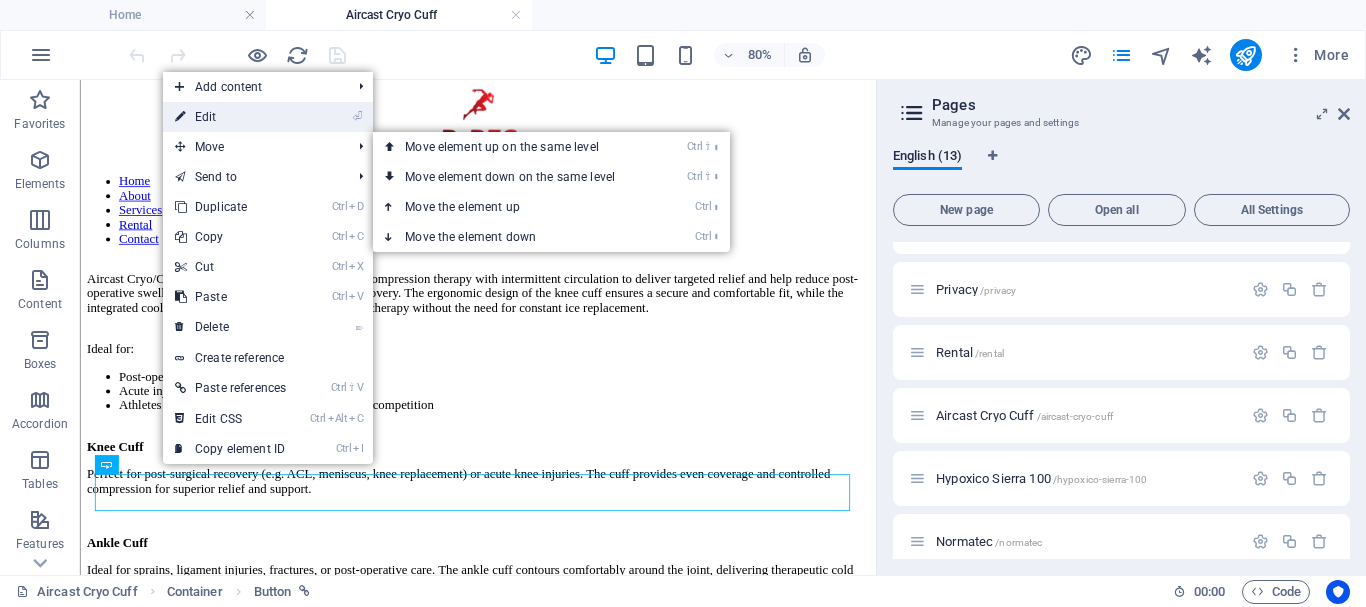 select on "5" 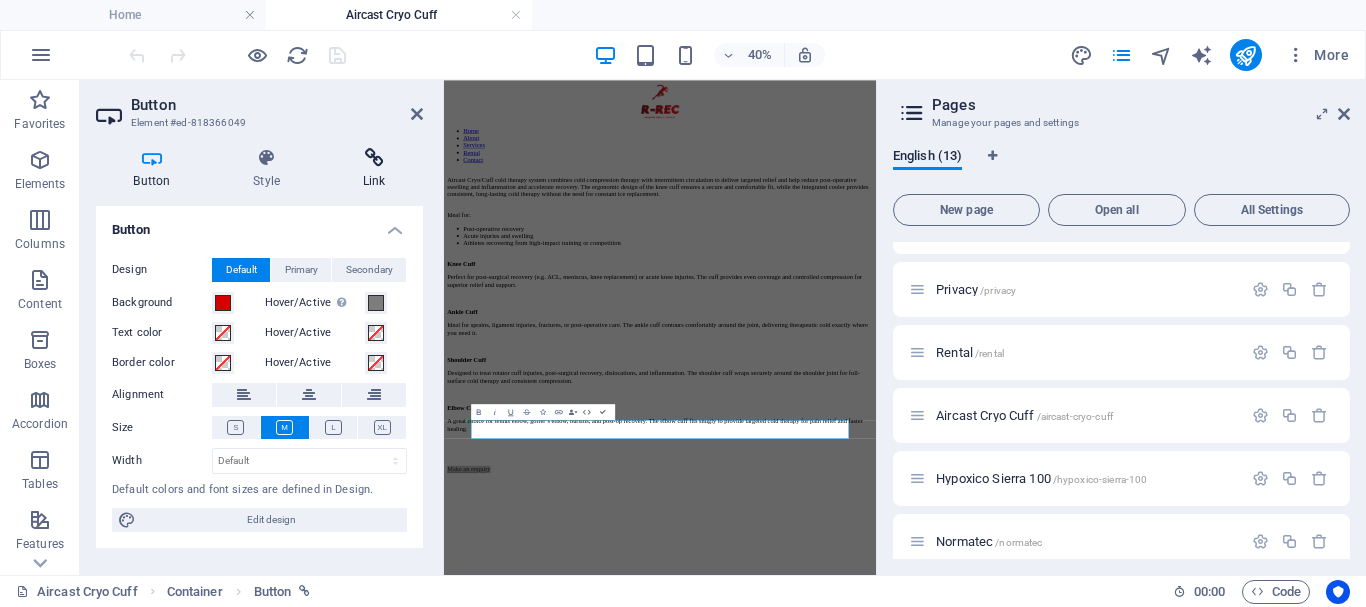 click at bounding box center [374, 158] 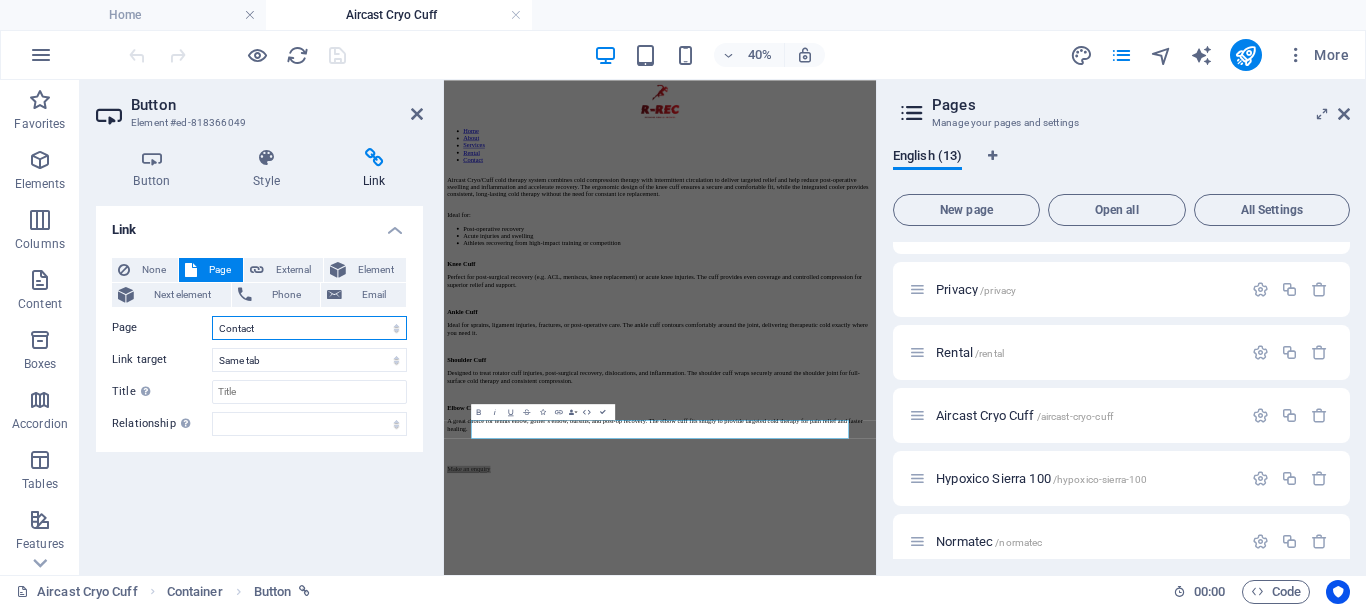 click on "Home About us Services Timetable Appointment Contact Legal Notice Privacy Rental Aircast Cryo Cuff Hypoxico Sierra 100 Normatec  Enquiry" at bounding box center (309, 328) 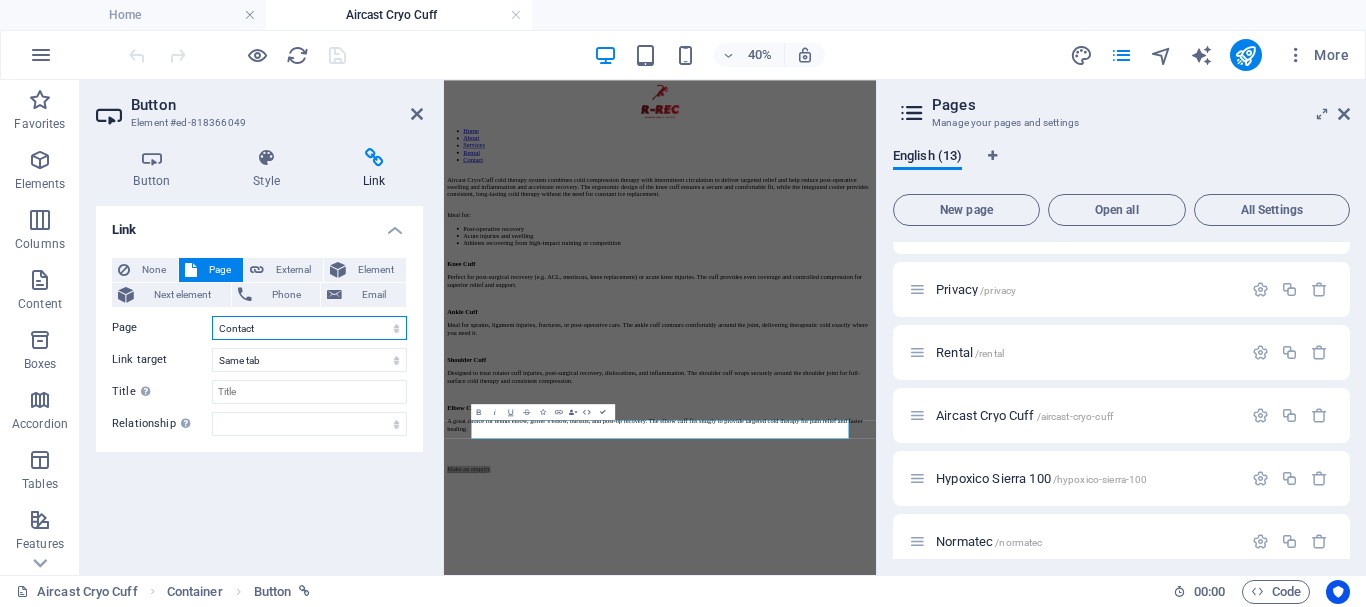 select on "12" 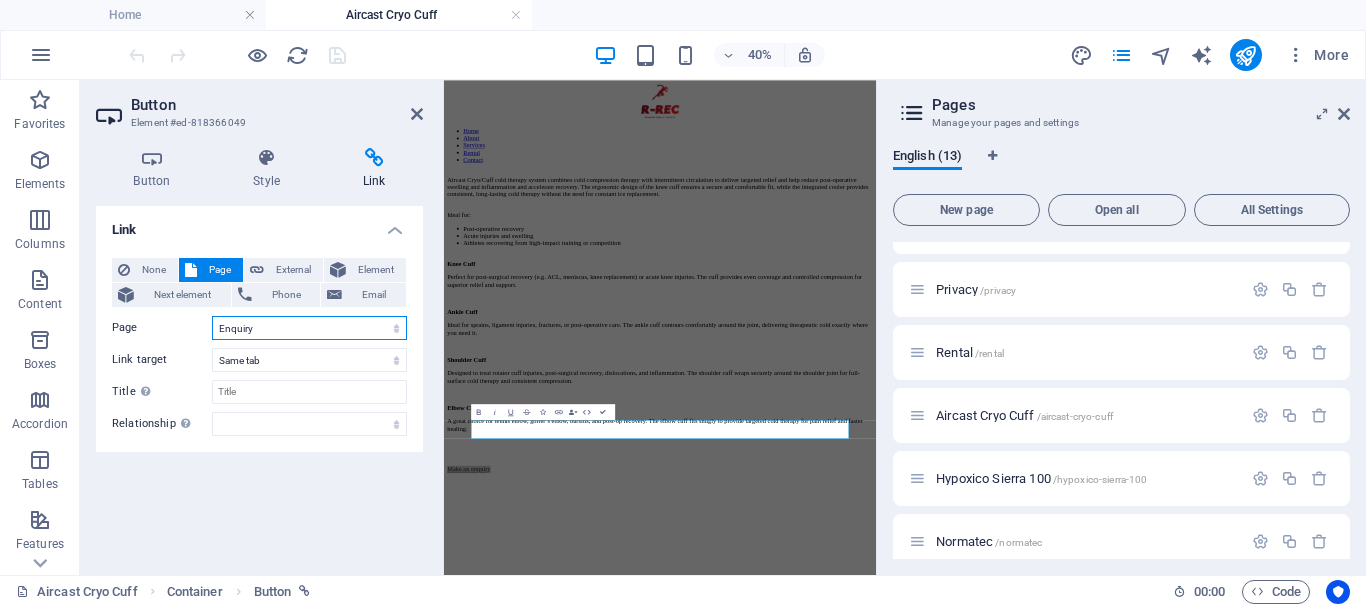 click on "Home About us Services Timetable Appointment Contact Legal Notice Privacy Rental Aircast Cryo Cuff Hypoxico Sierra 100 Normatec  Enquiry" at bounding box center [309, 328] 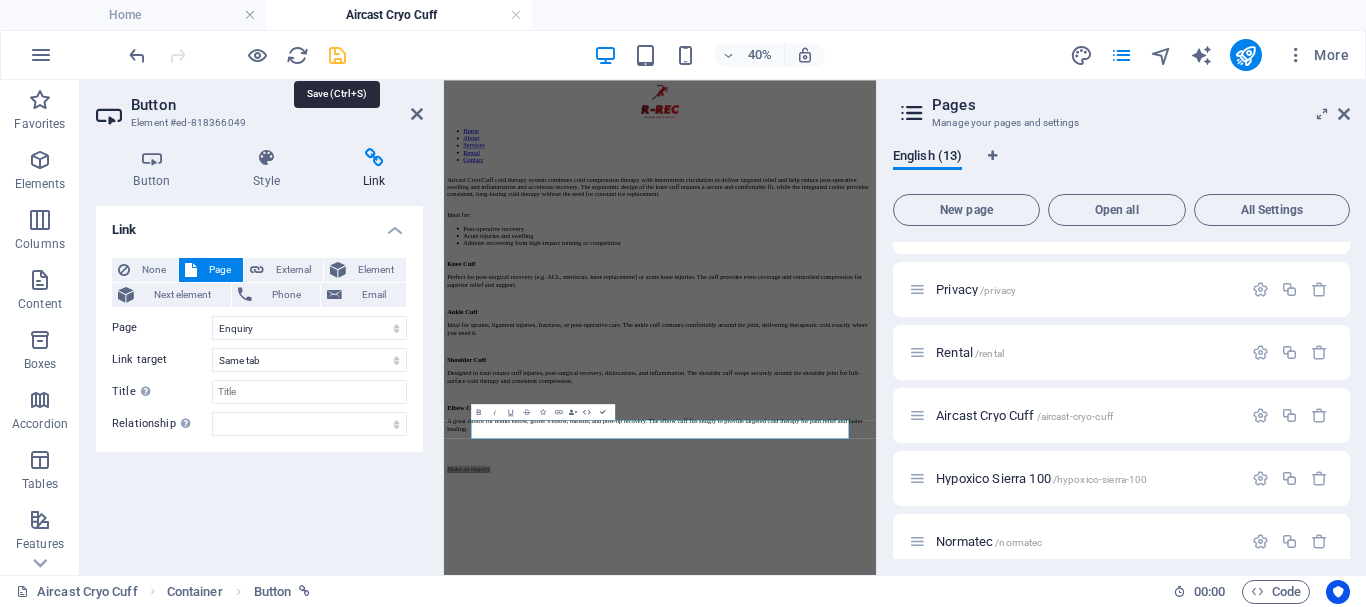 click at bounding box center [337, 55] 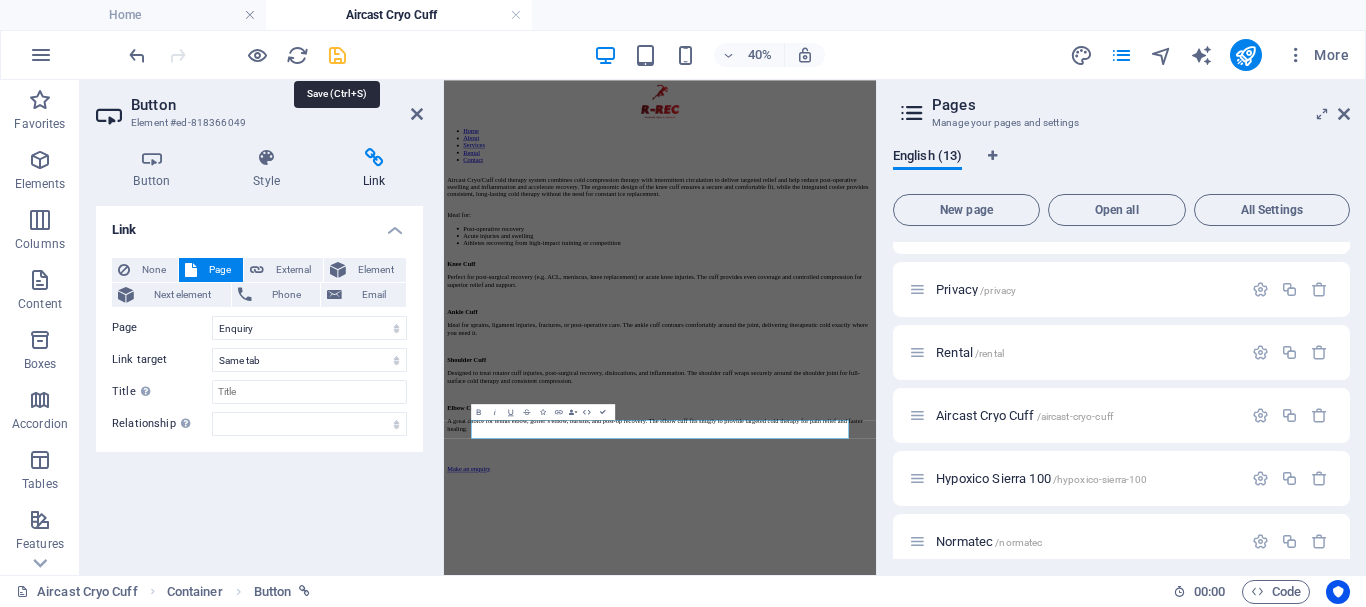 scroll, scrollTop: 426, scrollLeft: 0, axis: vertical 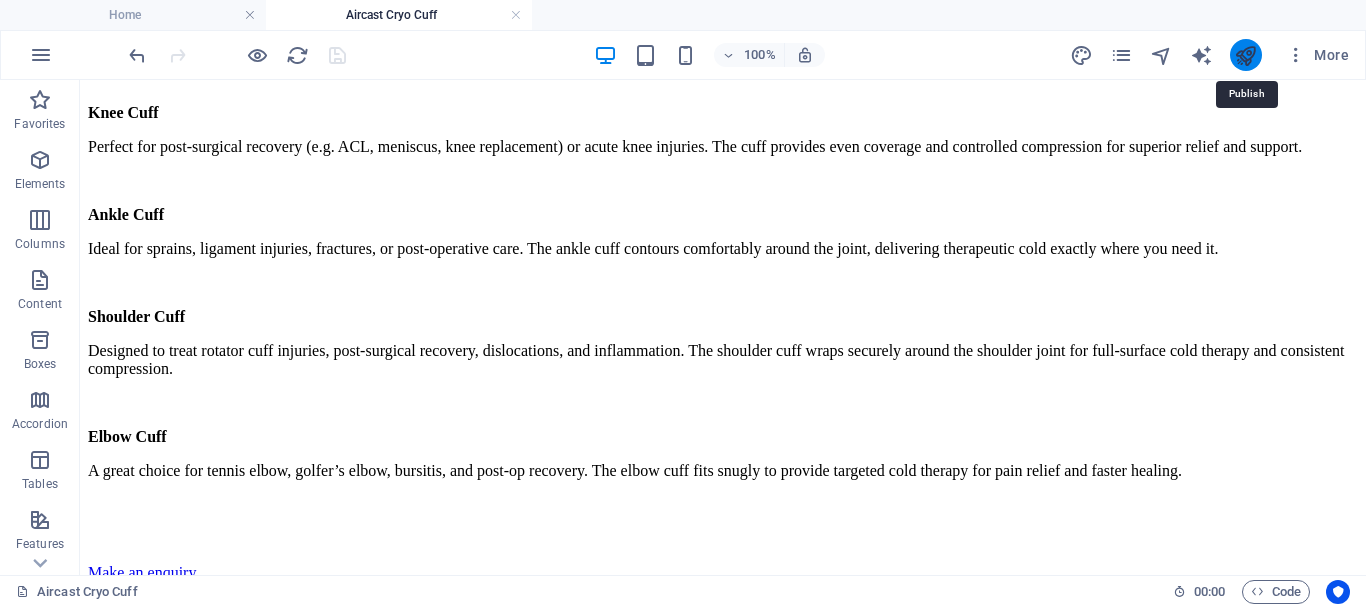 click at bounding box center (1245, 55) 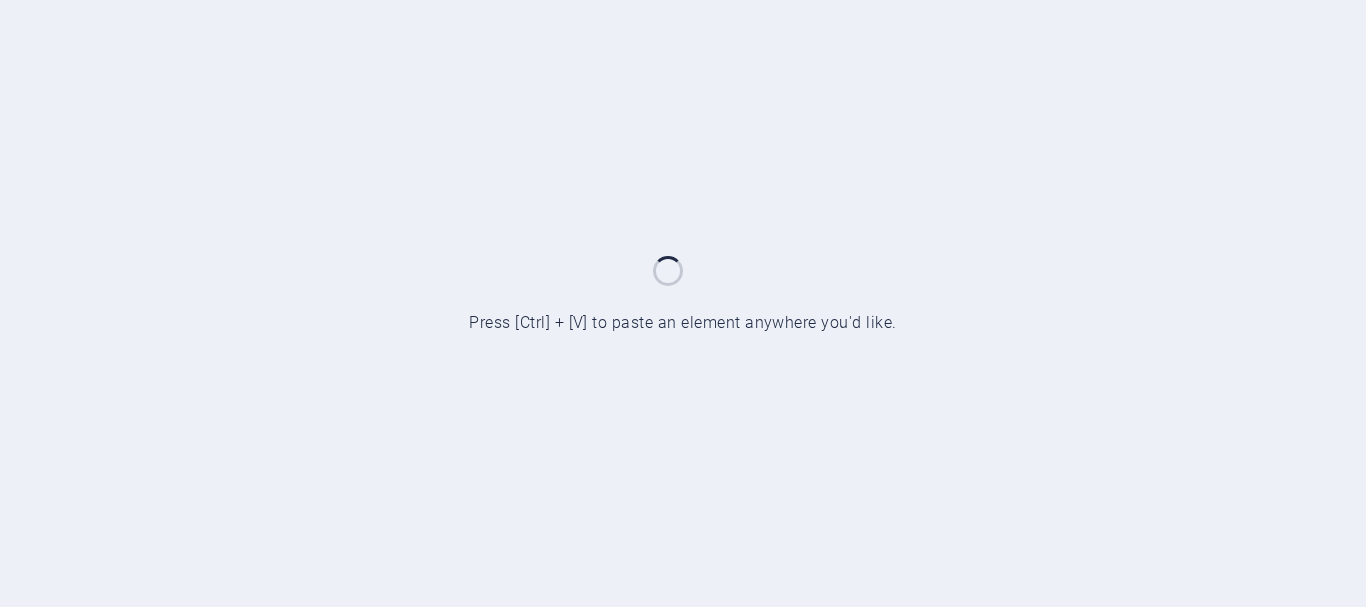 scroll, scrollTop: 0, scrollLeft: 0, axis: both 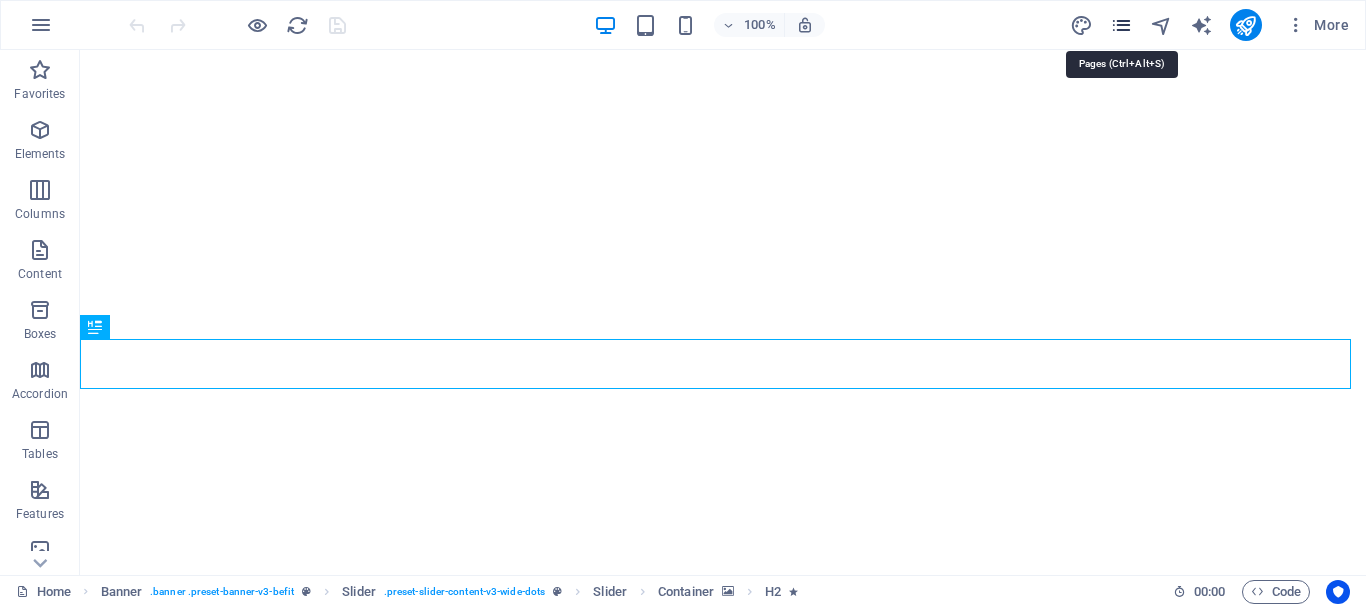 click at bounding box center [1121, 25] 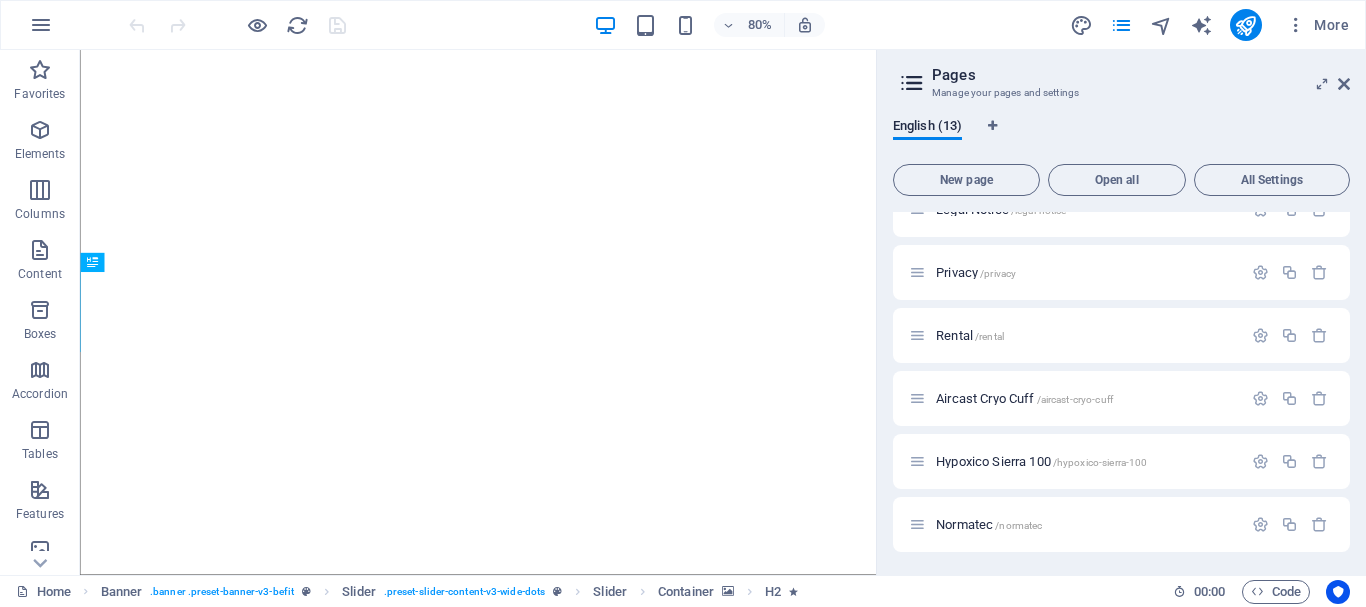 scroll, scrollTop: 472, scrollLeft: 0, axis: vertical 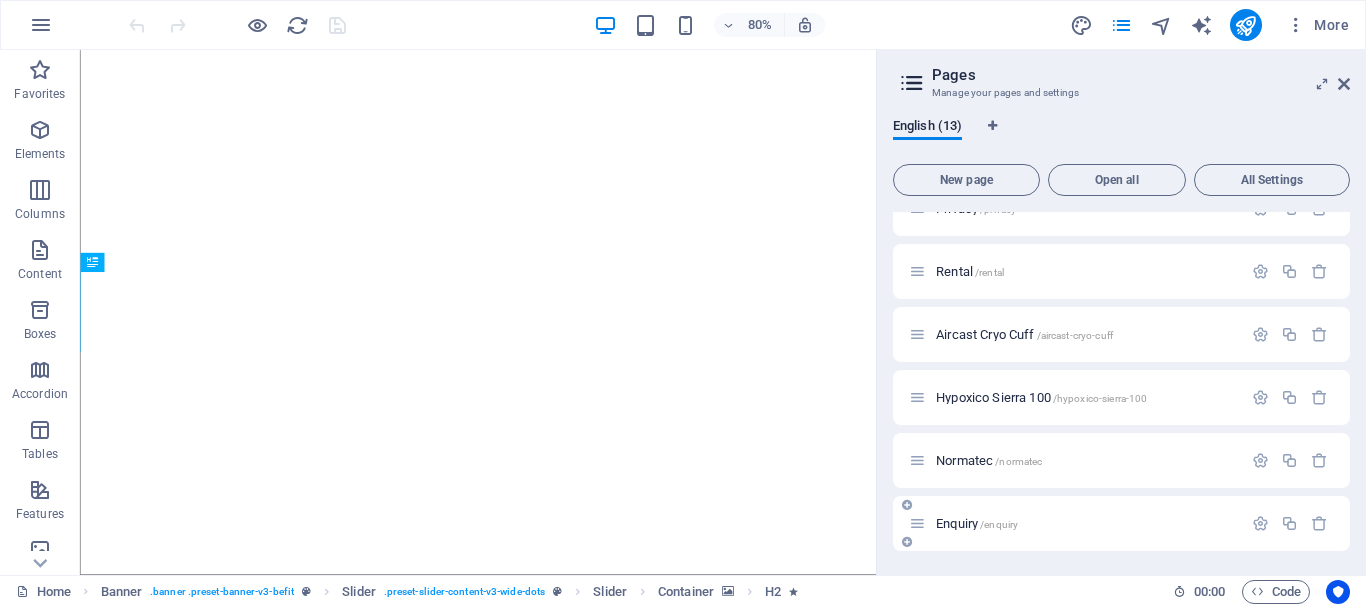 click on "Enquiry /enquiry" at bounding box center [977, 523] 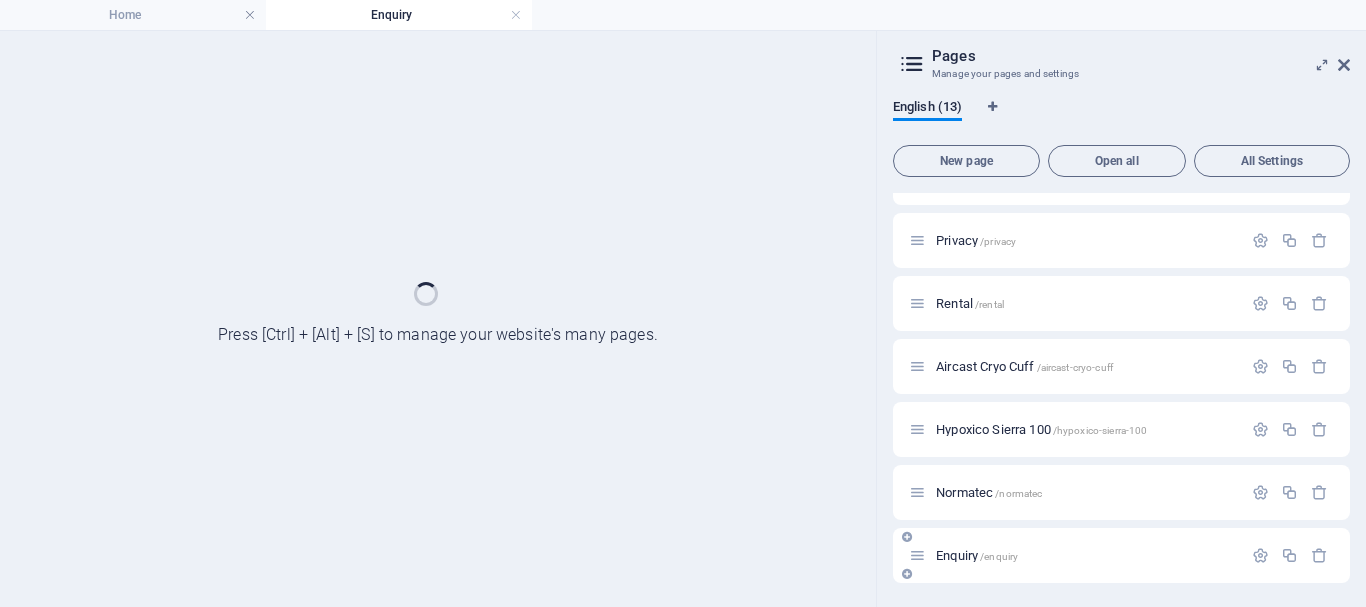scroll, scrollTop: 421, scrollLeft: 0, axis: vertical 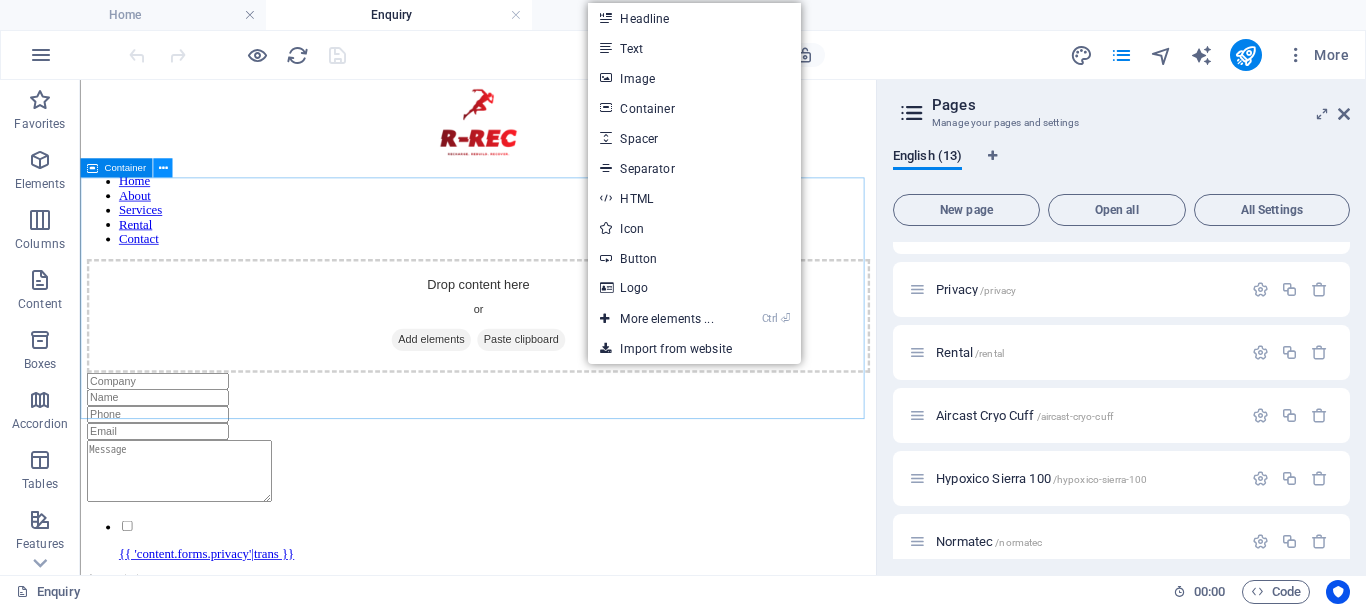 click at bounding box center (162, 168) 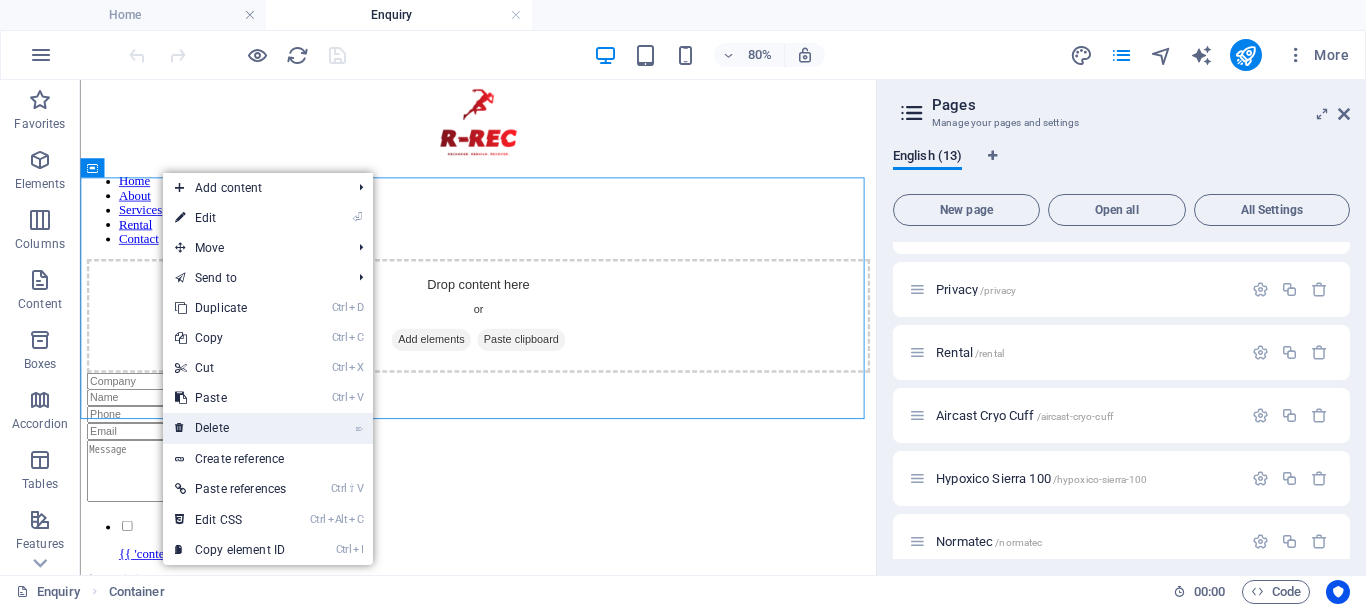 click on "⌦  Delete" at bounding box center [230, 428] 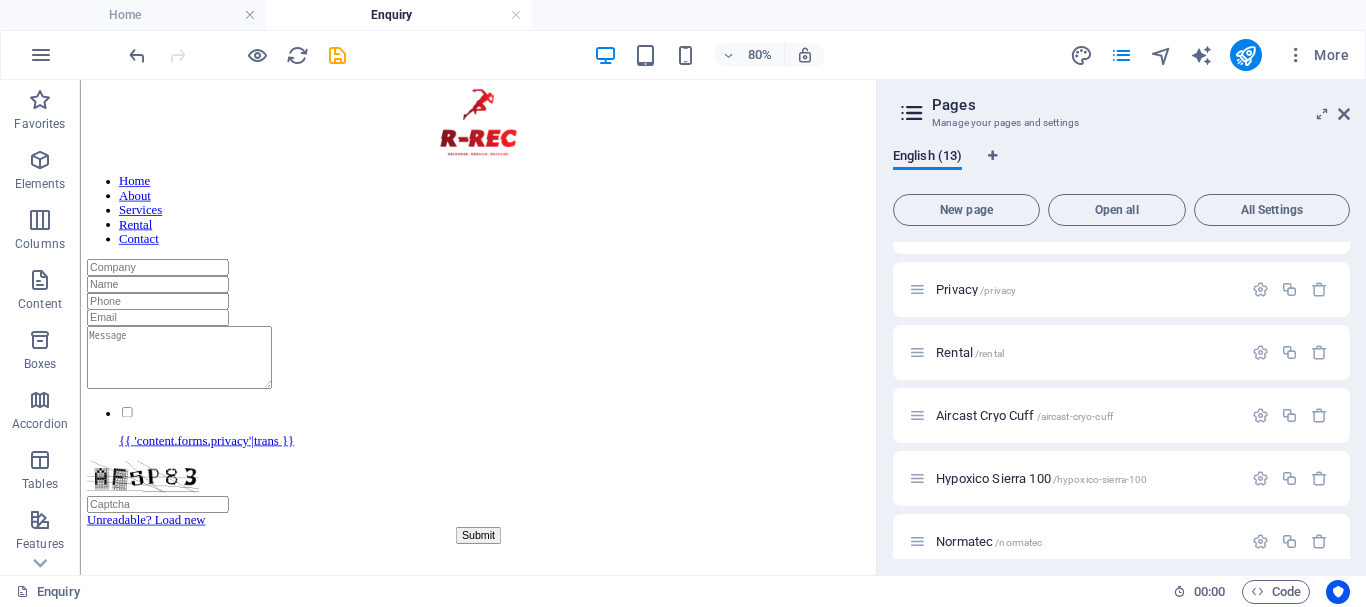 scroll, scrollTop: 159, scrollLeft: 0, axis: vertical 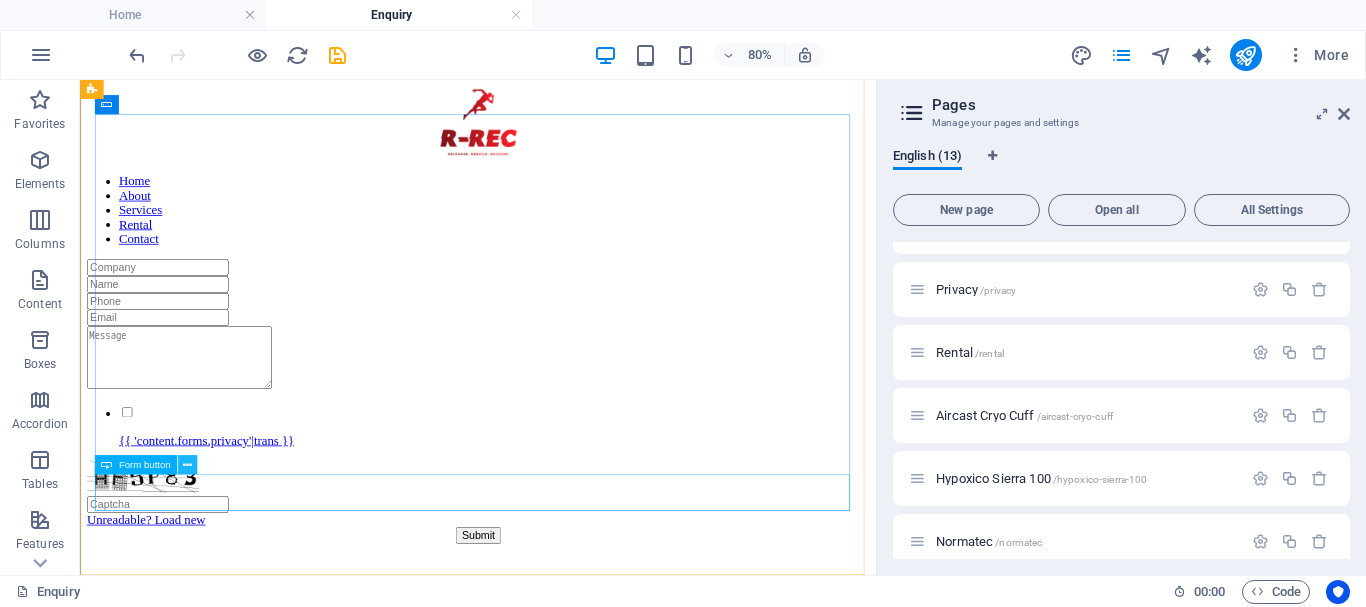 click at bounding box center (187, 464) 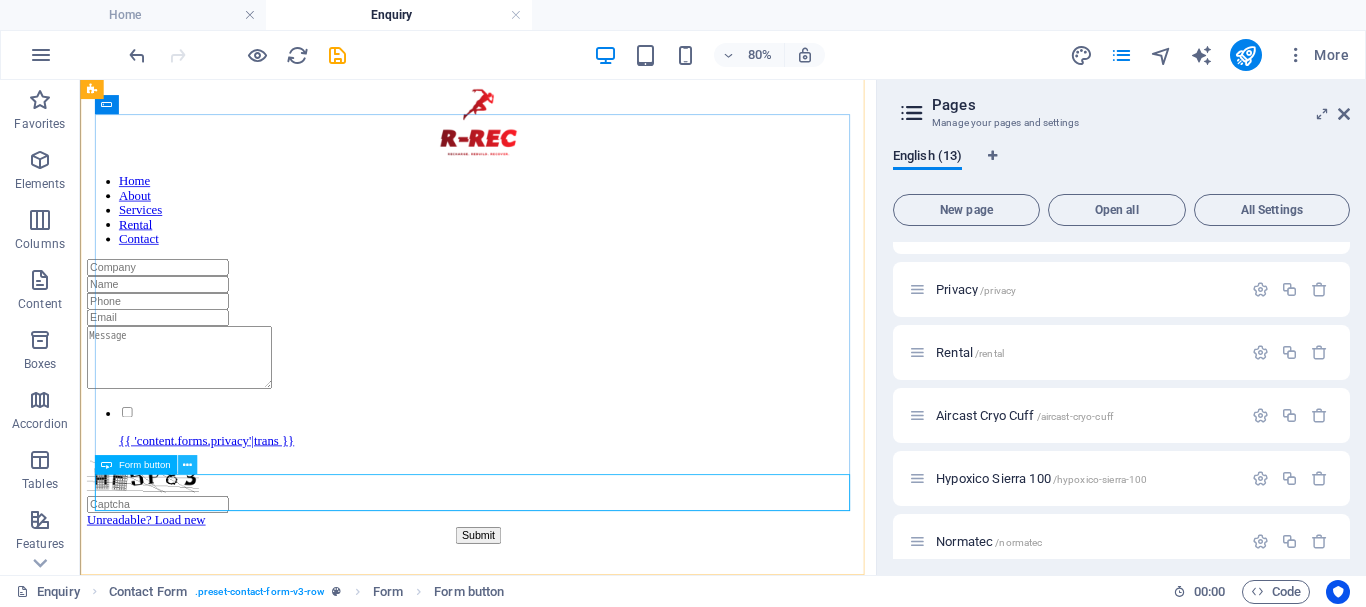 click at bounding box center (186, 464) 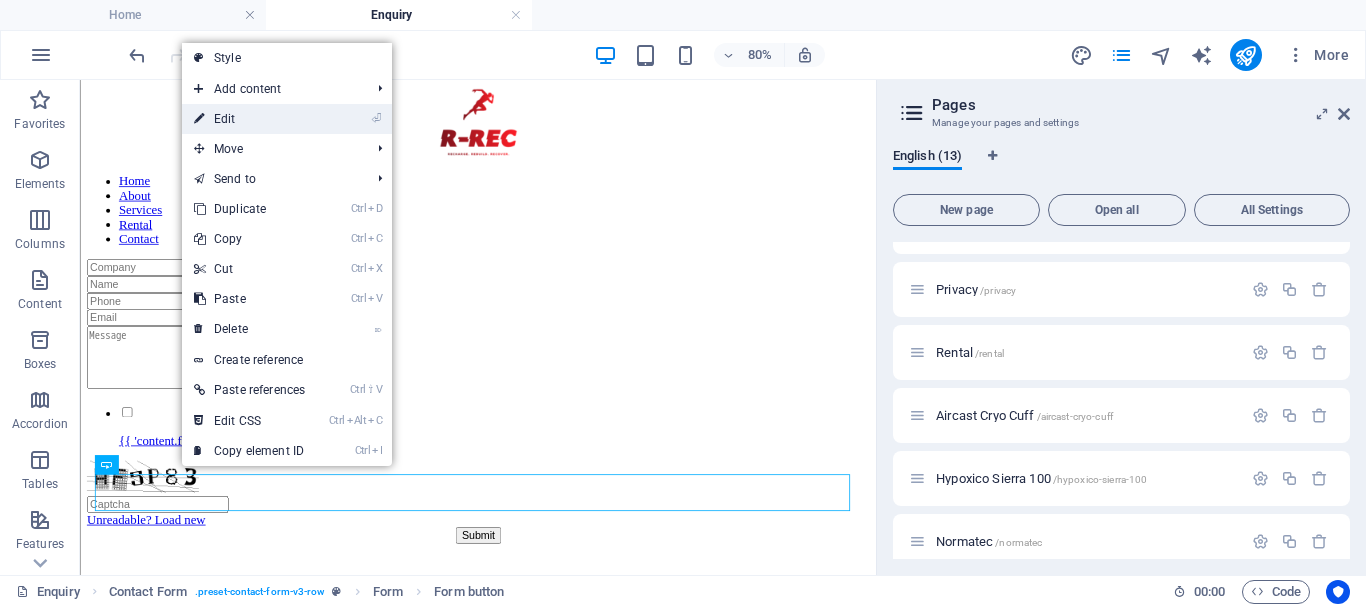 click on "⏎" at bounding box center [376, 118] 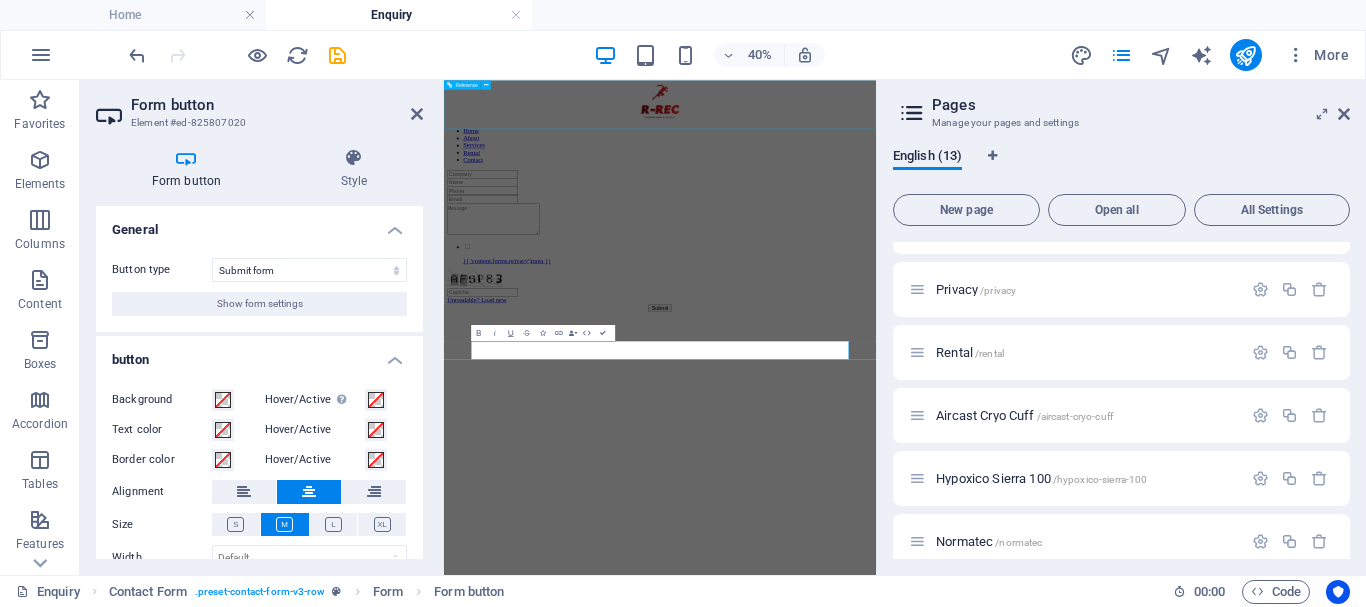 scroll, scrollTop: 0, scrollLeft: 0, axis: both 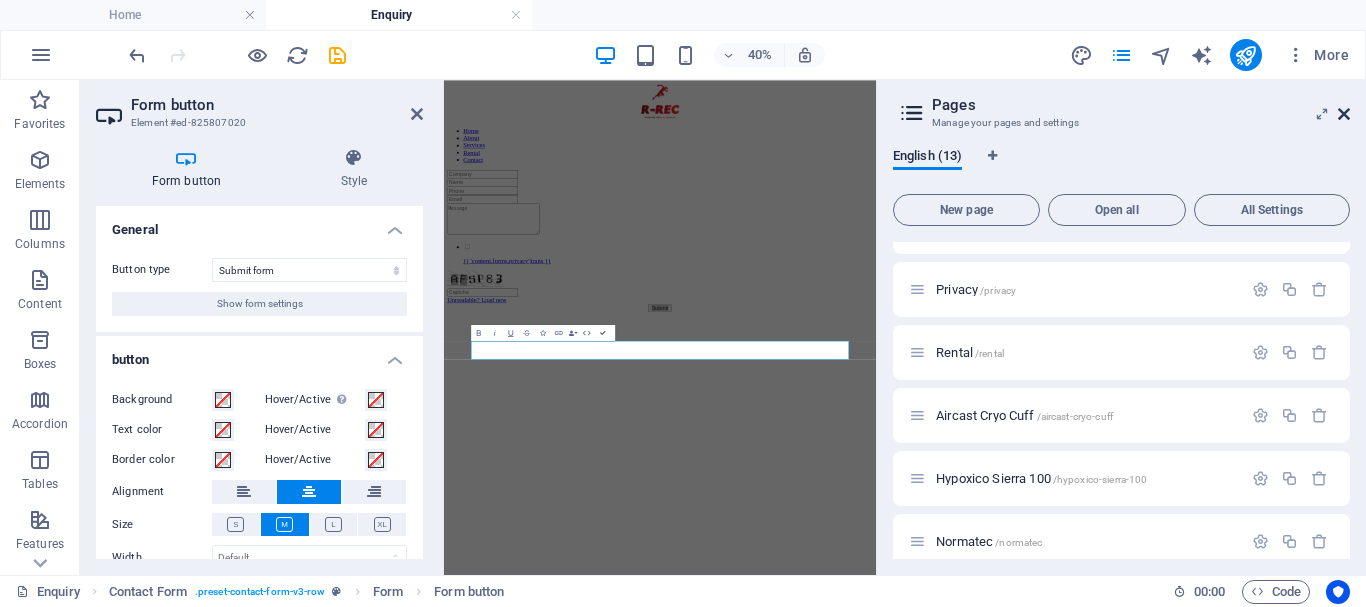 click at bounding box center [1344, 114] 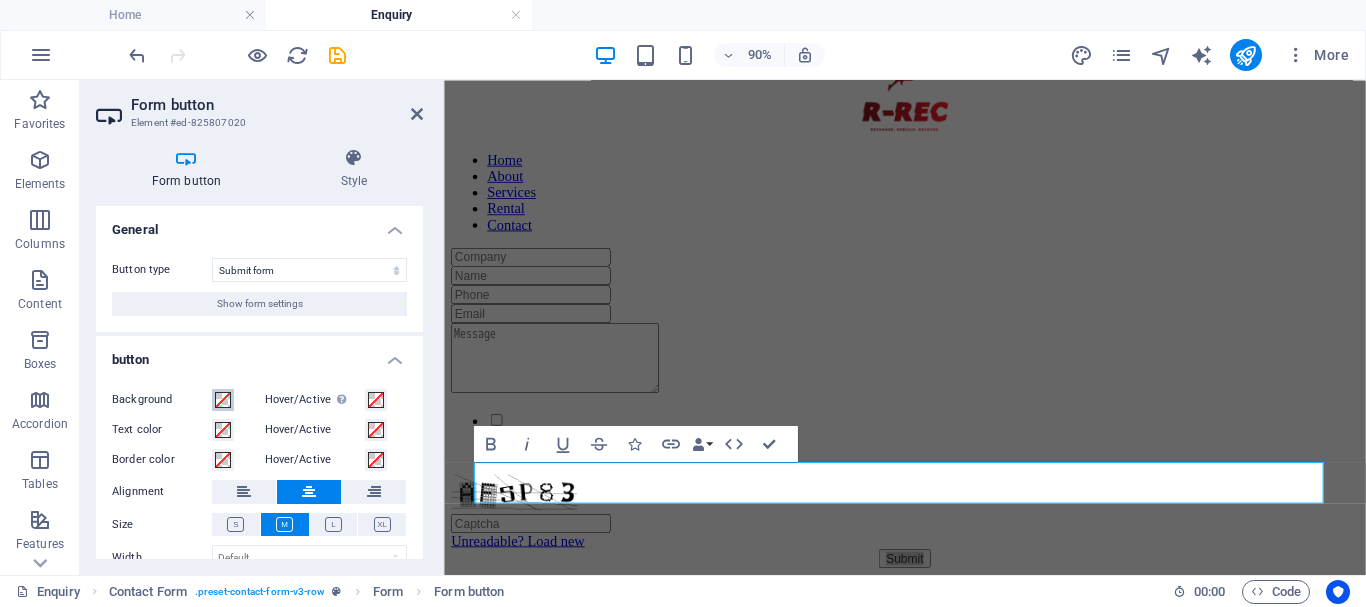 click on "Background" at bounding box center (223, 400) 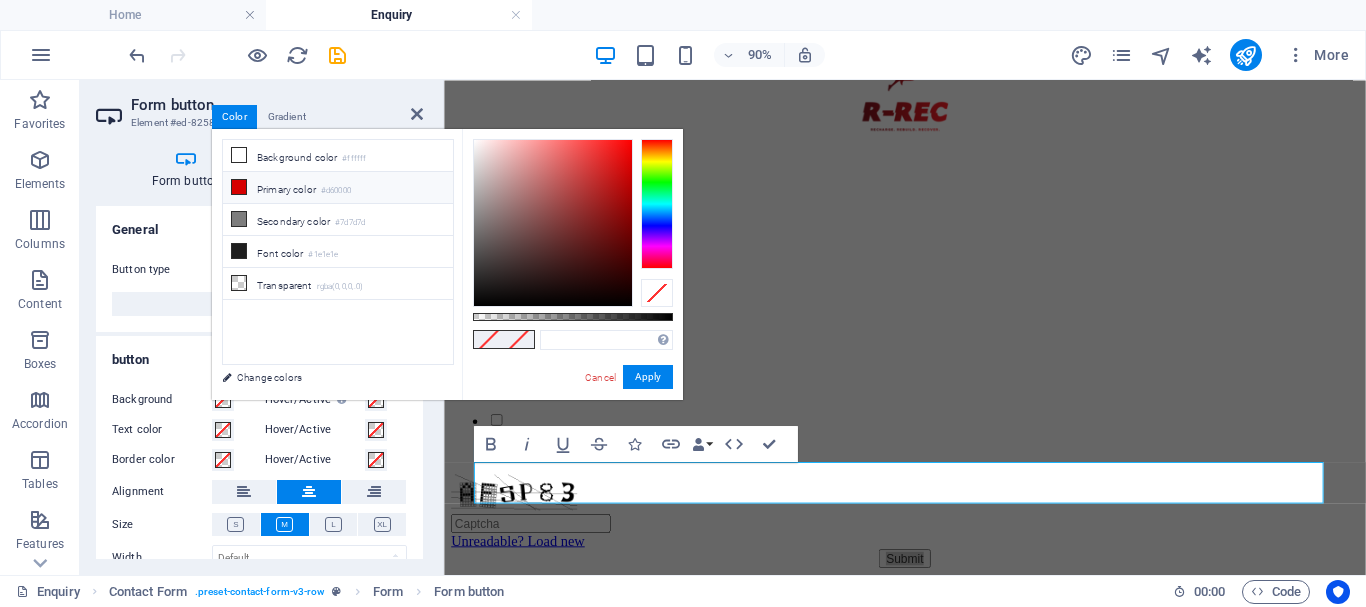 click on "Primary color
#d60000" at bounding box center (338, 188) 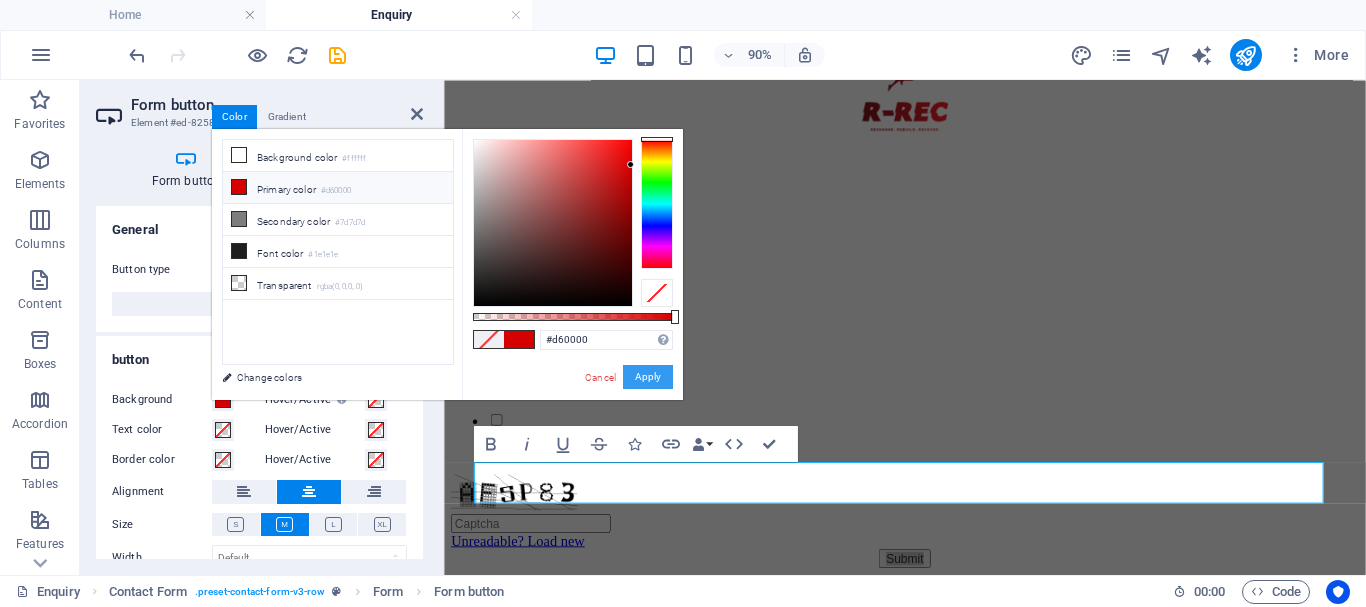 click on "Apply" at bounding box center (648, 377) 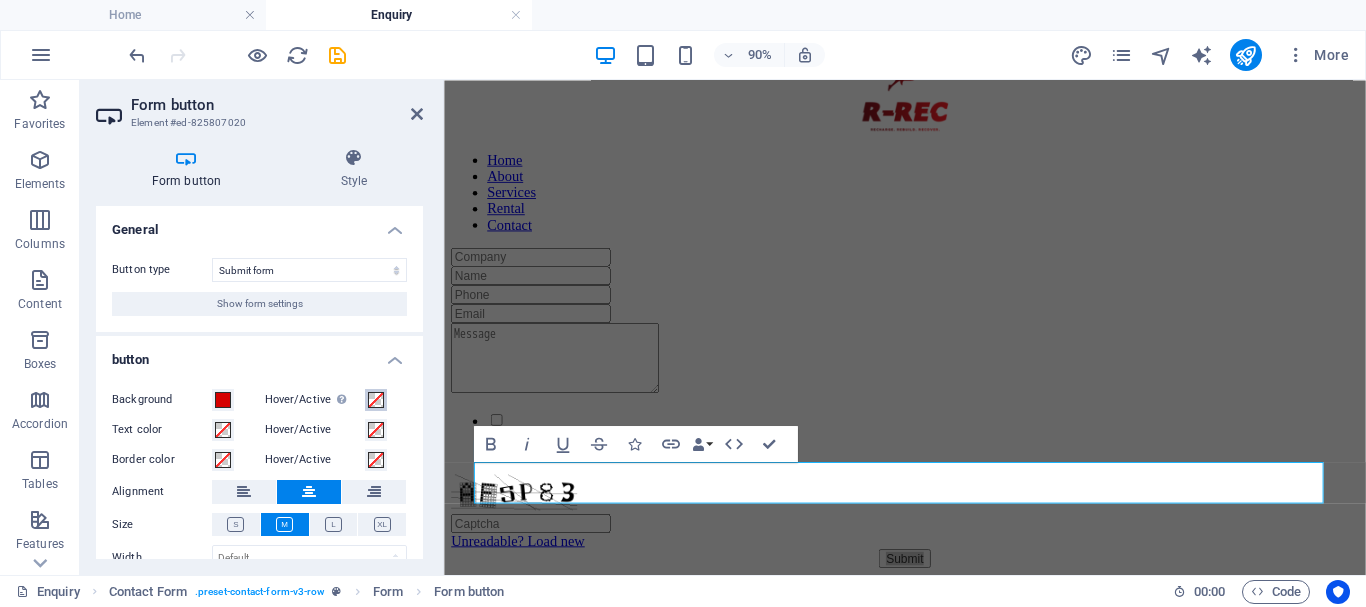 click at bounding box center [376, 400] 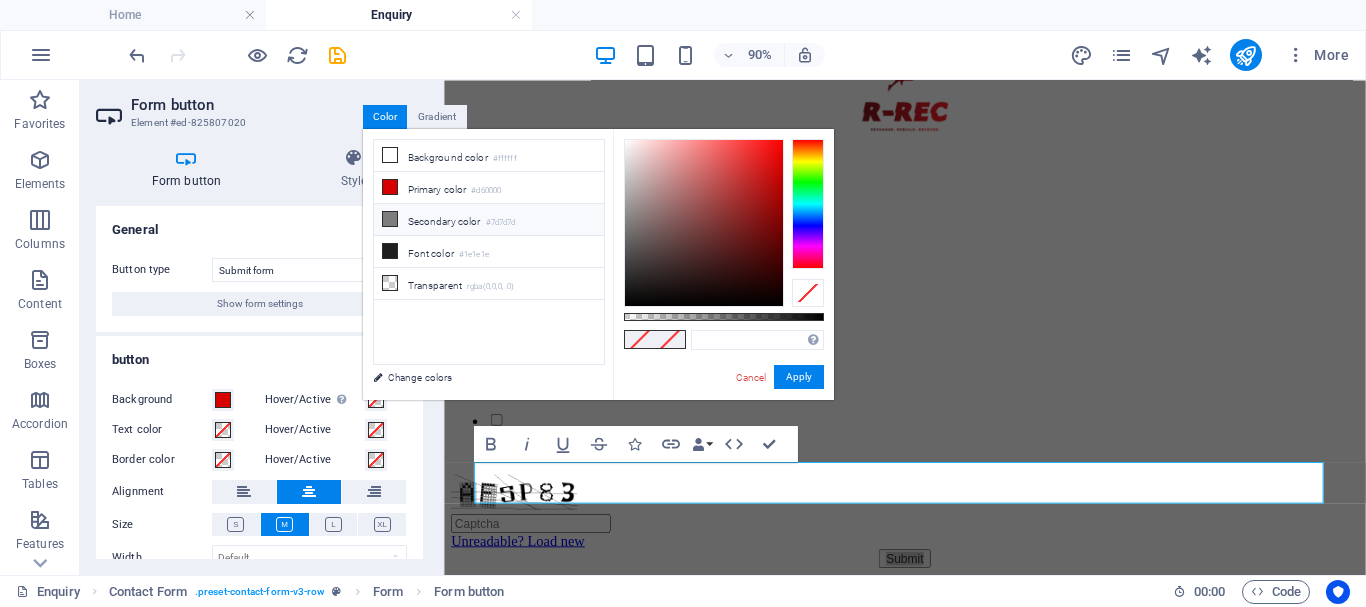 click at bounding box center (390, 219) 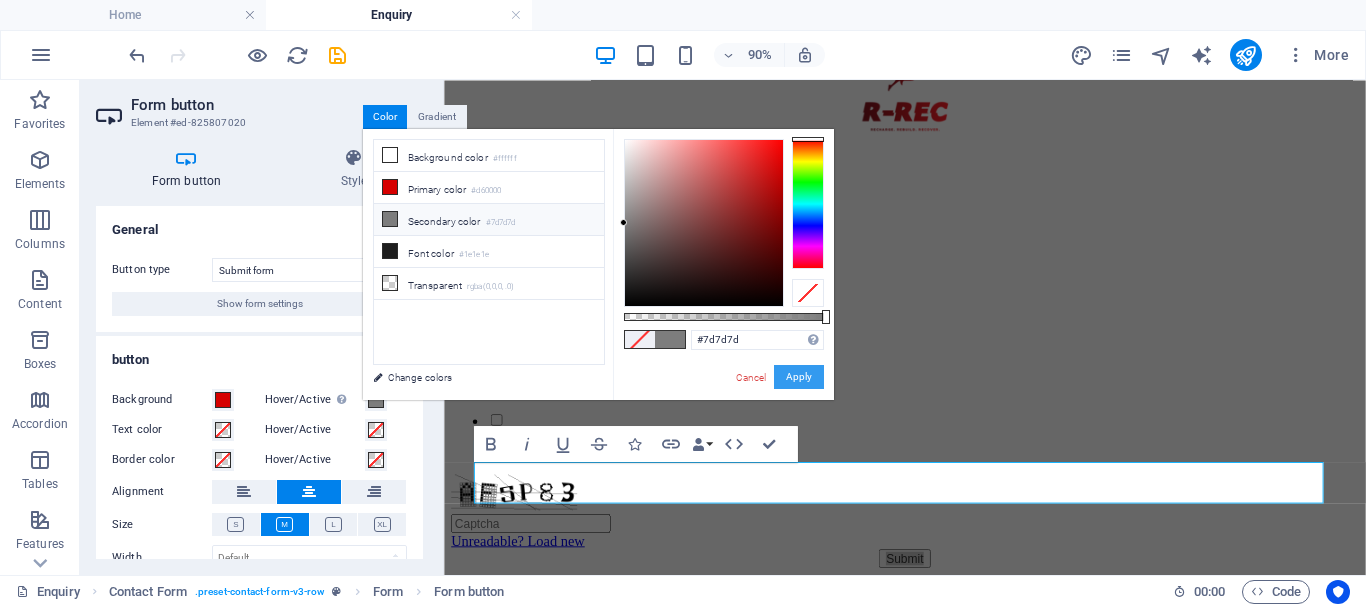 click on "Apply" at bounding box center [799, 377] 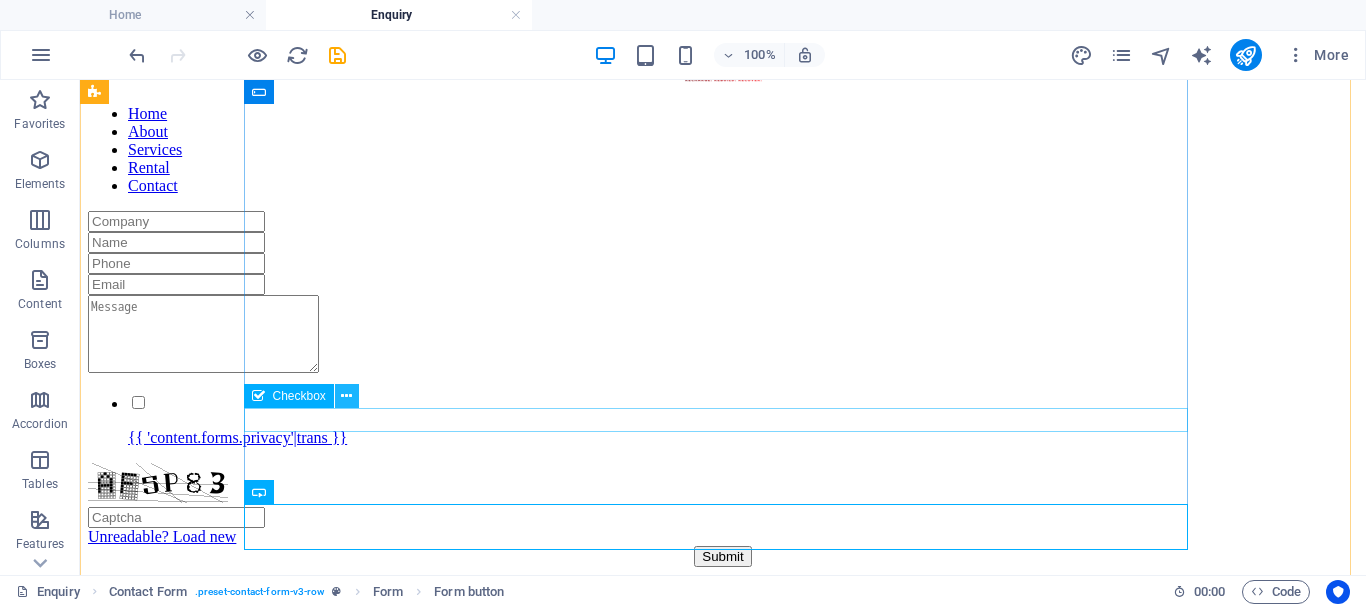 click at bounding box center [346, 396] 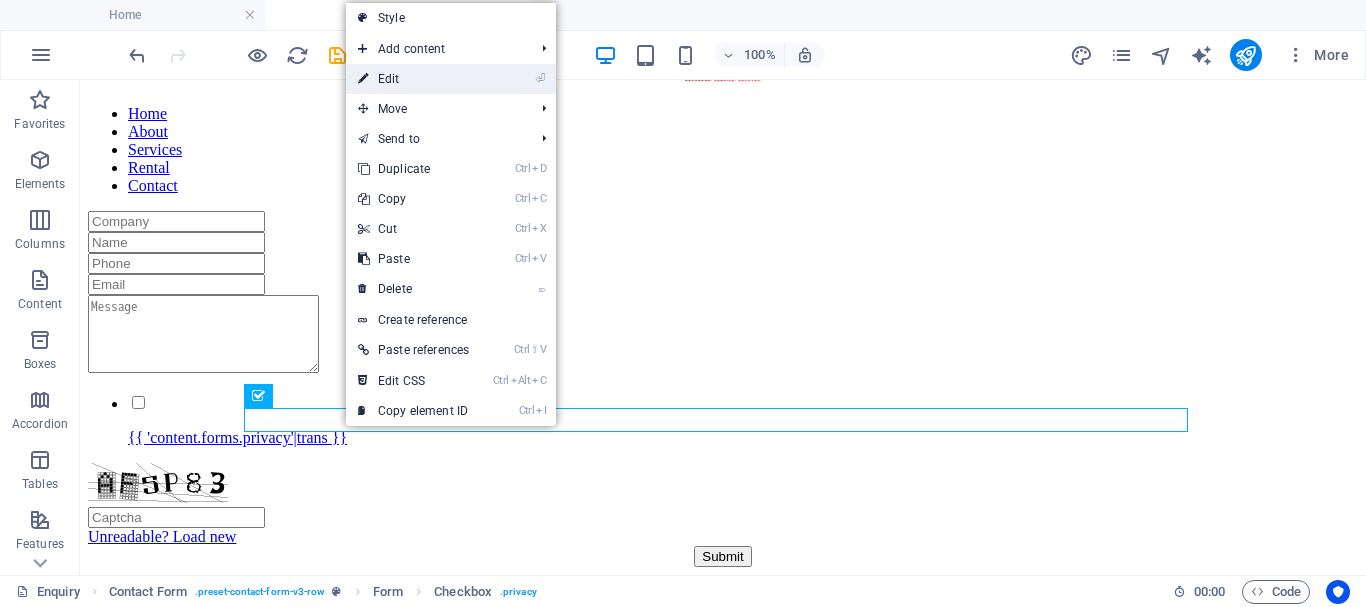 click on "⏎  Edit" at bounding box center [413, 79] 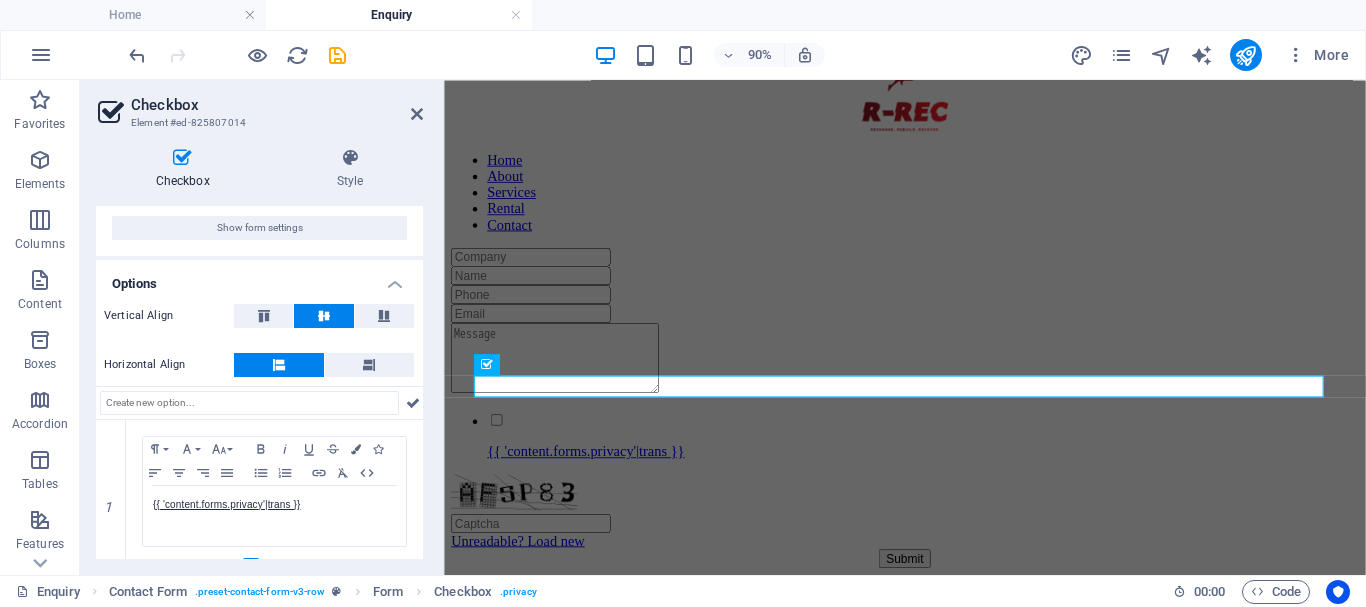 scroll, scrollTop: 112, scrollLeft: 0, axis: vertical 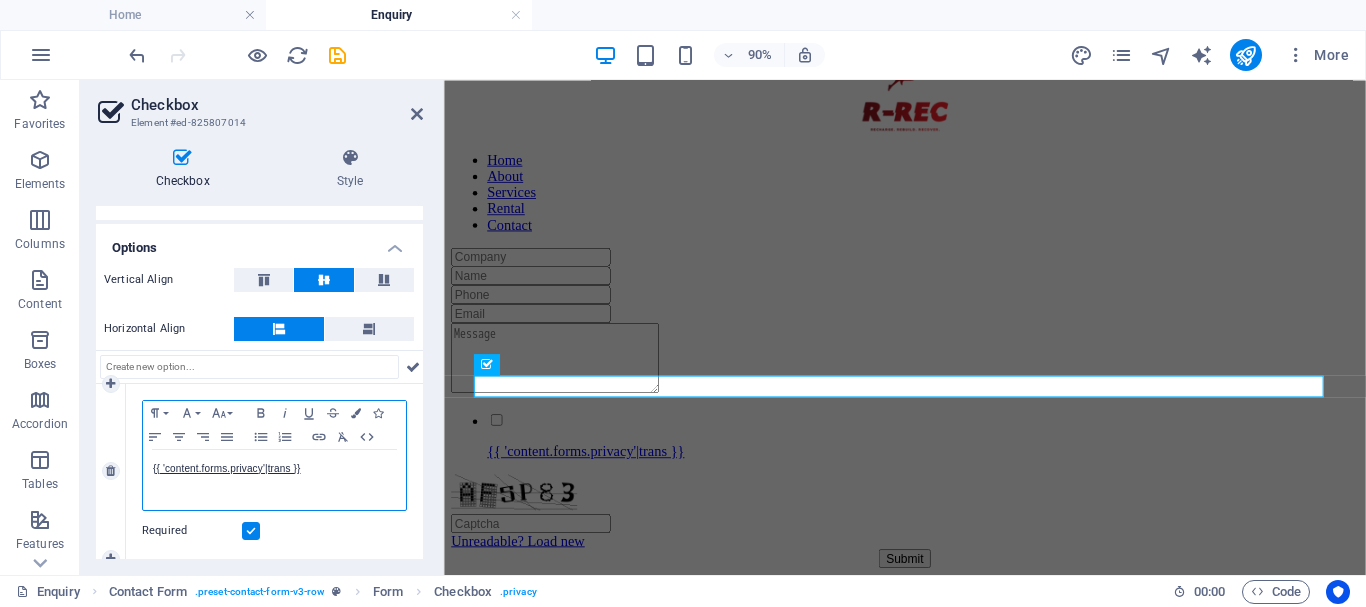 click on "{{ 'content.forms.privacy'|trans }}" at bounding box center [274, 469] 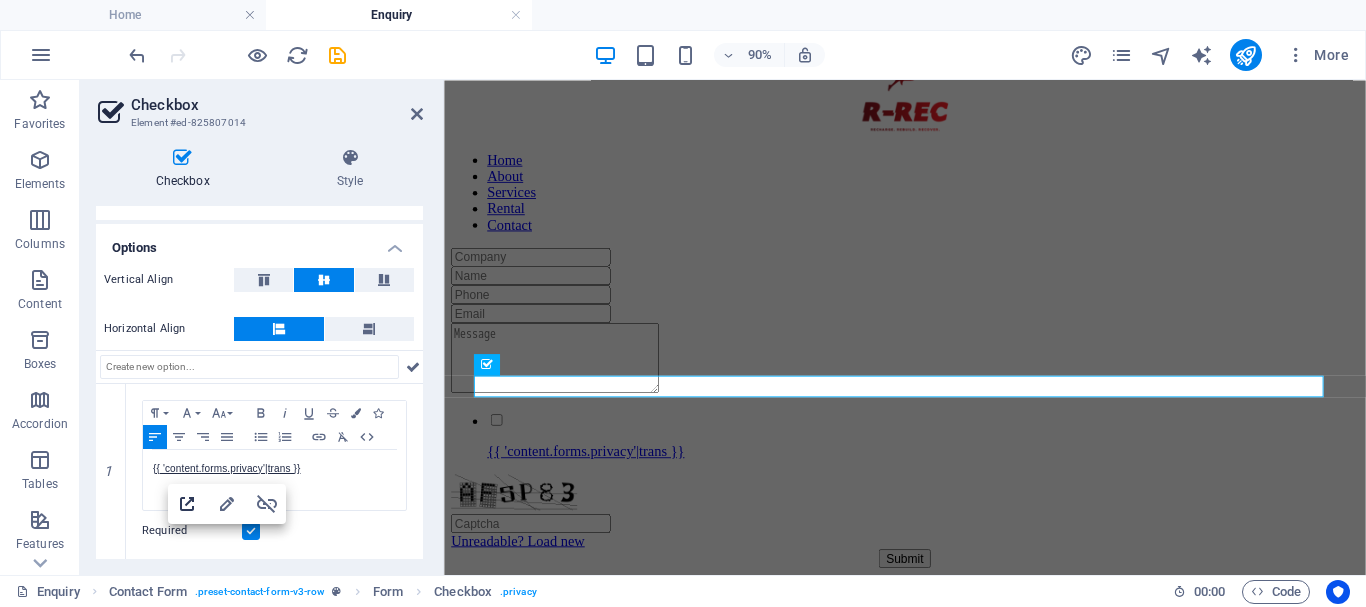 click 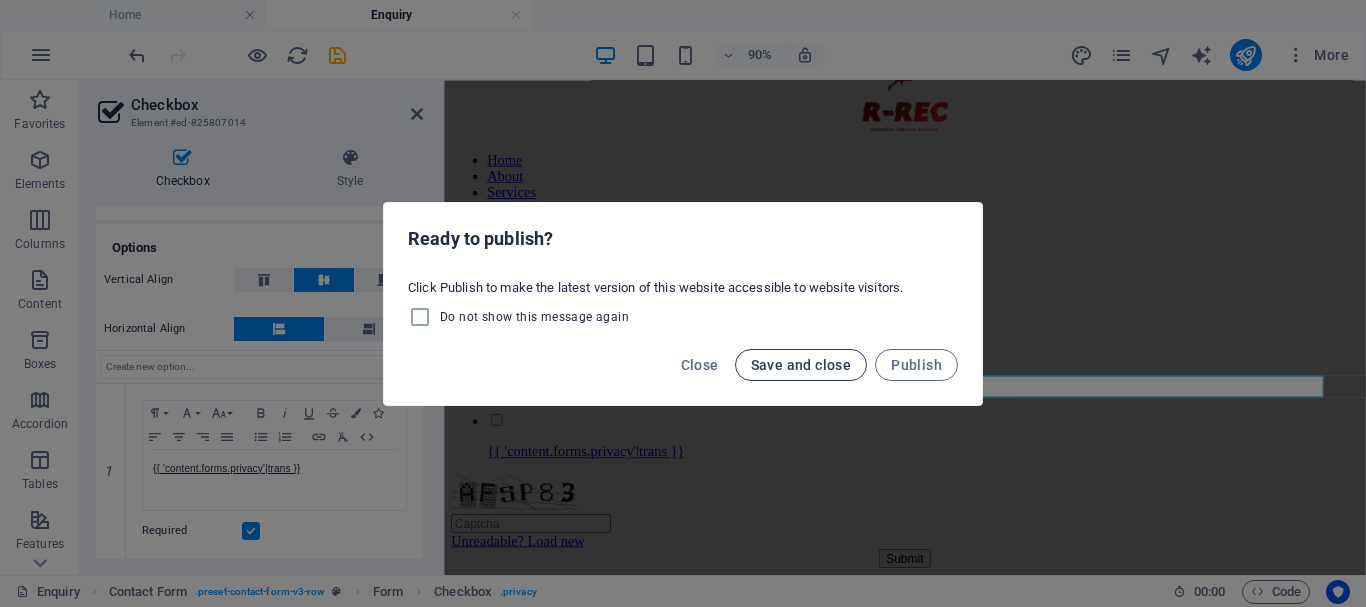 click on "Save and close" at bounding box center (801, 365) 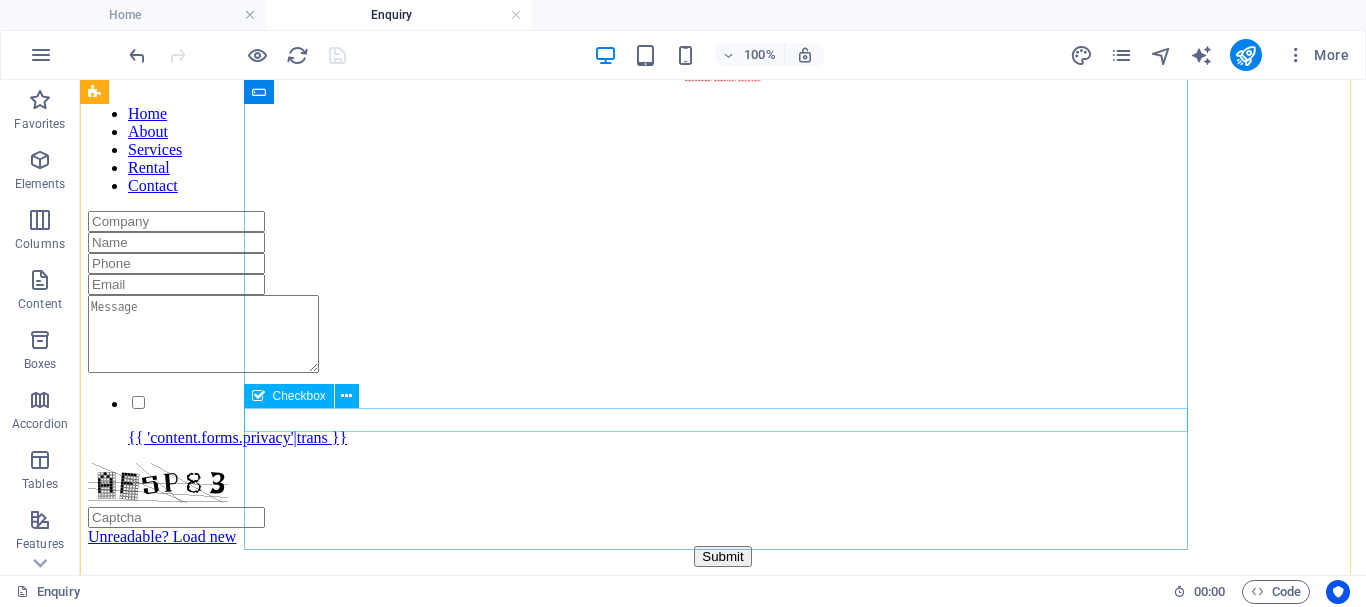 click on "{{ 'content.forms.privacy'|trans }}" at bounding box center (723, 420) 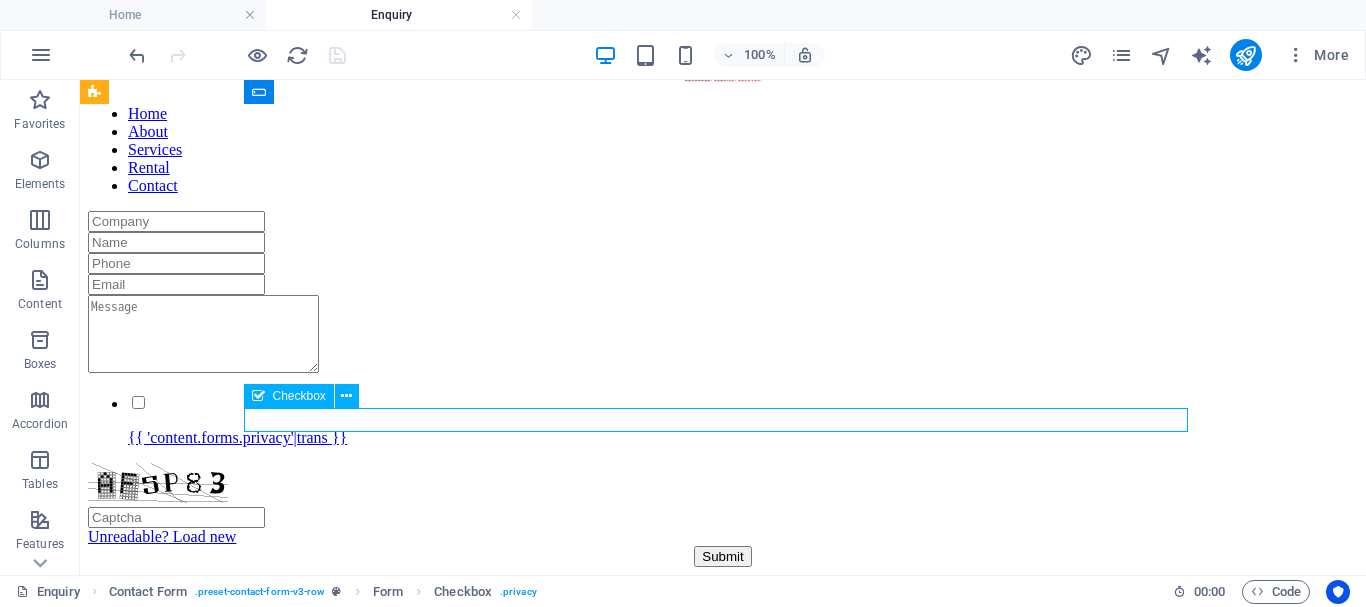 click on "{{ 'content.forms.privacy'|trans }}" at bounding box center (723, 420) 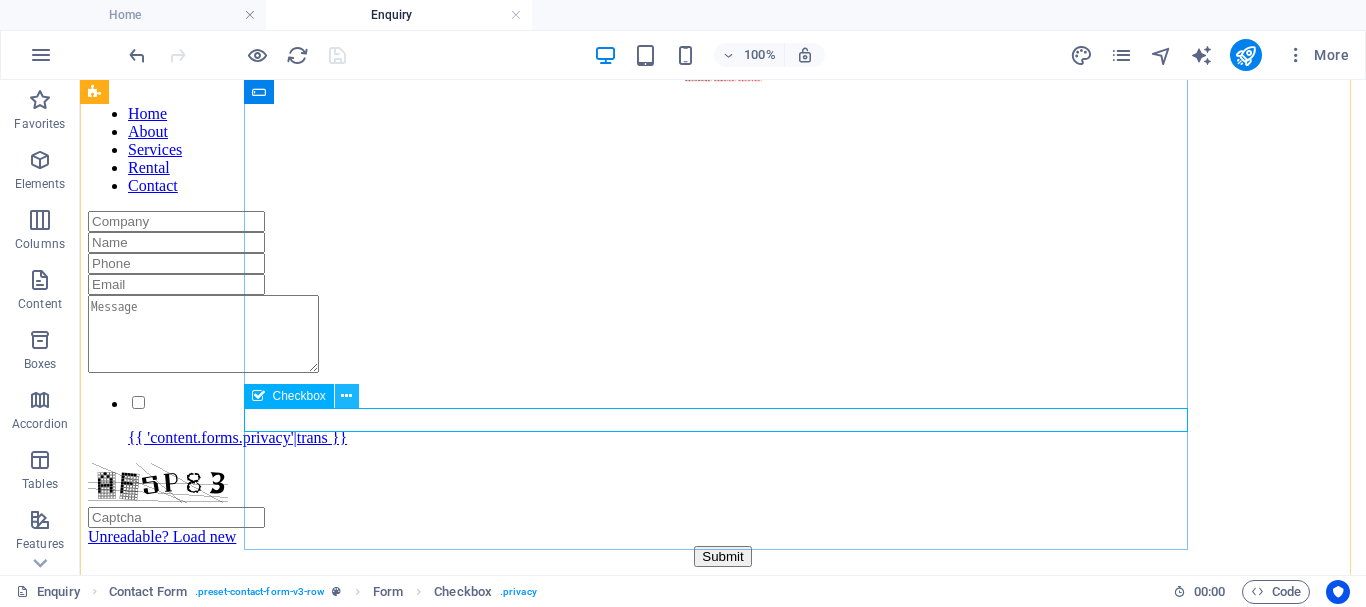 click at bounding box center (346, 396) 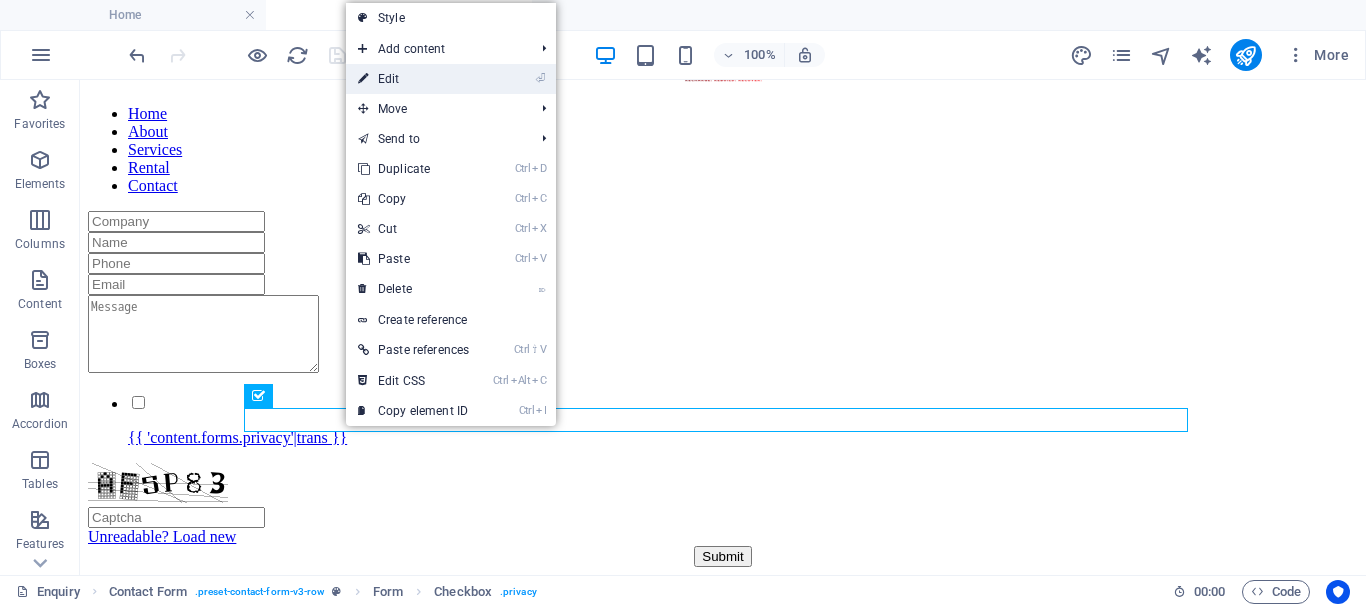 click on "⏎  Edit" at bounding box center [413, 79] 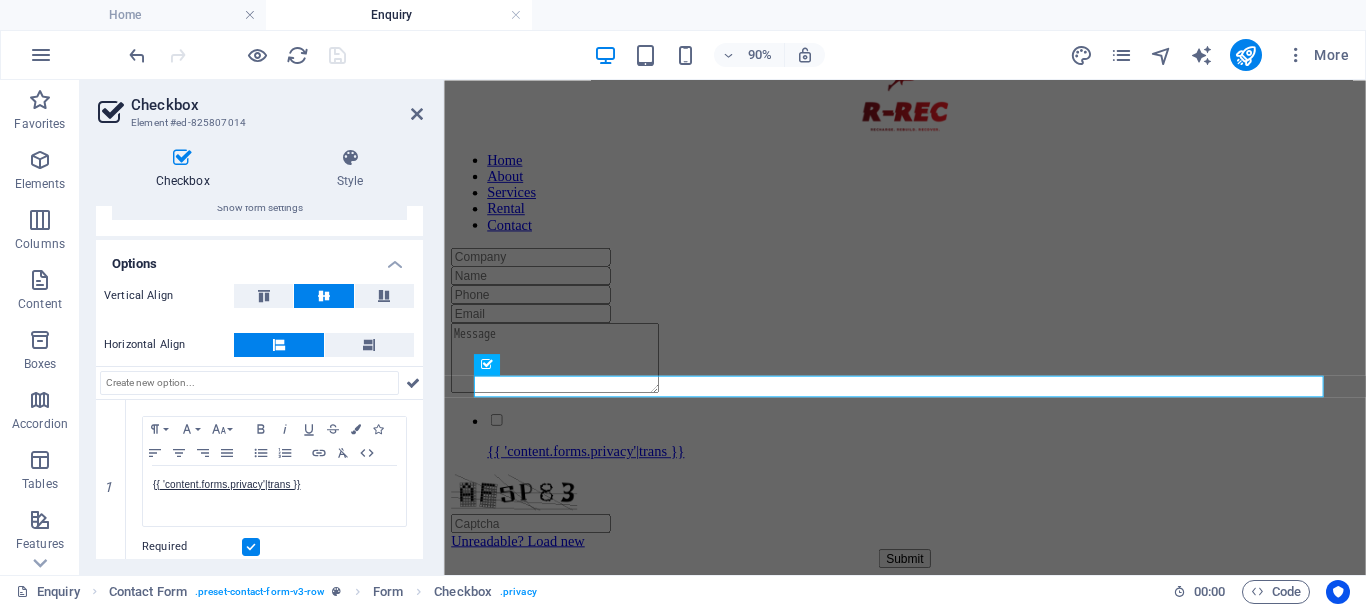 scroll, scrollTop: 112, scrollLeft: 0, axis: vertical 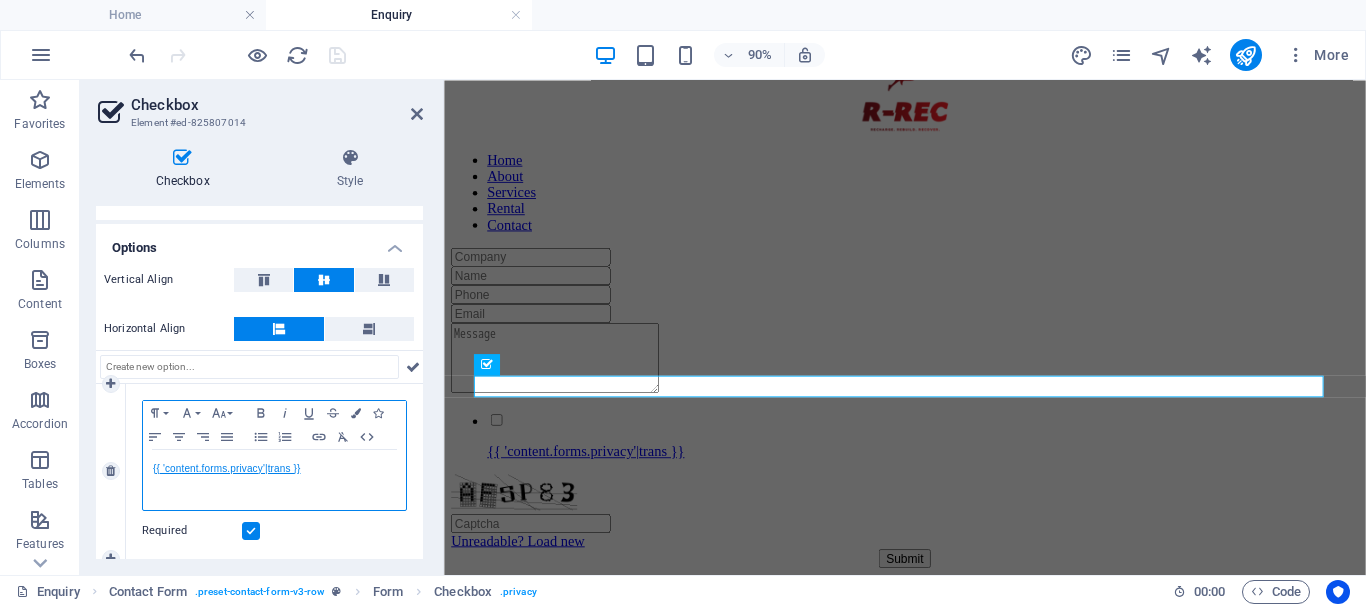 click on "{{ 'content.forms.privacy'|trans }}" at bounding box center [226, 468] 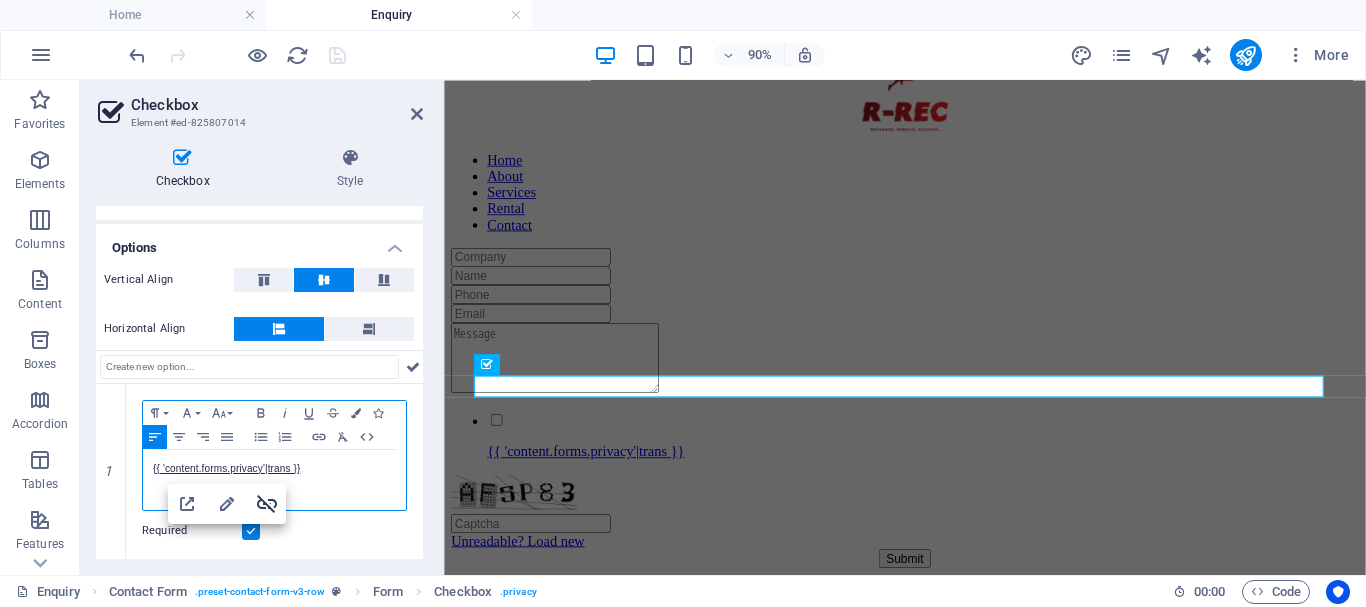 click 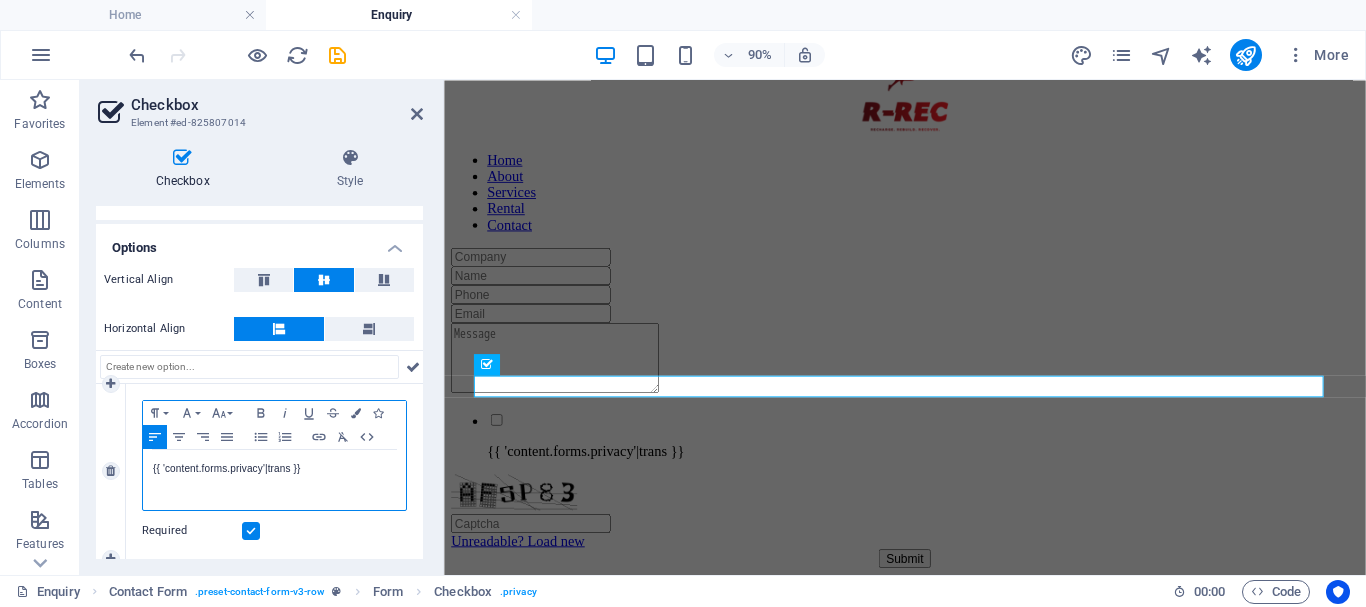 click on "{{ 'content.forms.privacy'|trans }}" at bounding box center (274, 469) 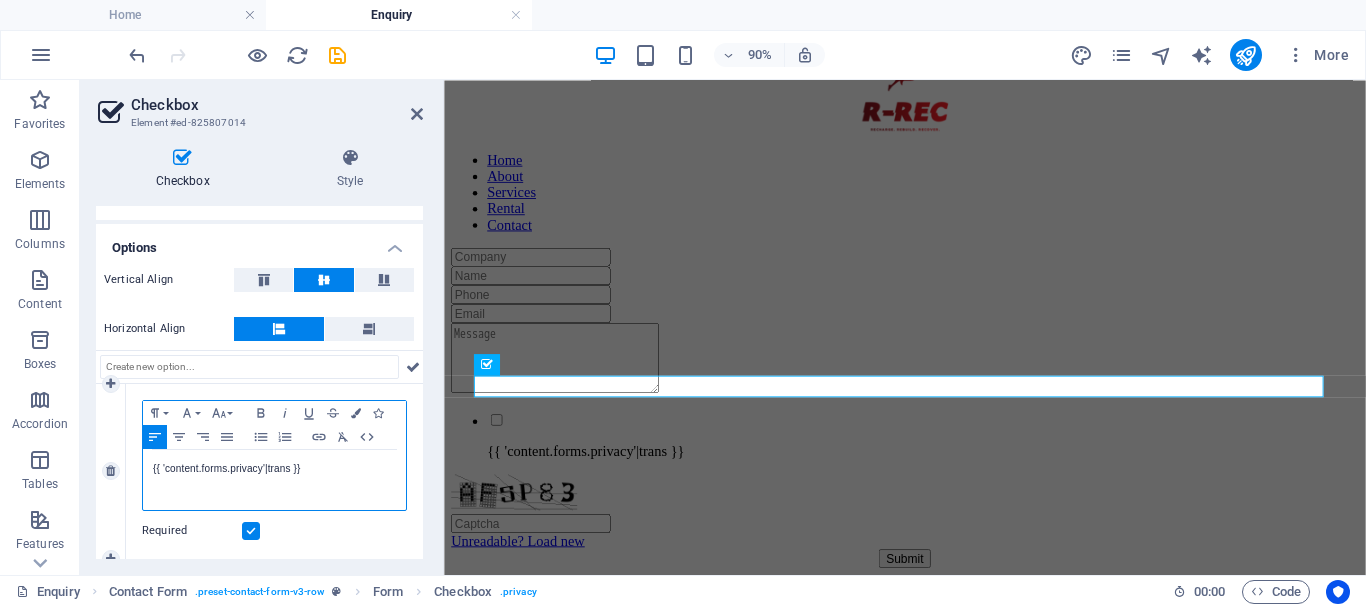 click on "{{ 'content.forms.privacy'|trans }}" at bounding box center (274, 469) 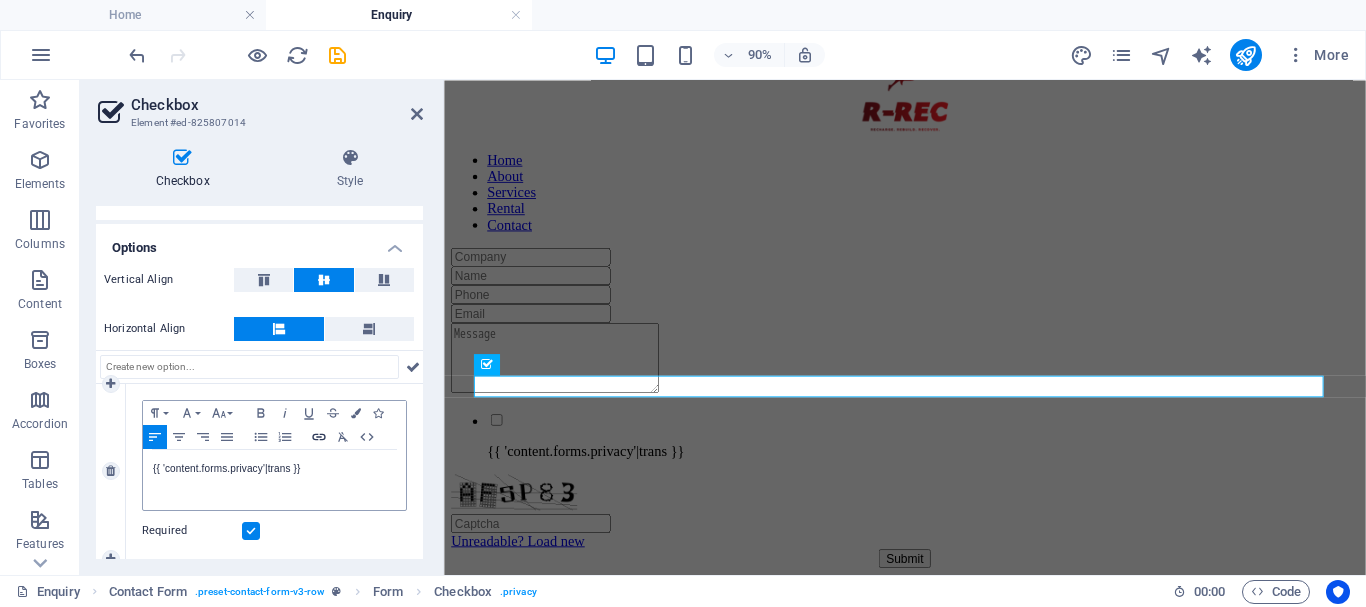 click 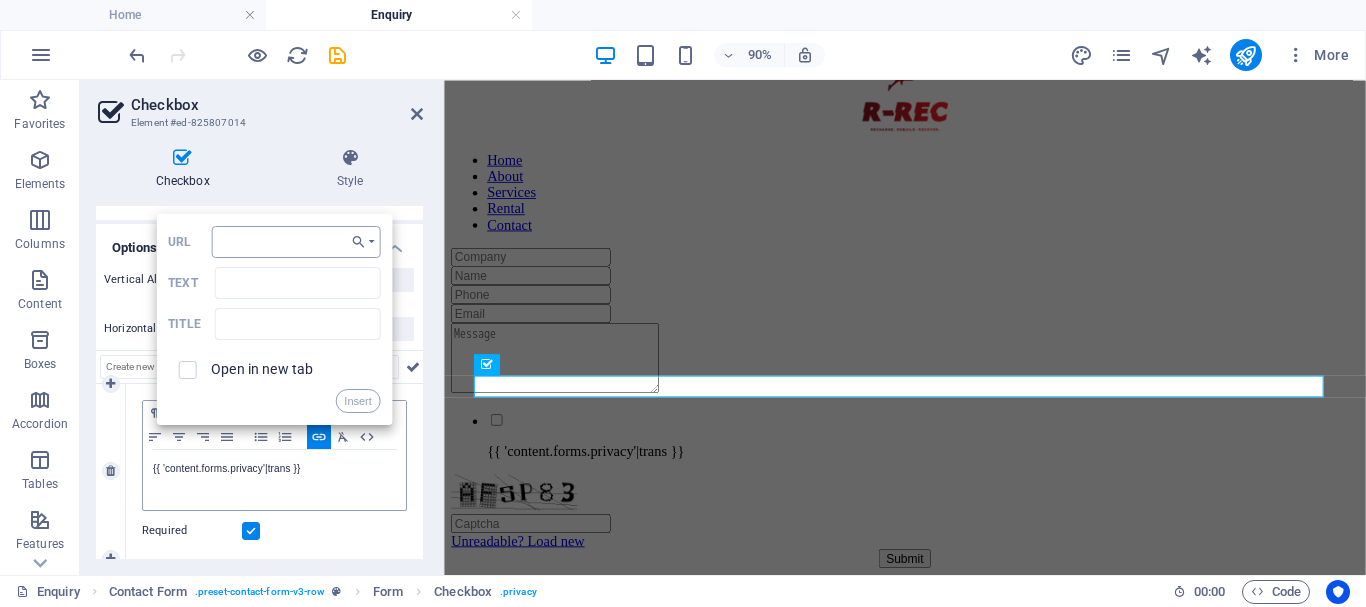 click on "URL" at bounding box center (296, 242) 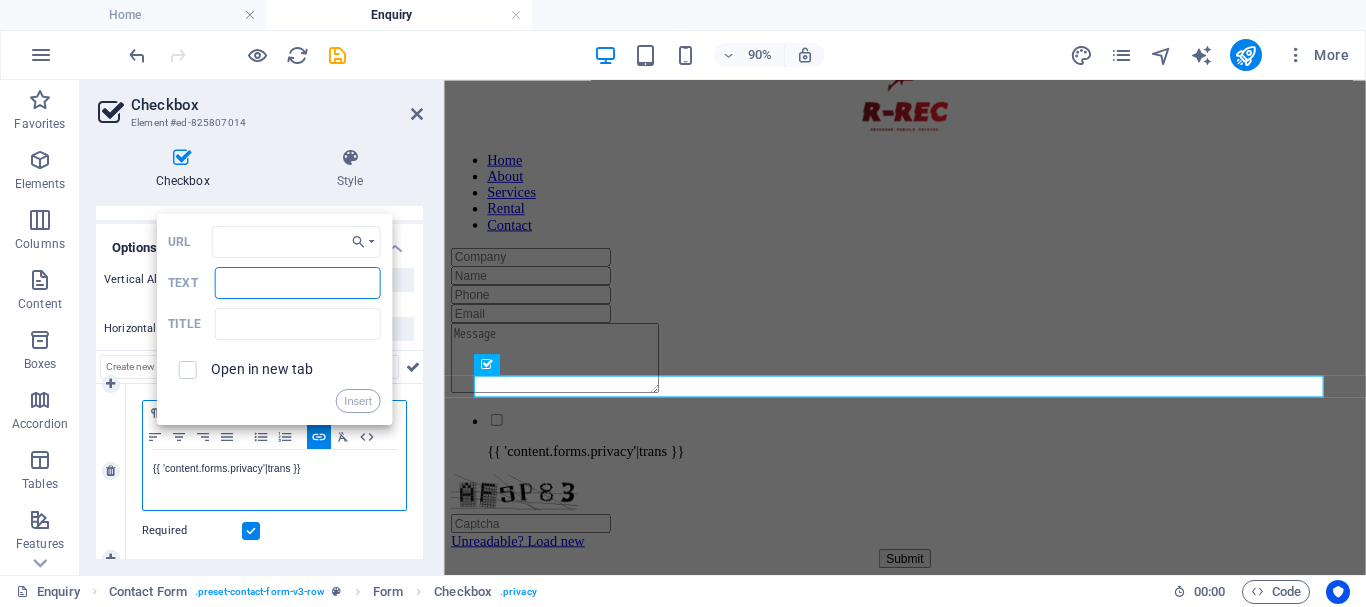 click on "Text" at bounding box center (297, 283) 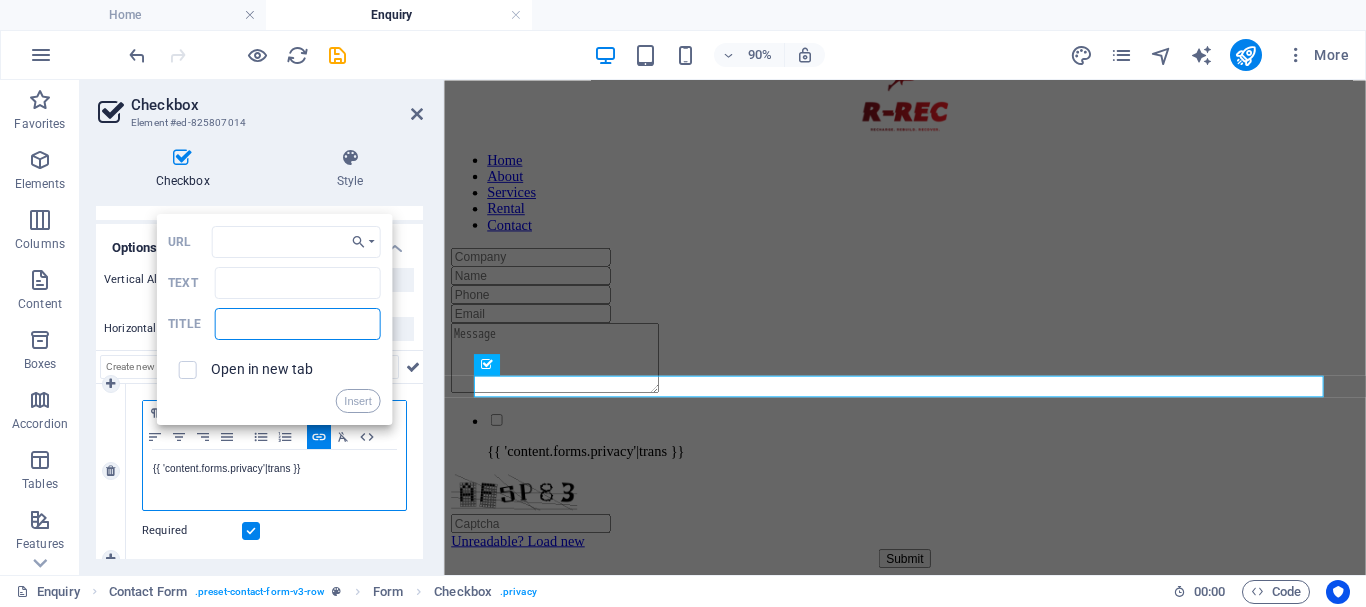 click at bounding box center (297, 324) 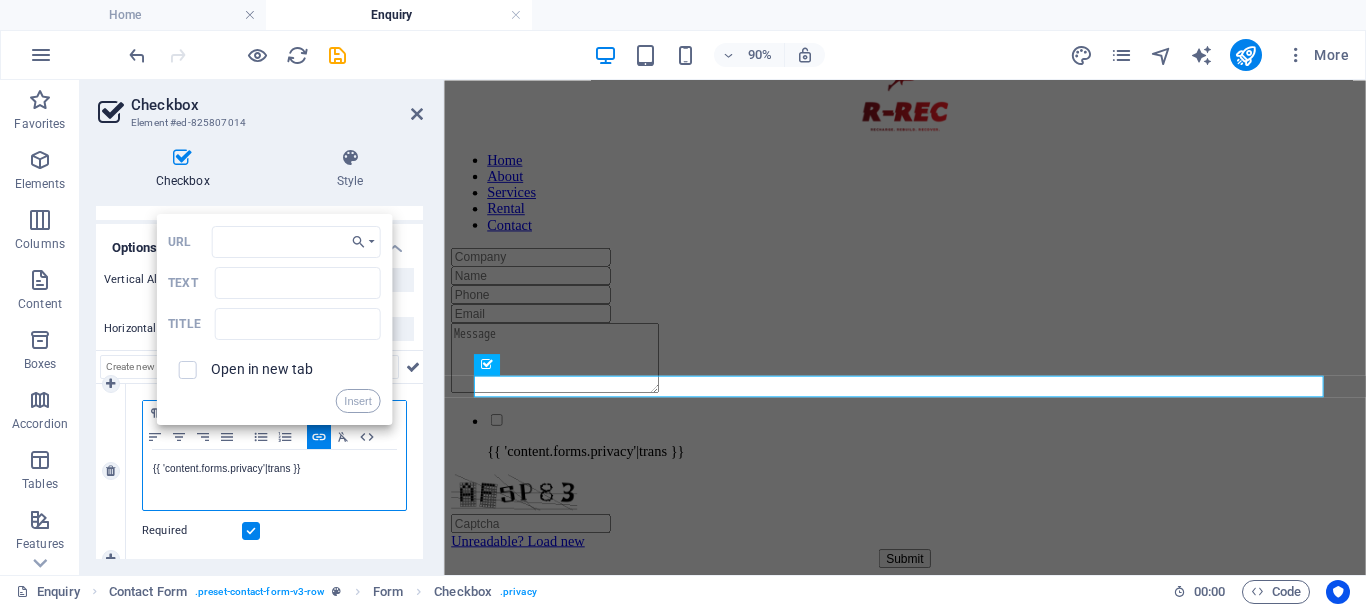 click on "{{ 'content.forms.privacy'|trans }}" at bounding box center [274, 480] 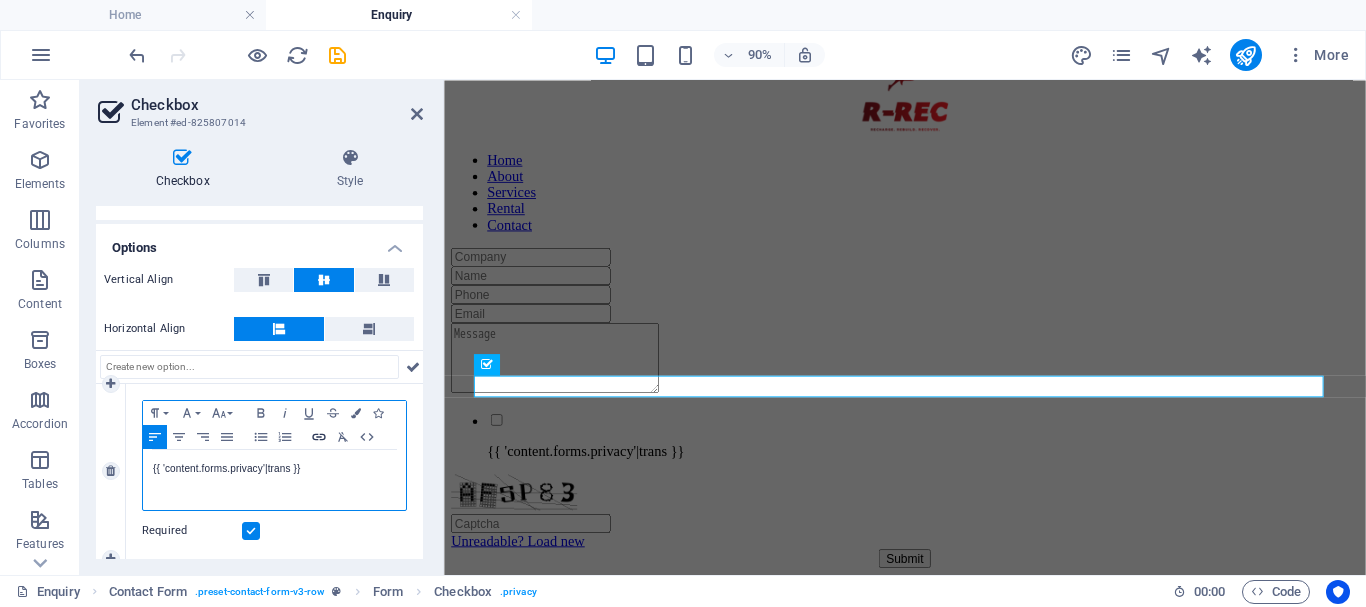 click 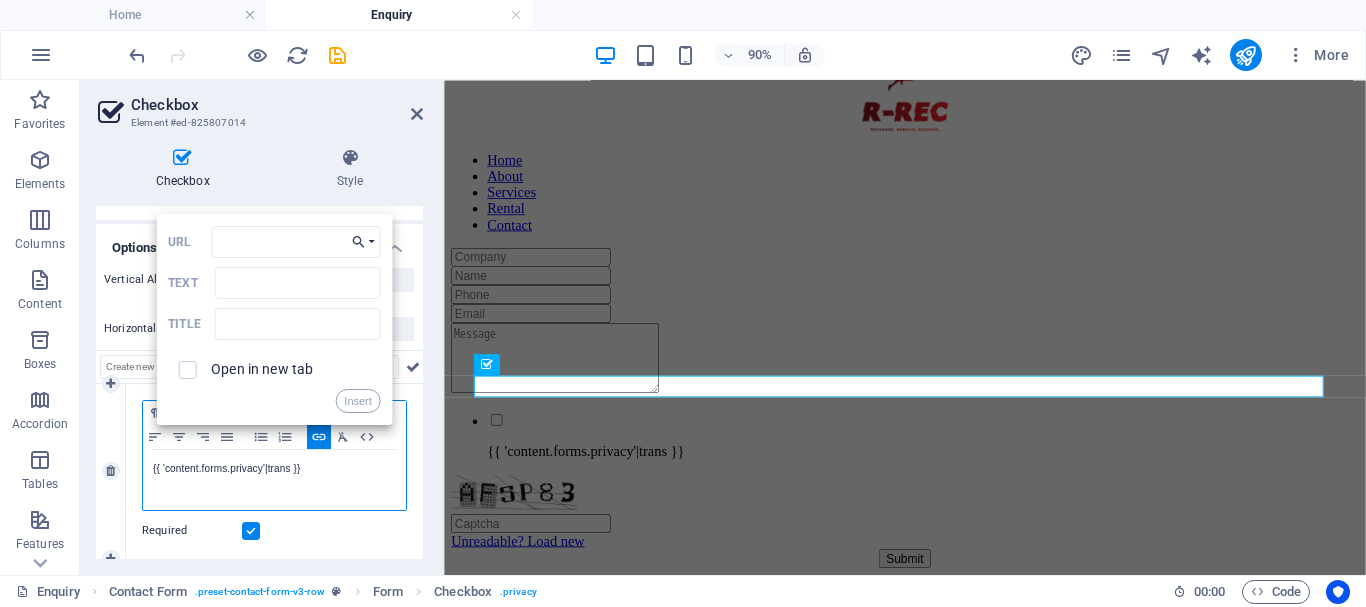 click on "Choose Link" at bounding box center [363, 242] 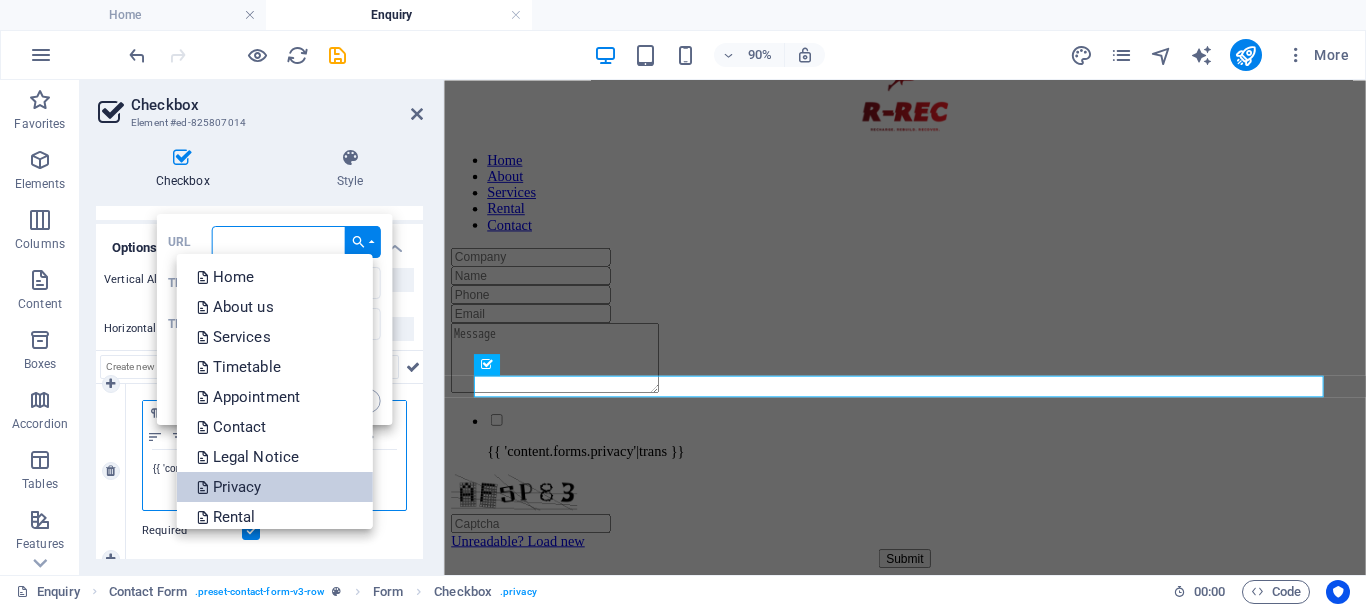 click on "Privacy" at bounding box center [230, 487] 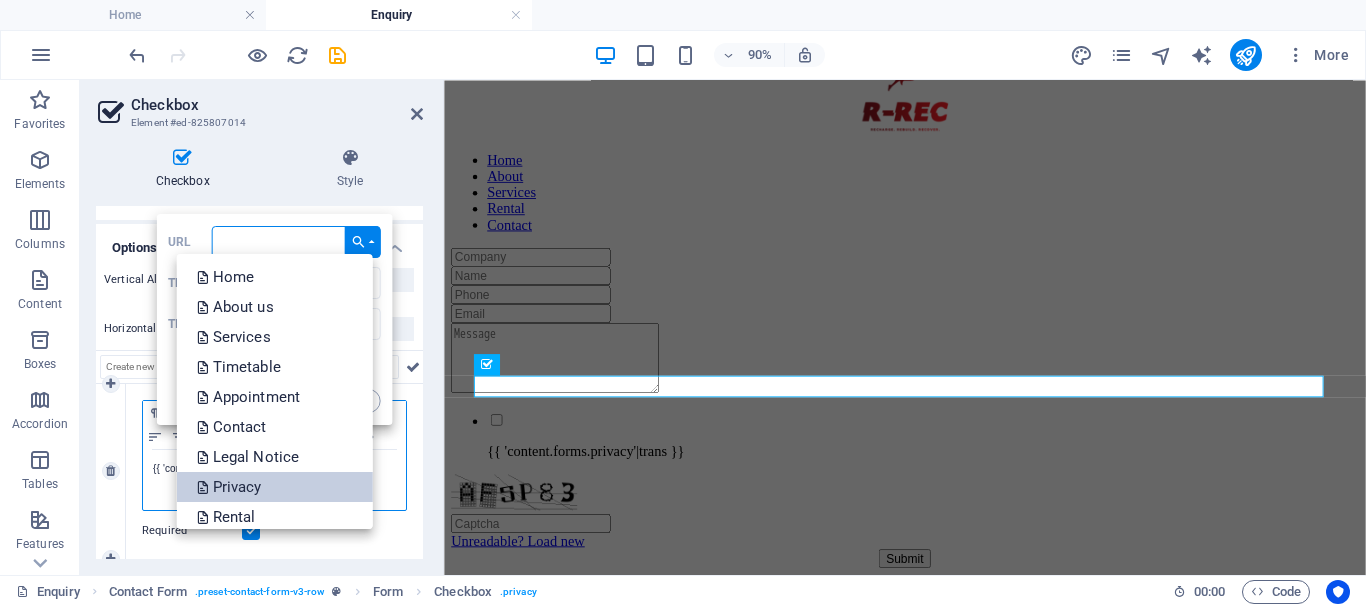 type on "/privacy" 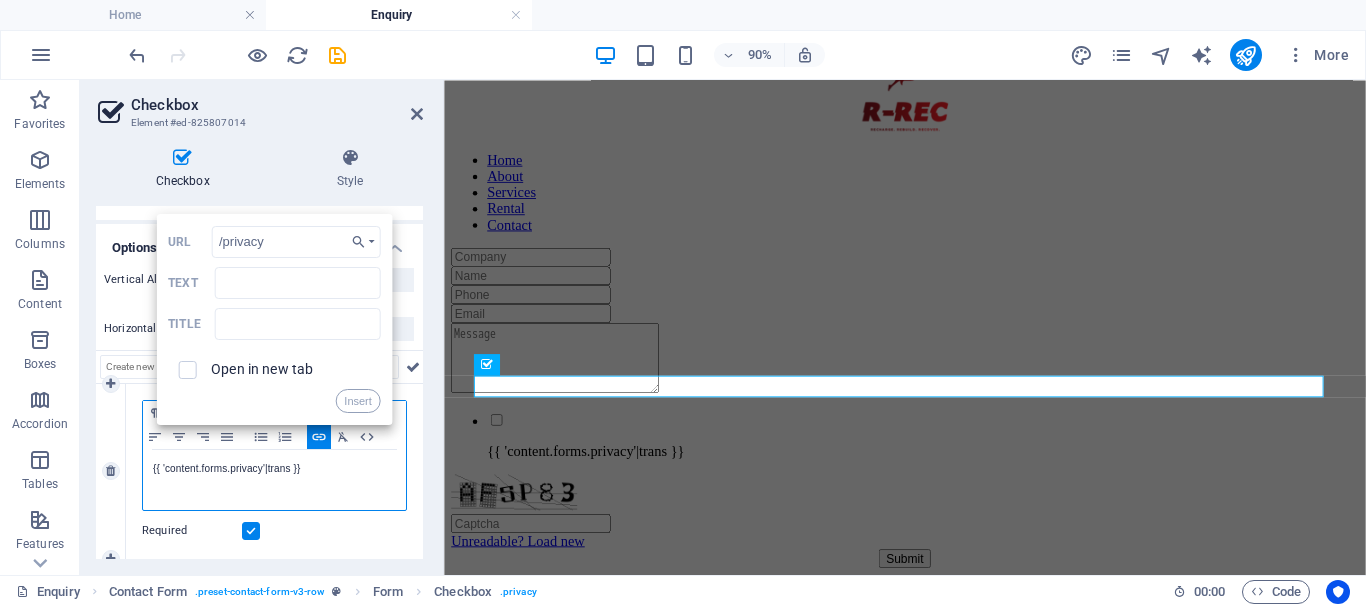 click on "{{ 'content.forms.privacy'|trans }}" at bounding box center [274, 469] 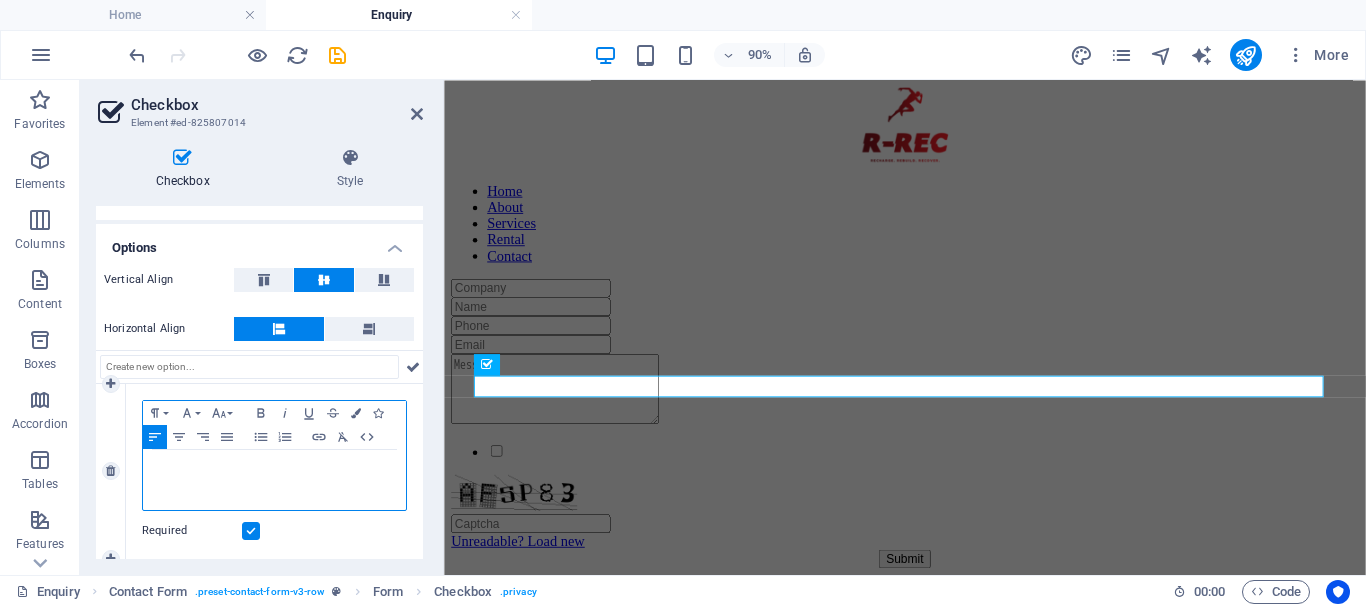 type 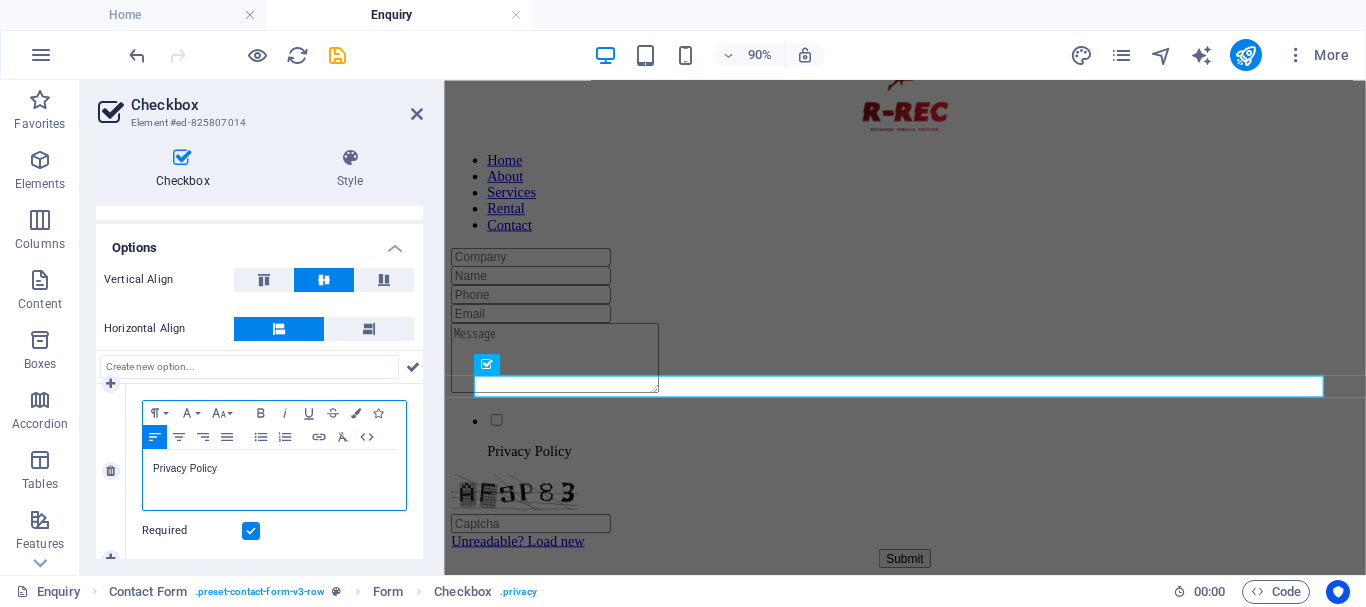 click on "Privacy Policy" at bounding box center [274, 469] 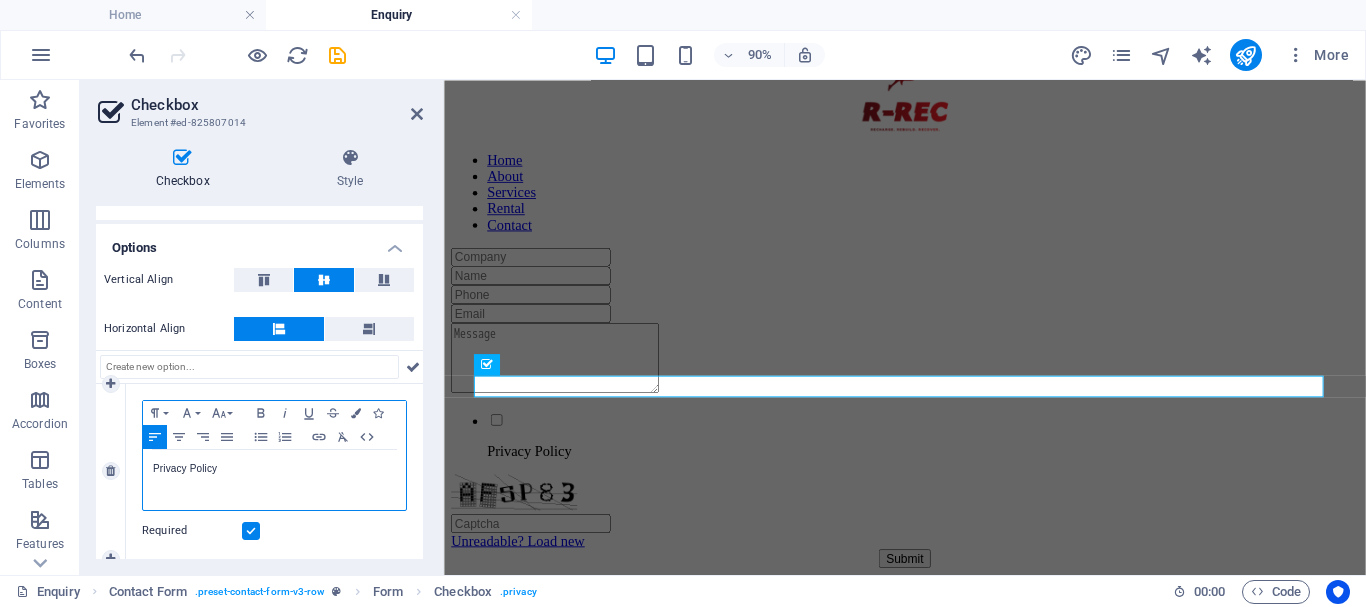 click on "Privacy Policy" at bounding box center [274, 469] 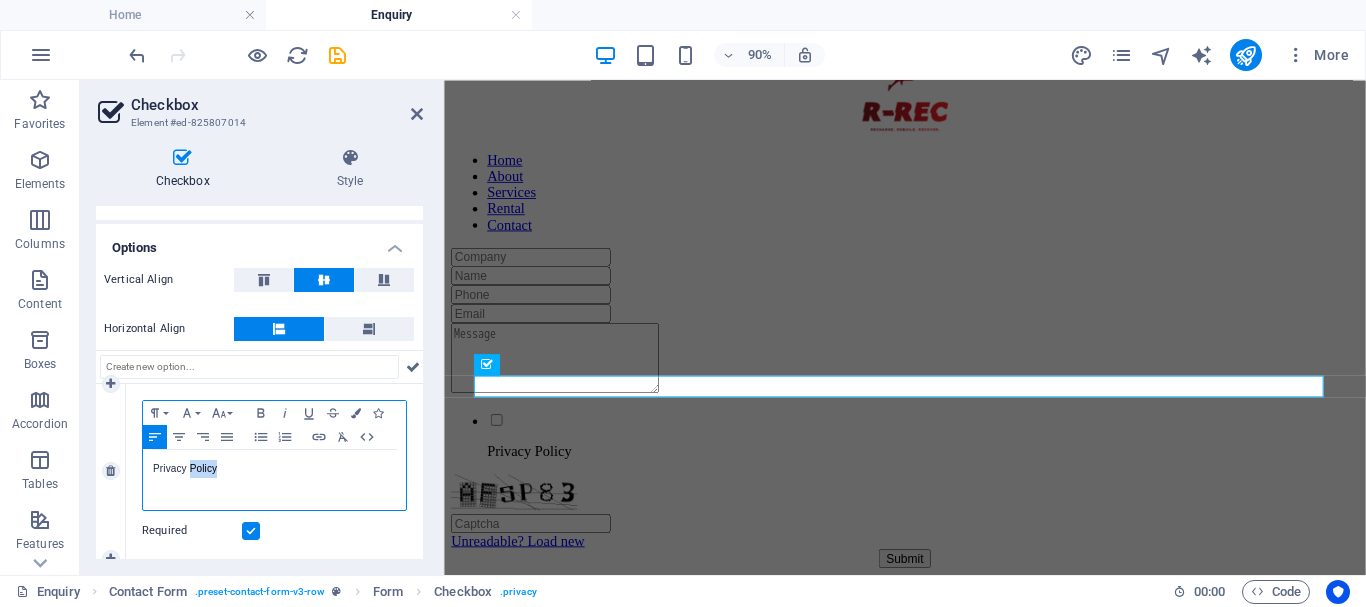 click on "Privacy Policy" at bounding box center [274, 469] 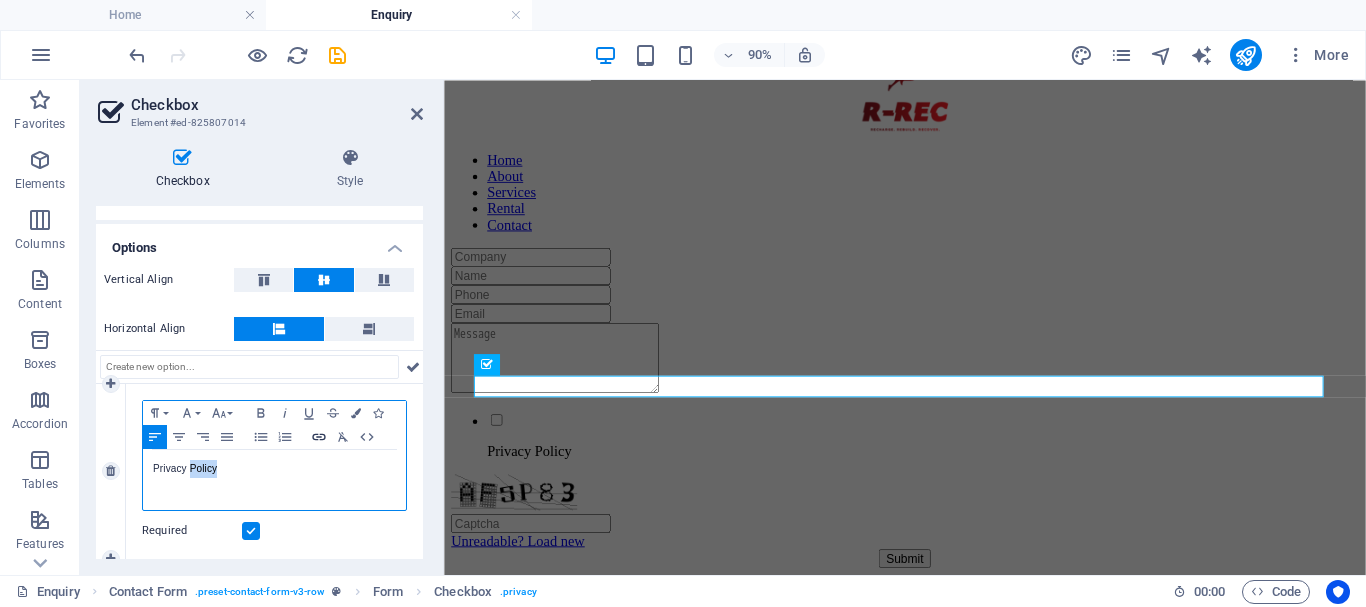 type 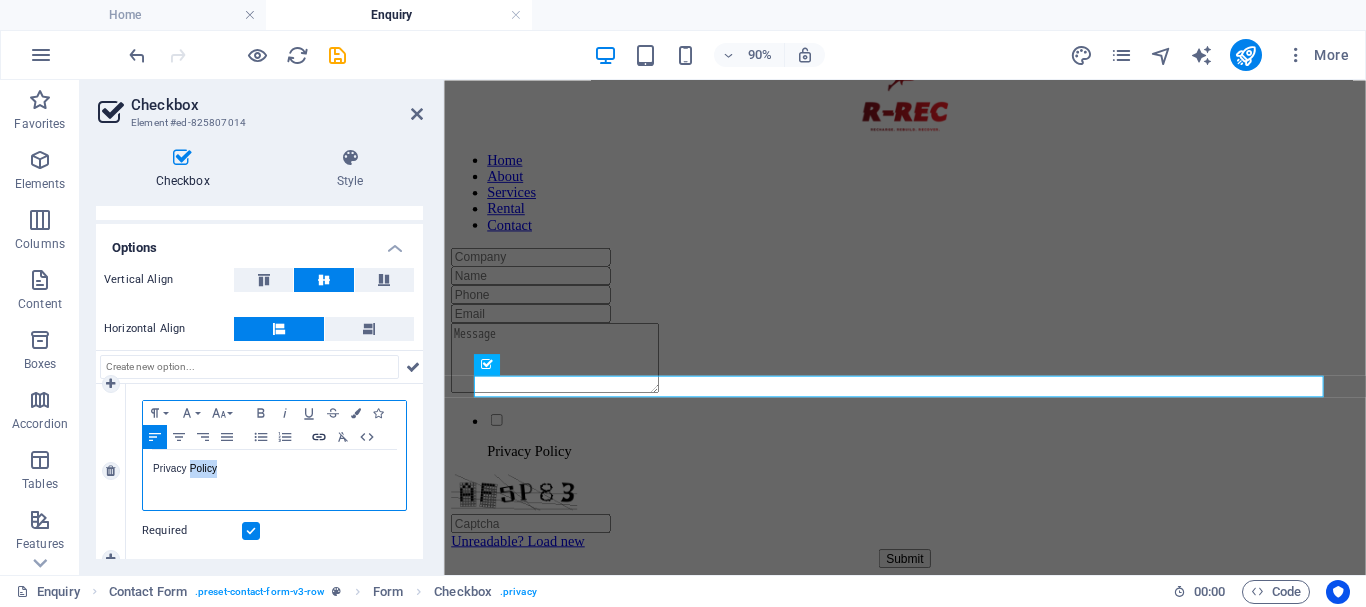 type on "Policy" 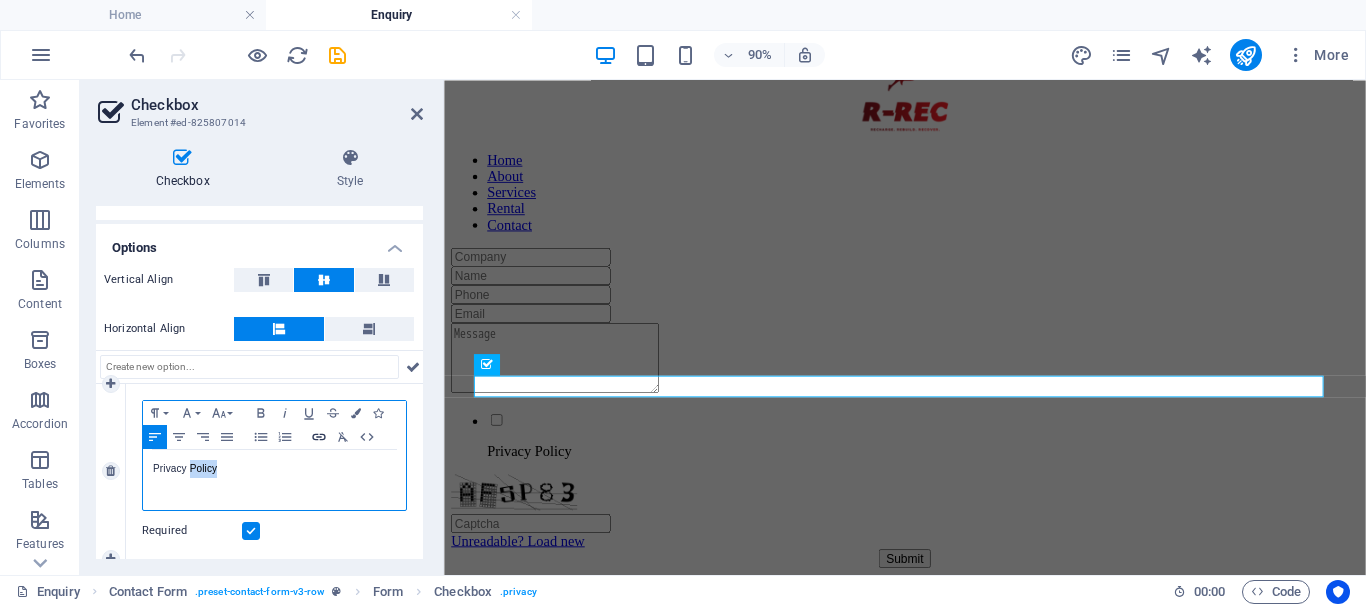 click 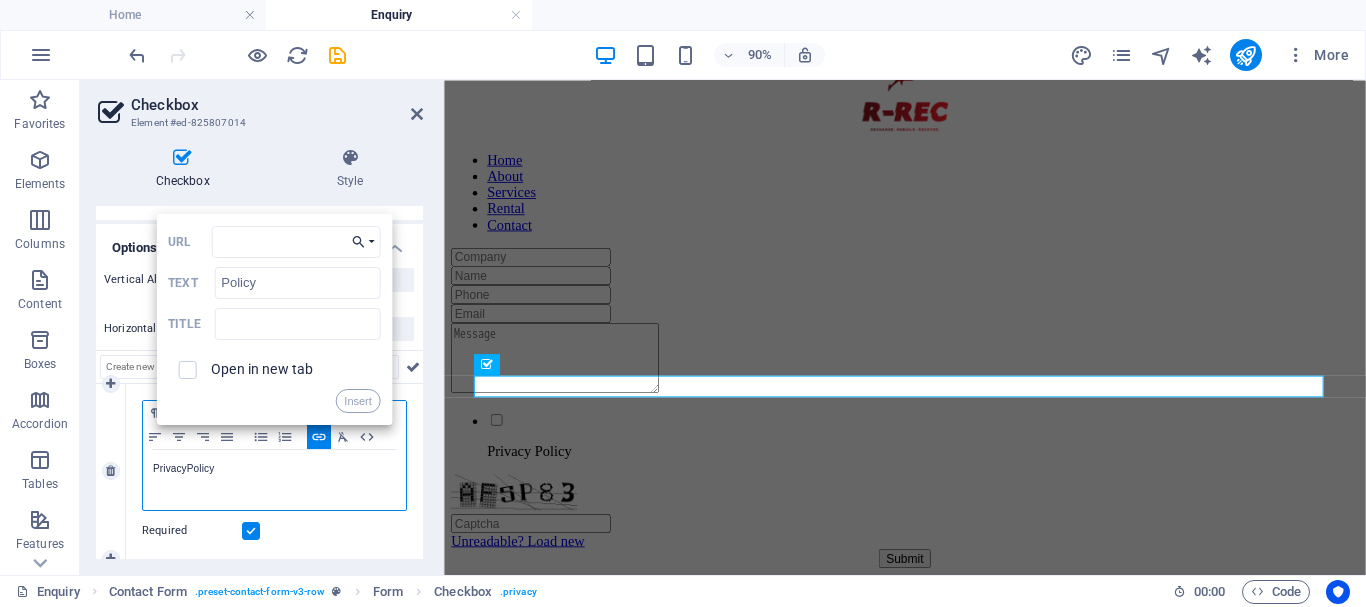 click 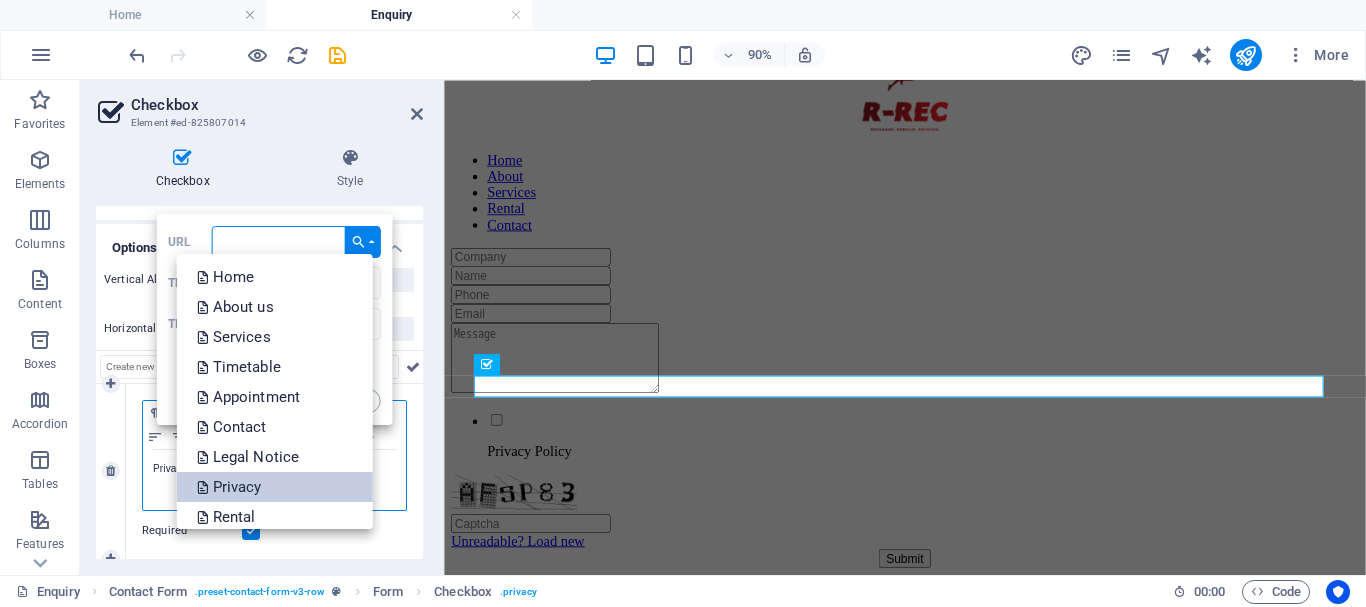click on "Privacy" at bounding box center (274, 487) 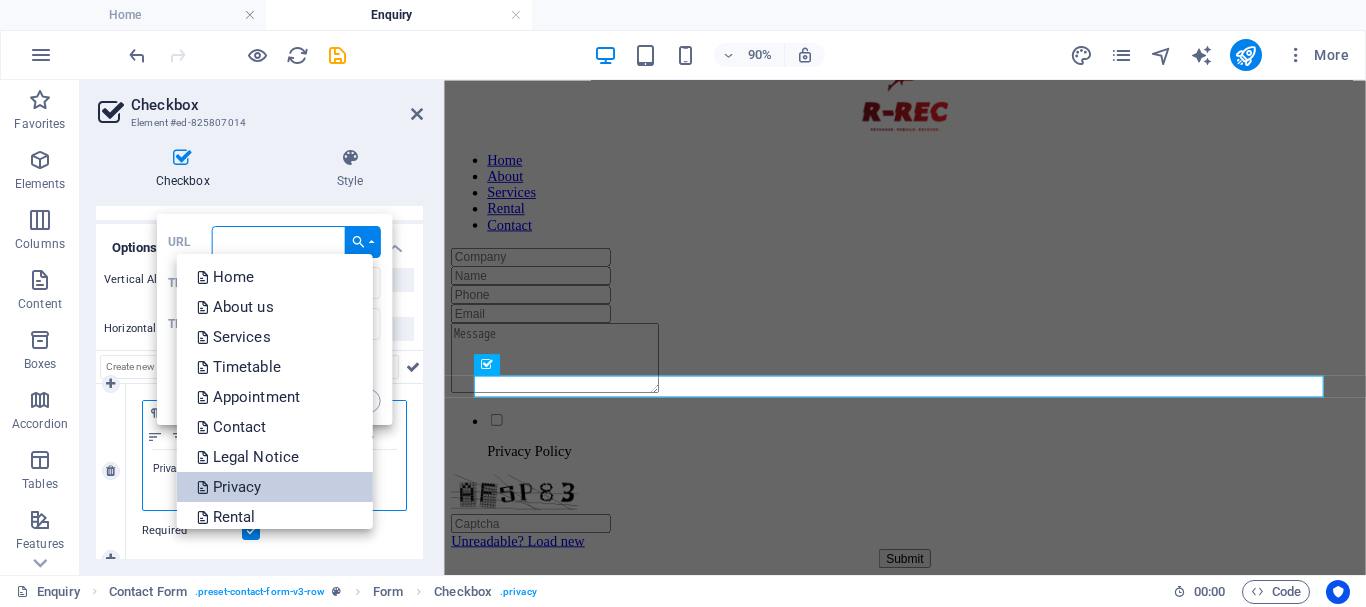 type on "/privacy" 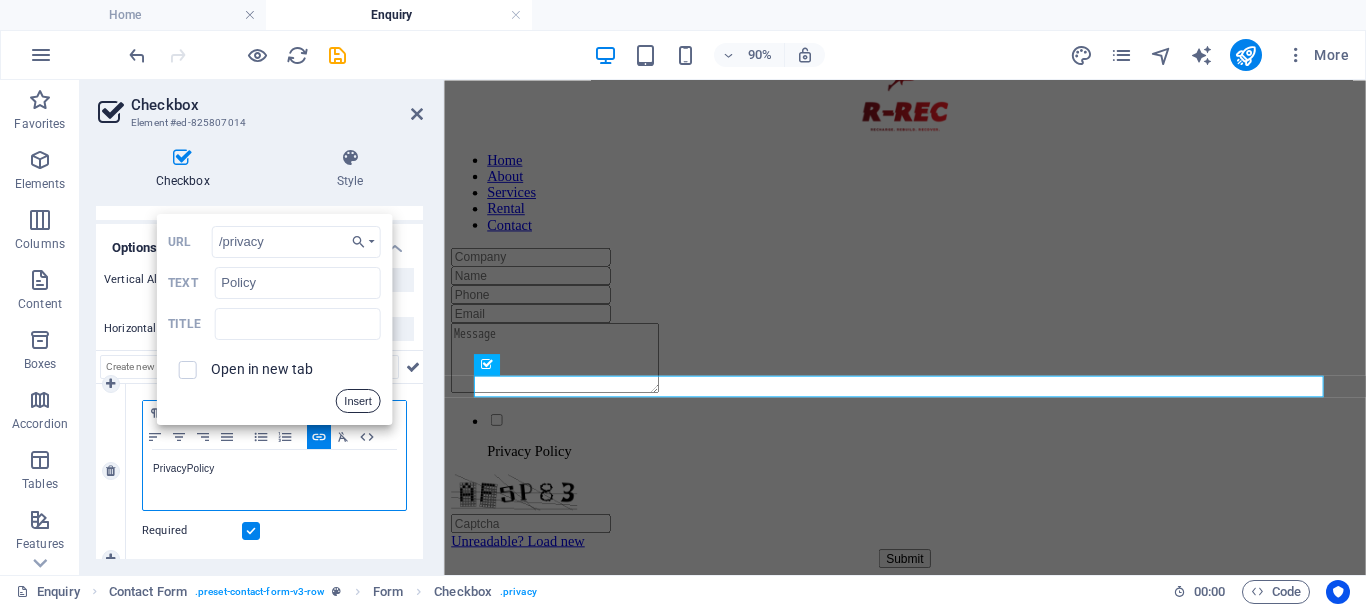 click on "Insert" at bounding box center (358, 401) 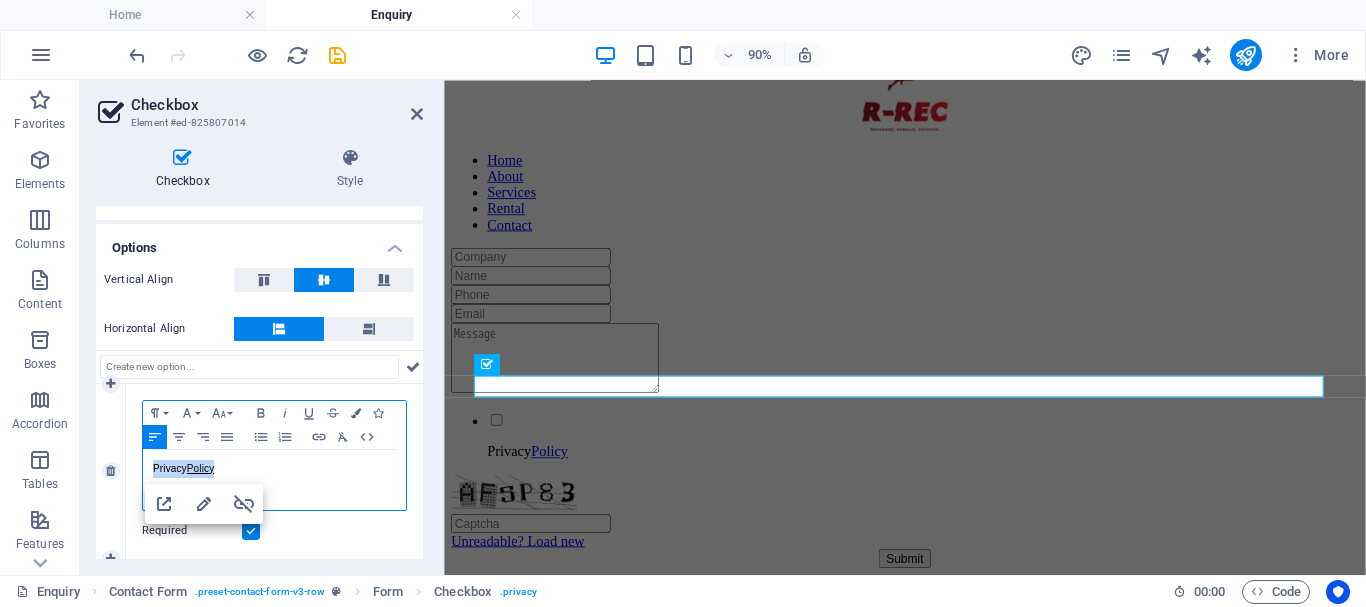 drag, startPoint x: 152, startPoint y: 471, endPoint x: 216, endPoint y: 471, distance: 64 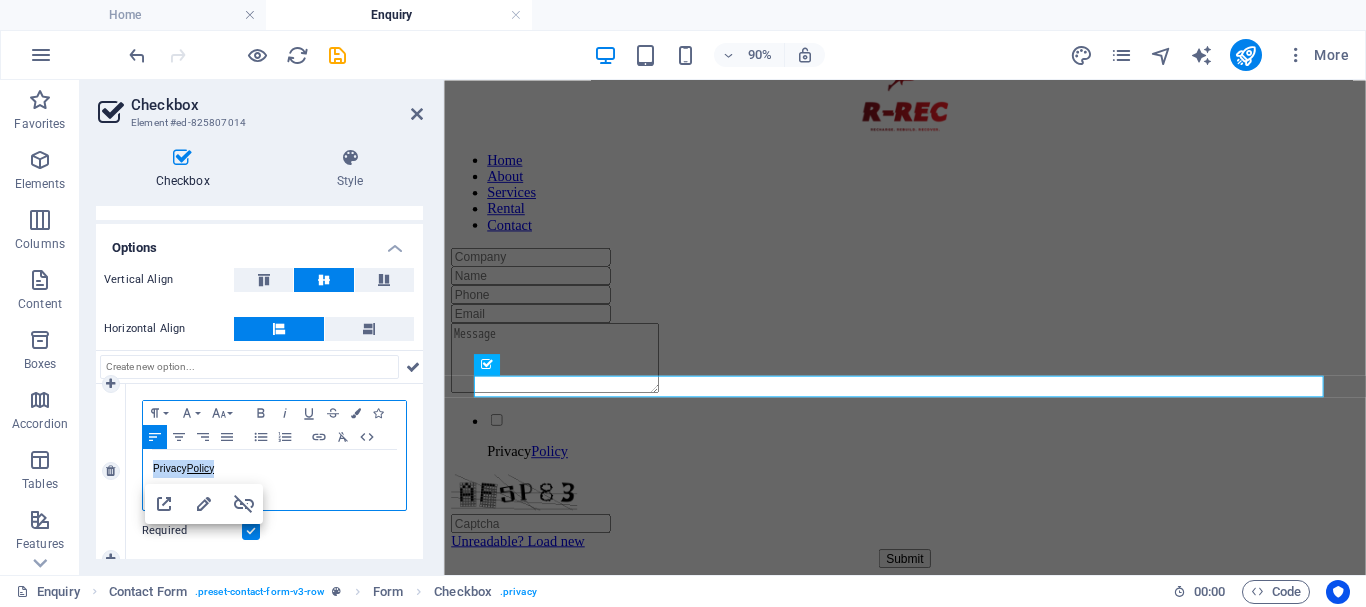 click on "Privacy  Policy" at bounding box center [274, 480] 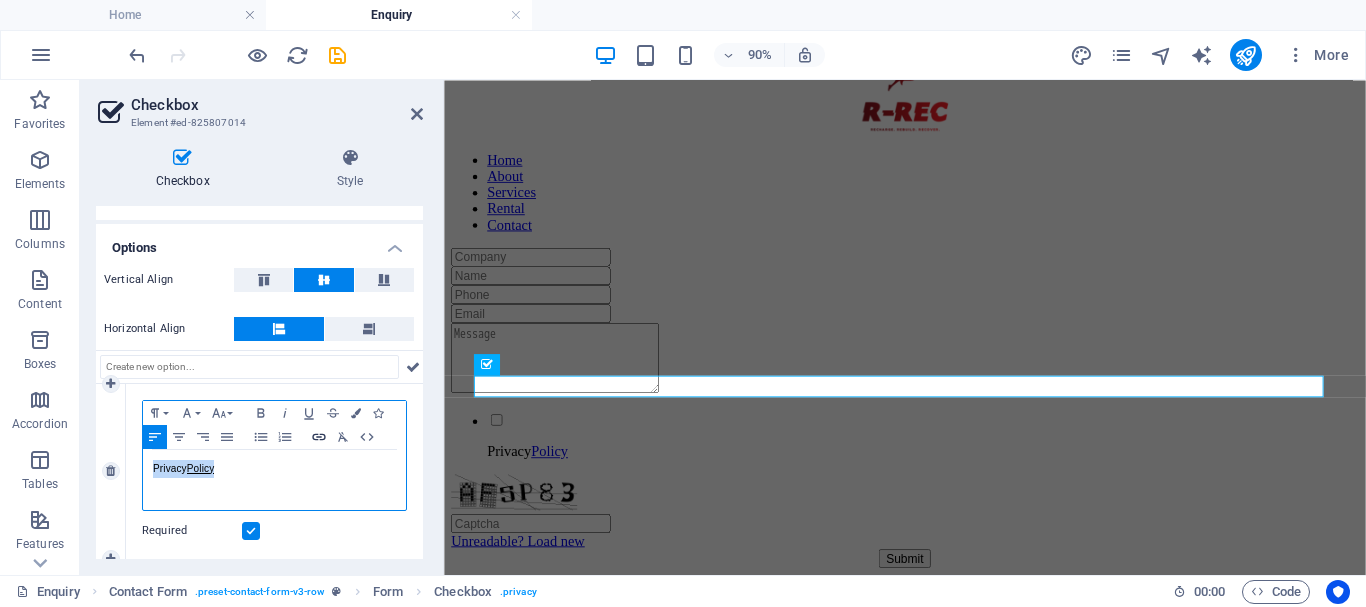 type 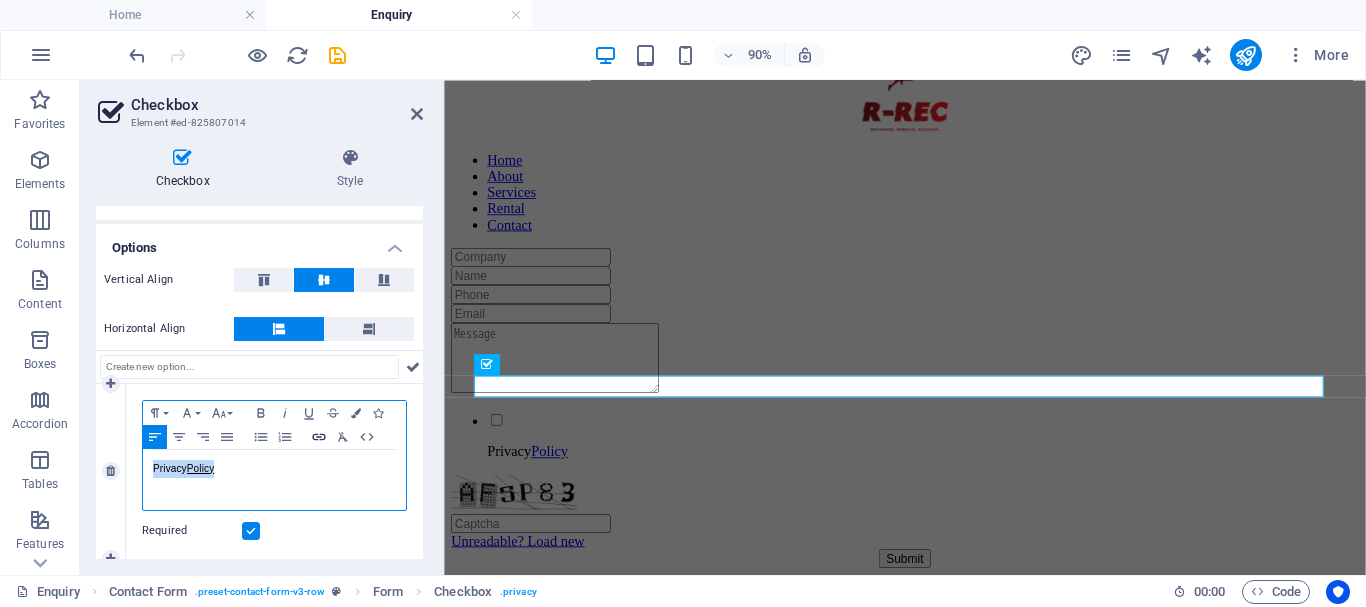 type on "Privacy Policy" 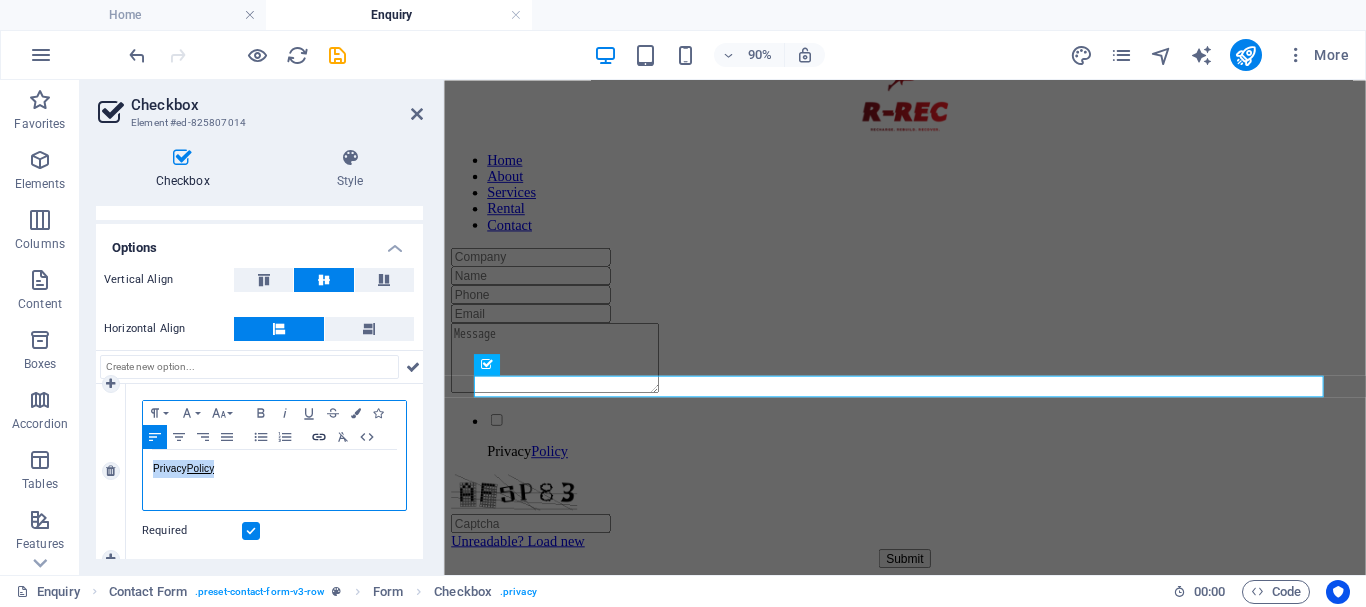 click 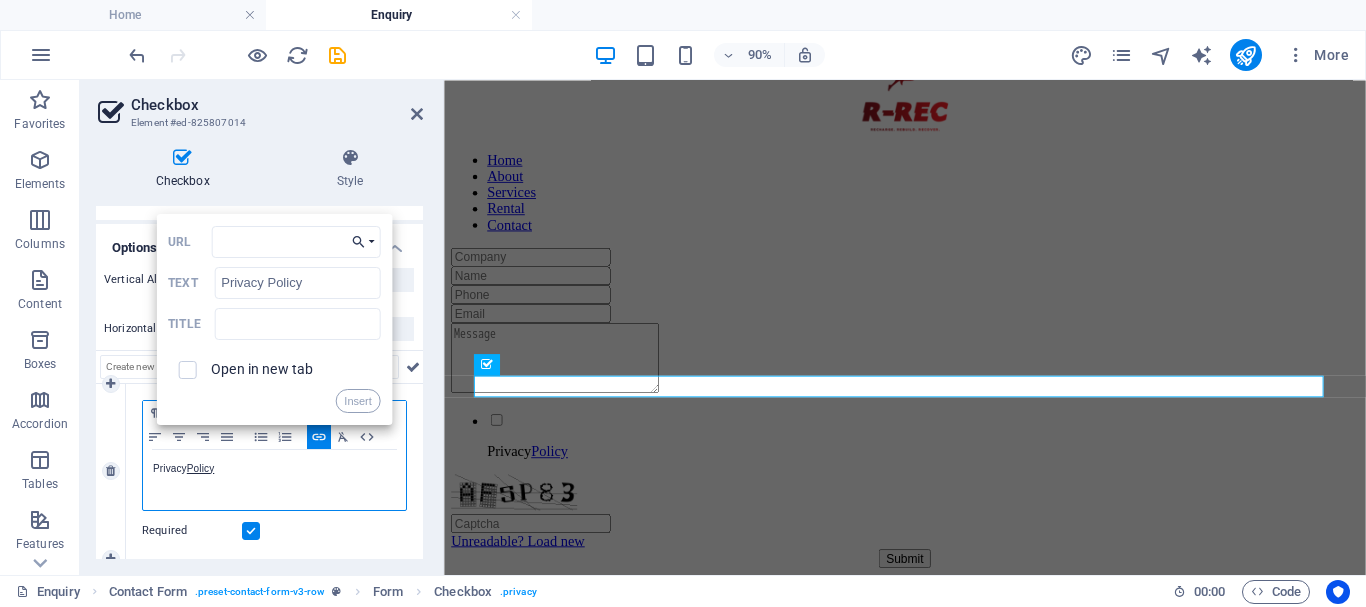 click on "Choose Link" at bounding box center [363, 242] 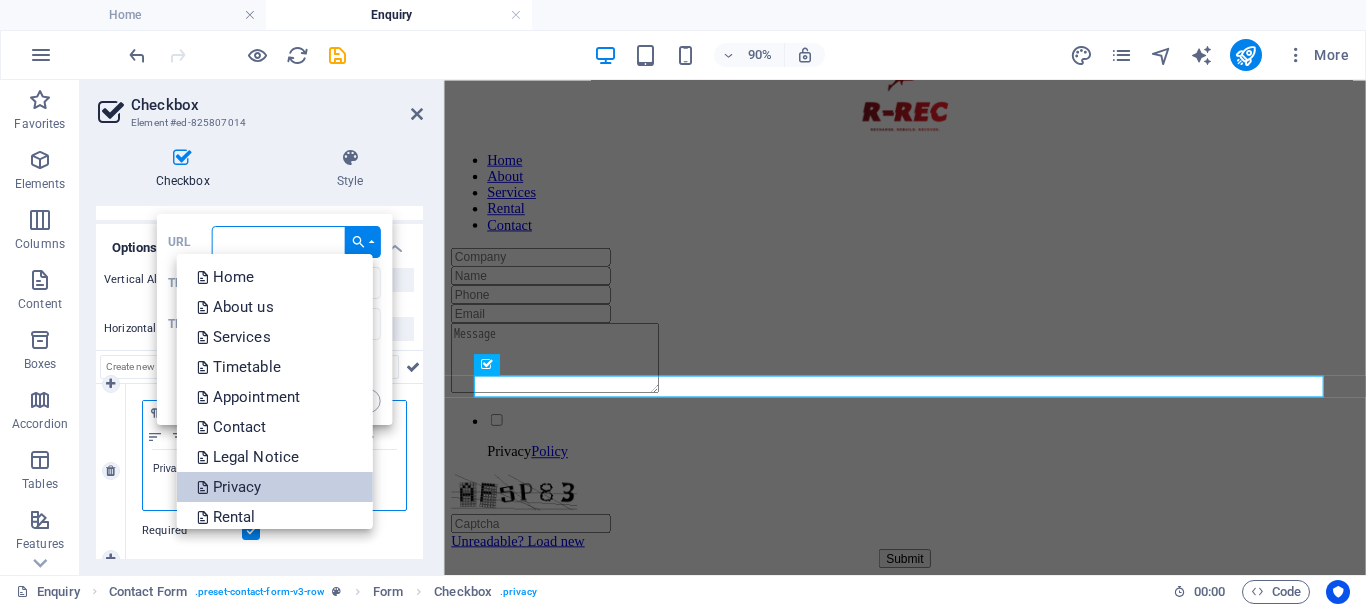 click on "Privacy" at bounding box center (274, 487) 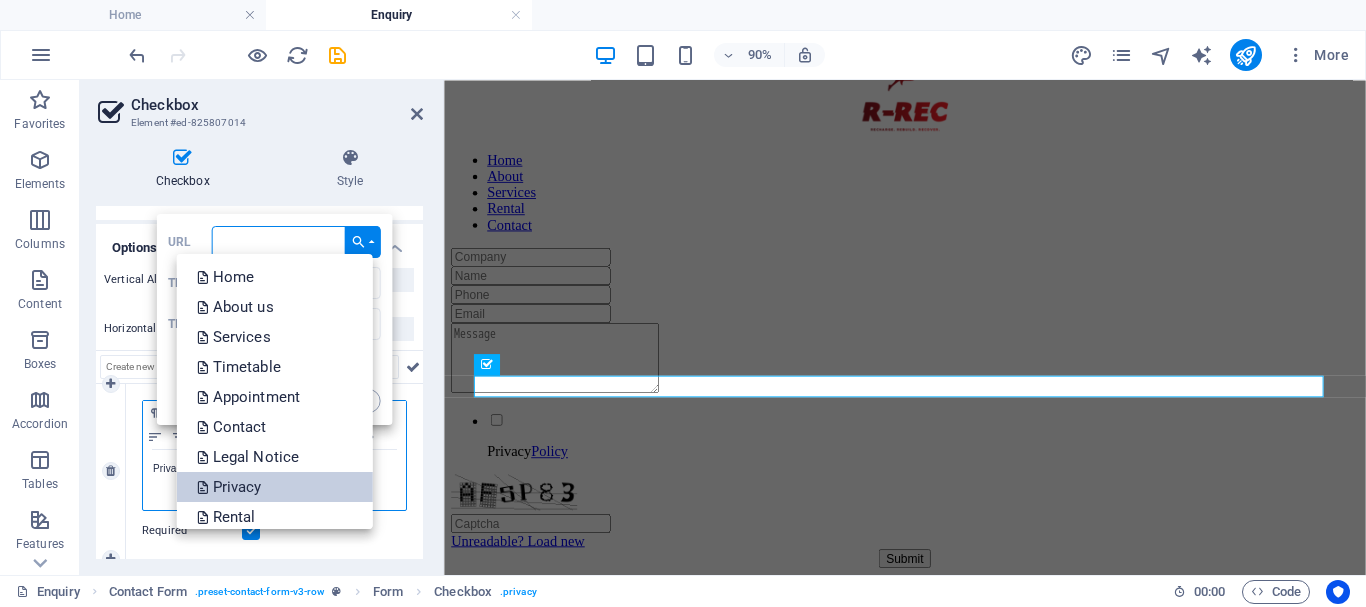 type on "/privacy" 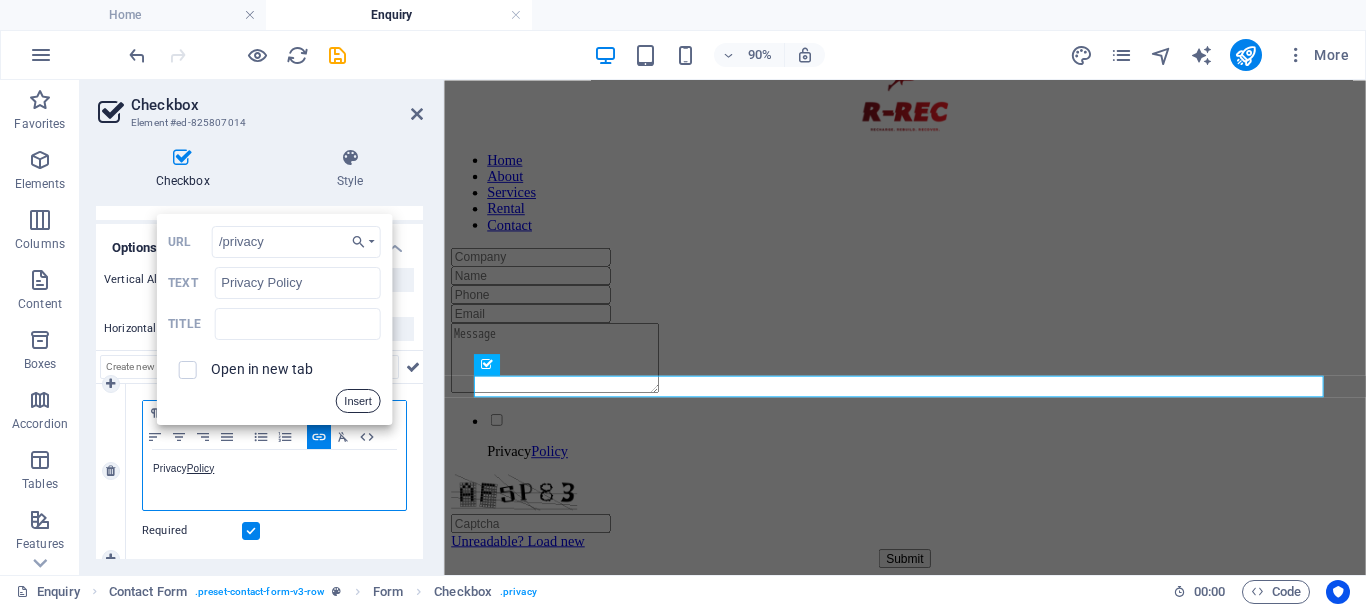 click on "Insert" at bounding box center (358, 401) 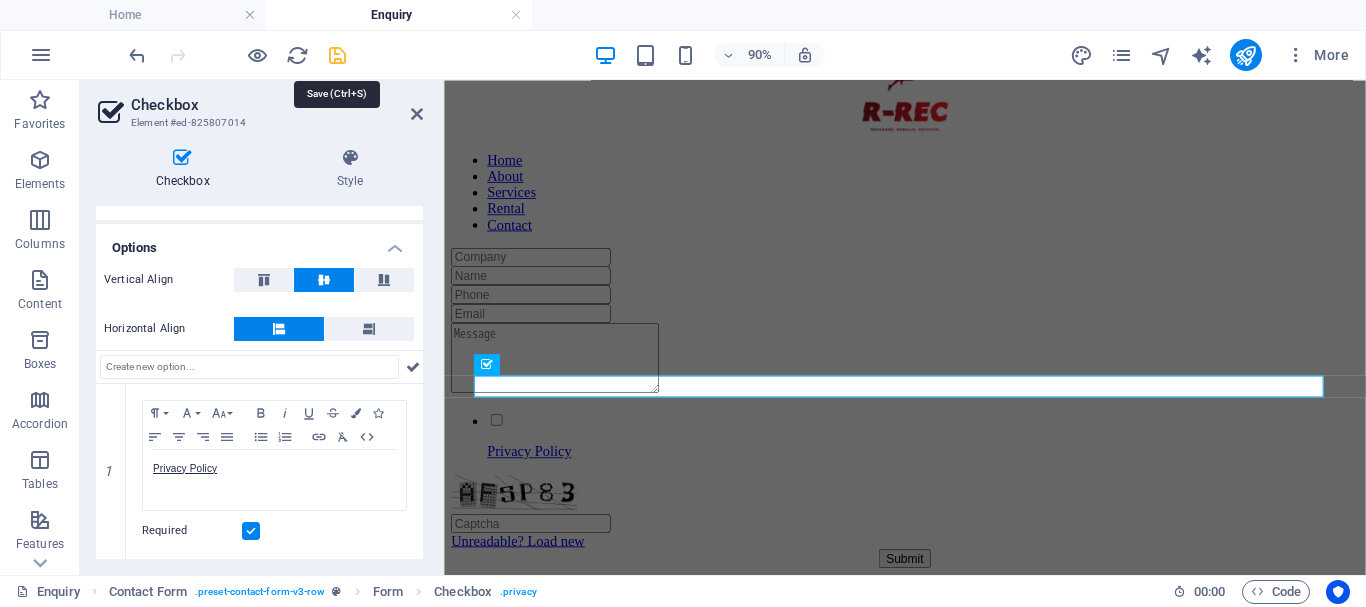 click at bounding box center (337, 55) 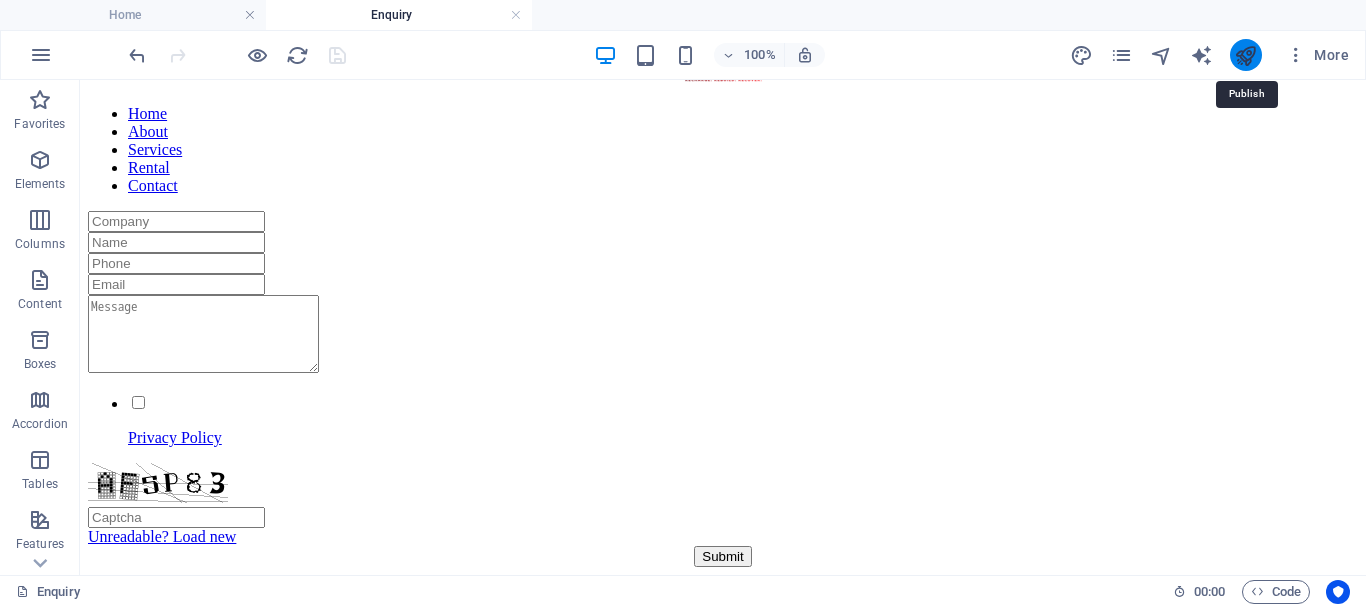 click at bounding box center (1245, 55) 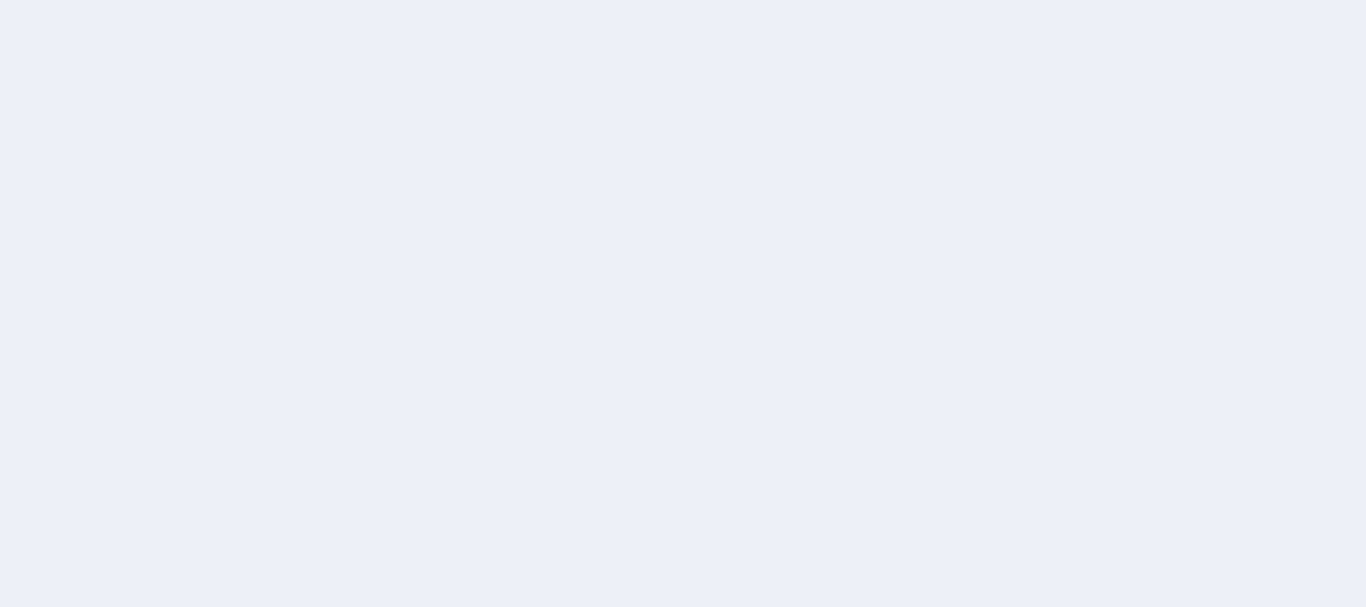 scroll, scrollTop: 0, scrollLeft: 0, axis: both 